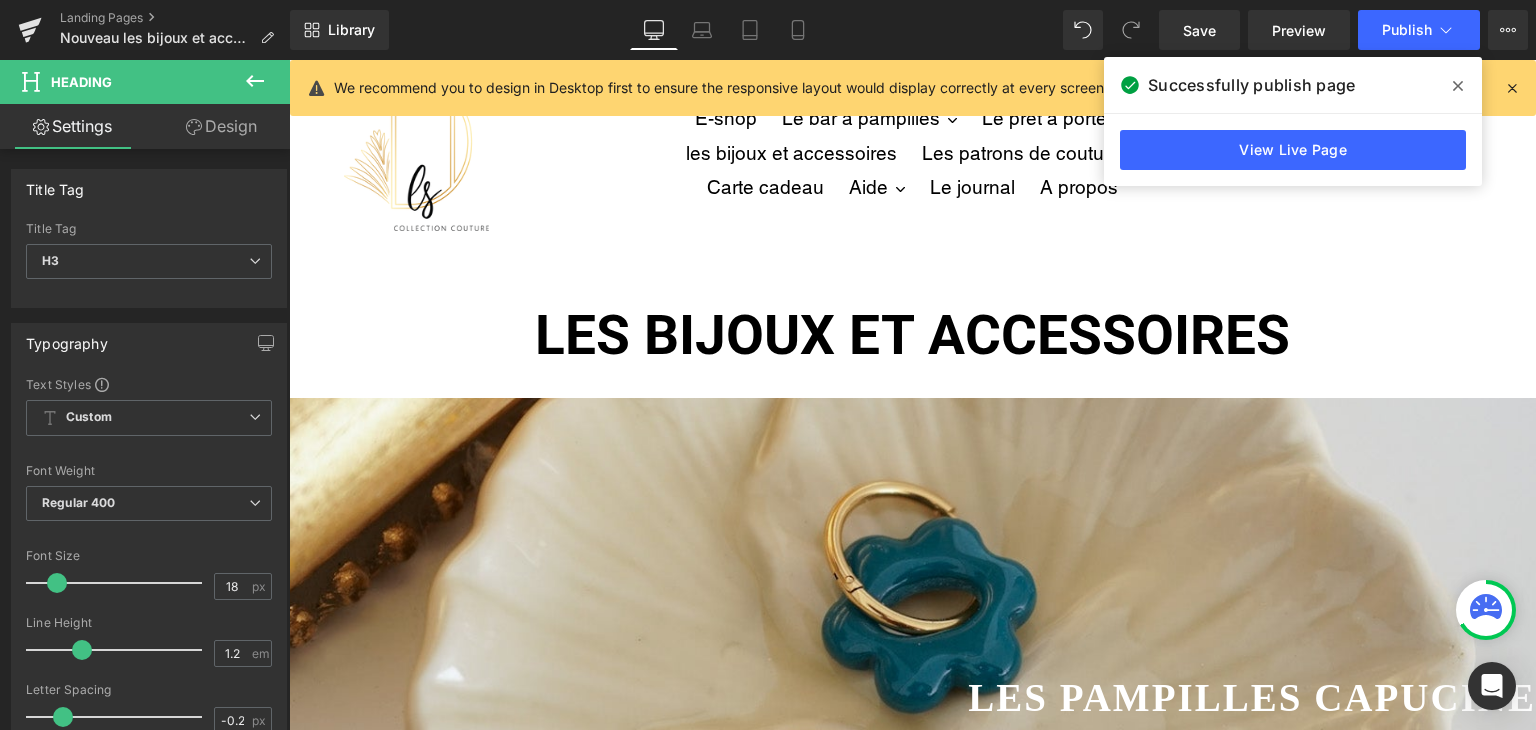 scroll, scrollTop: 128, scrollLeft: 0, axis: vertical 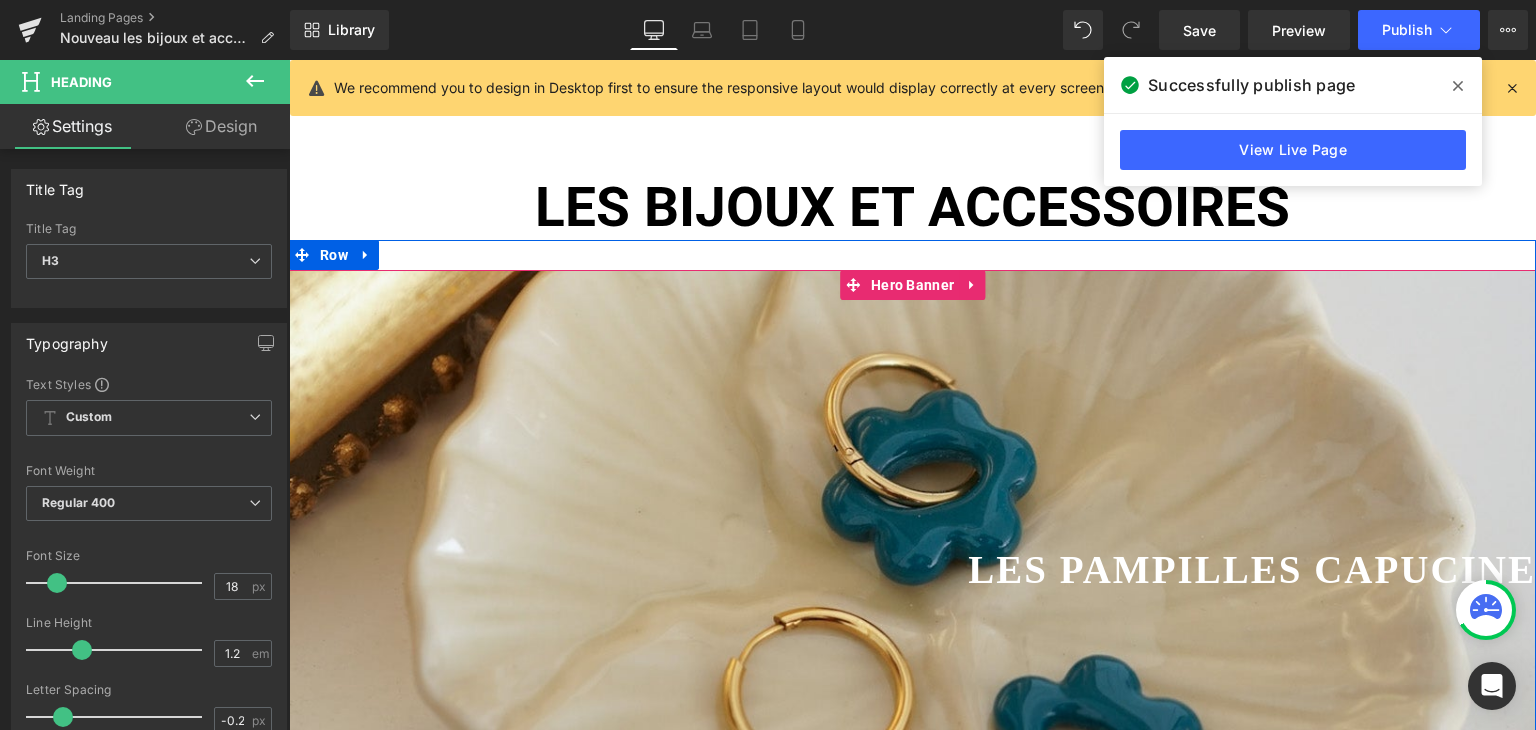 click on "Les pampilles capucine
Heading" at bounding box center [912, 532] 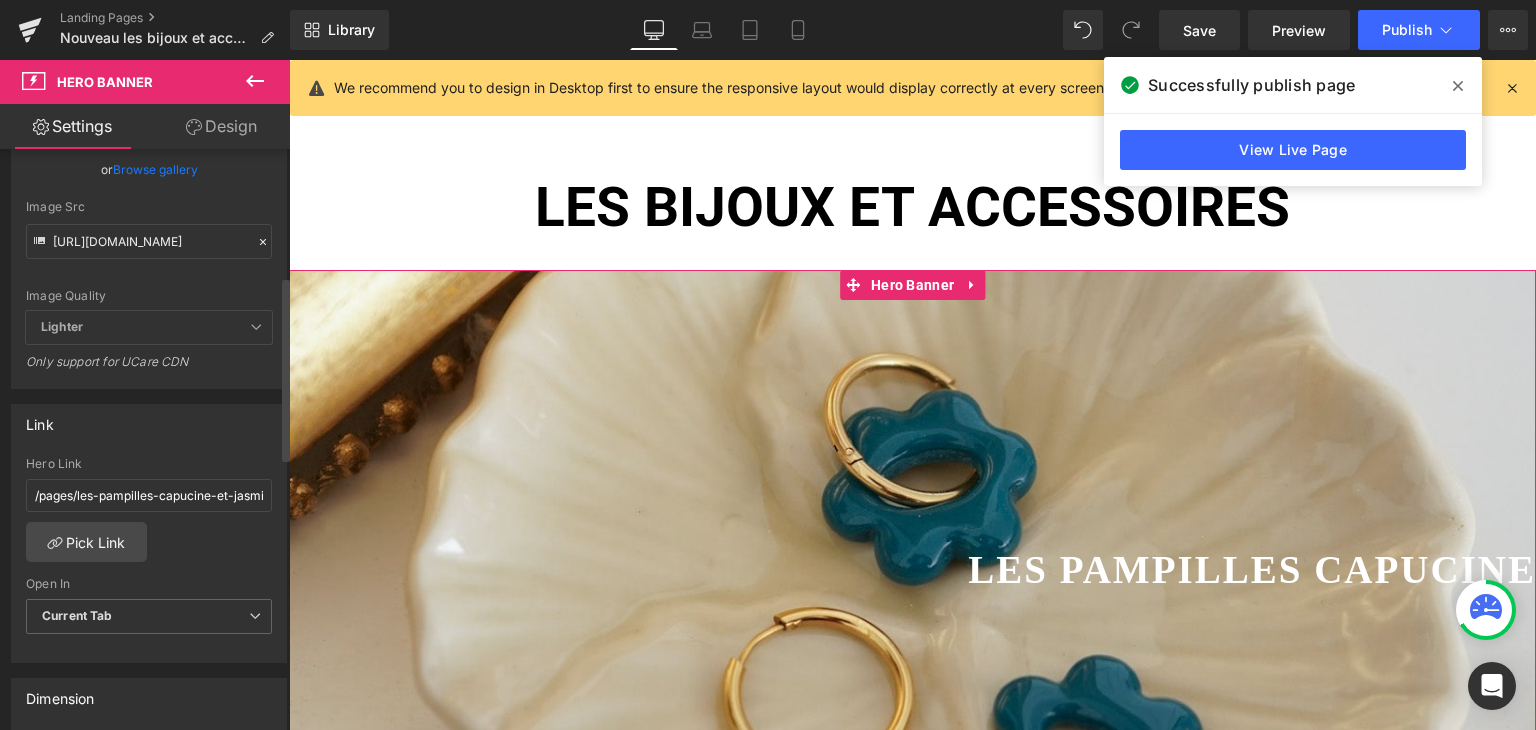 scroll, scrollTop: 400, scrollLeft: 0, axis: vertical 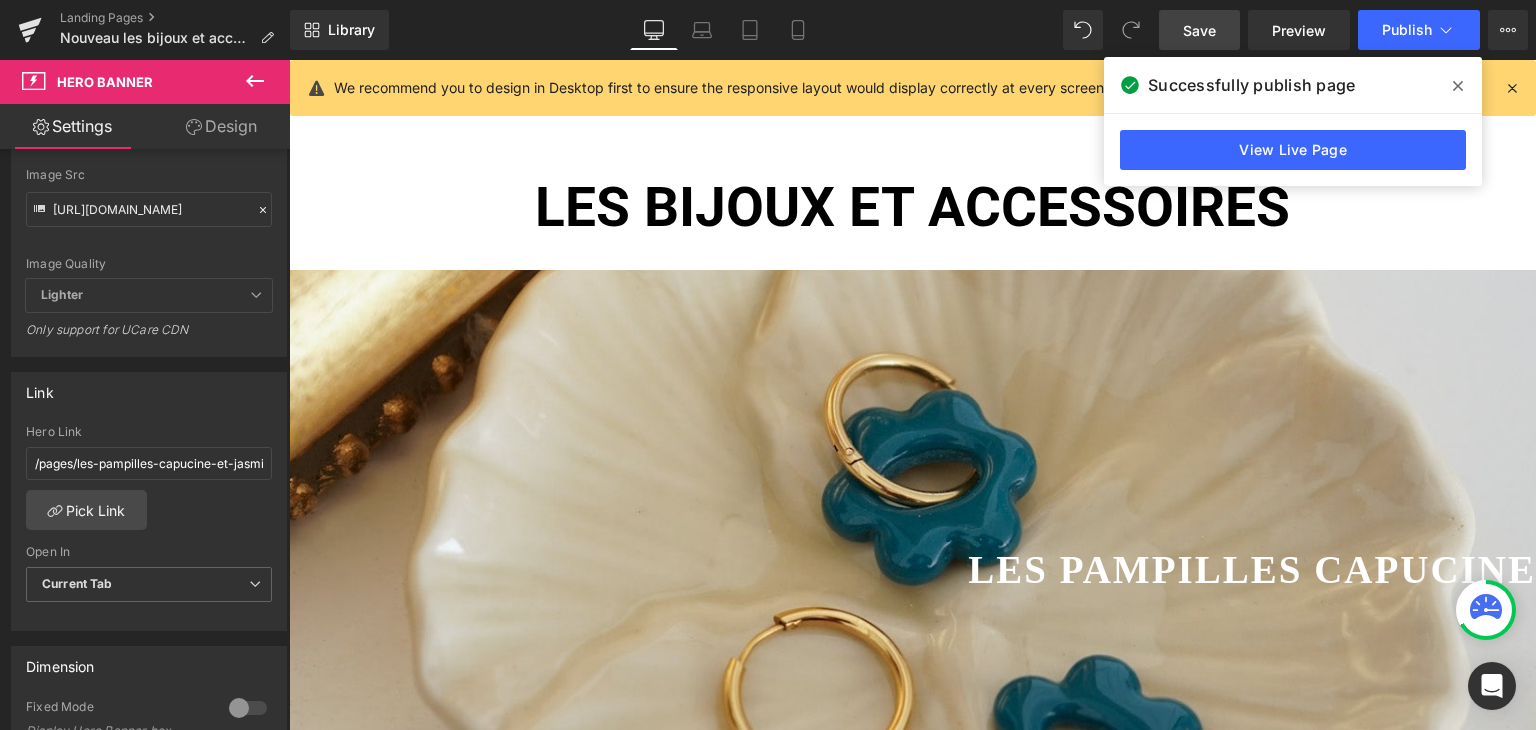 click on "Save" at bounding box center [1199, 30] 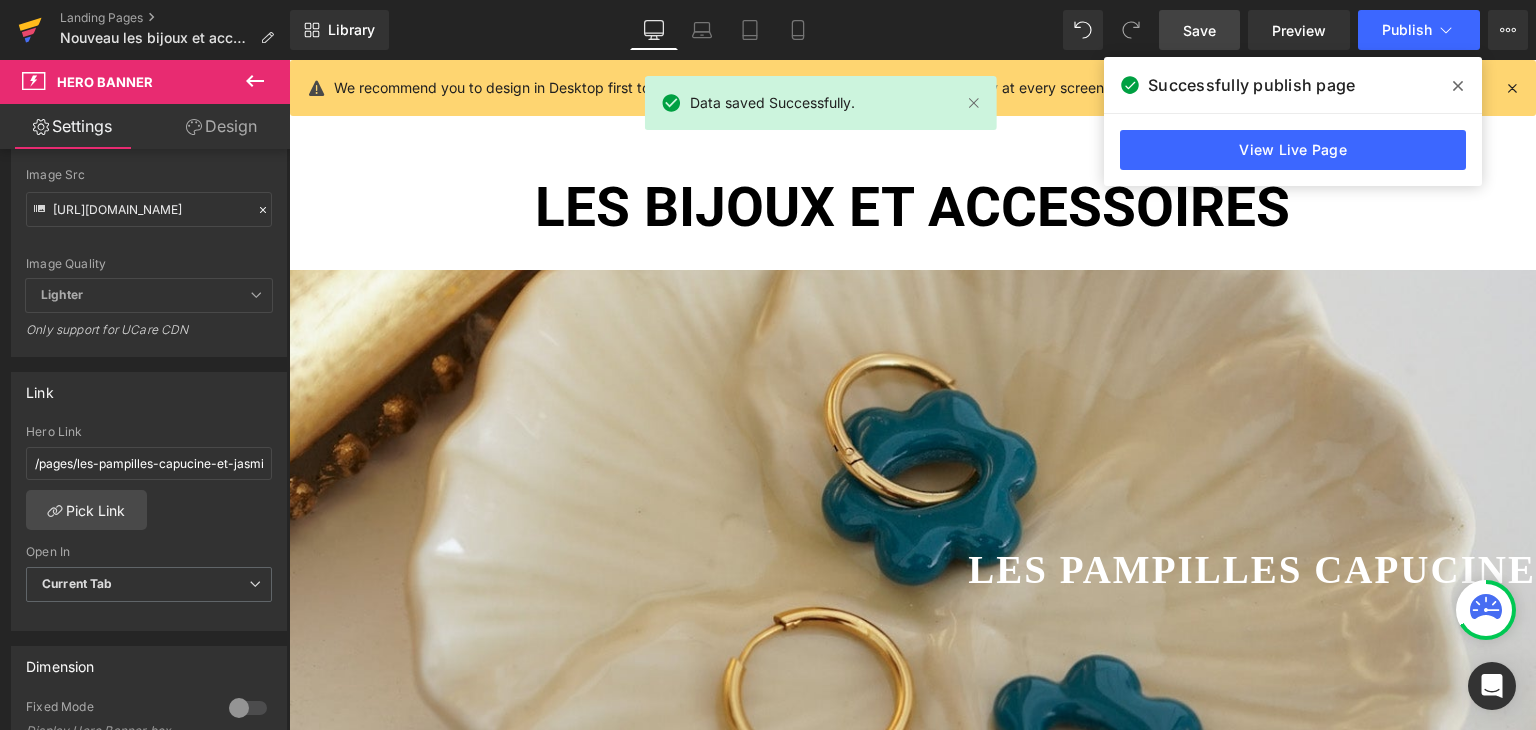 click 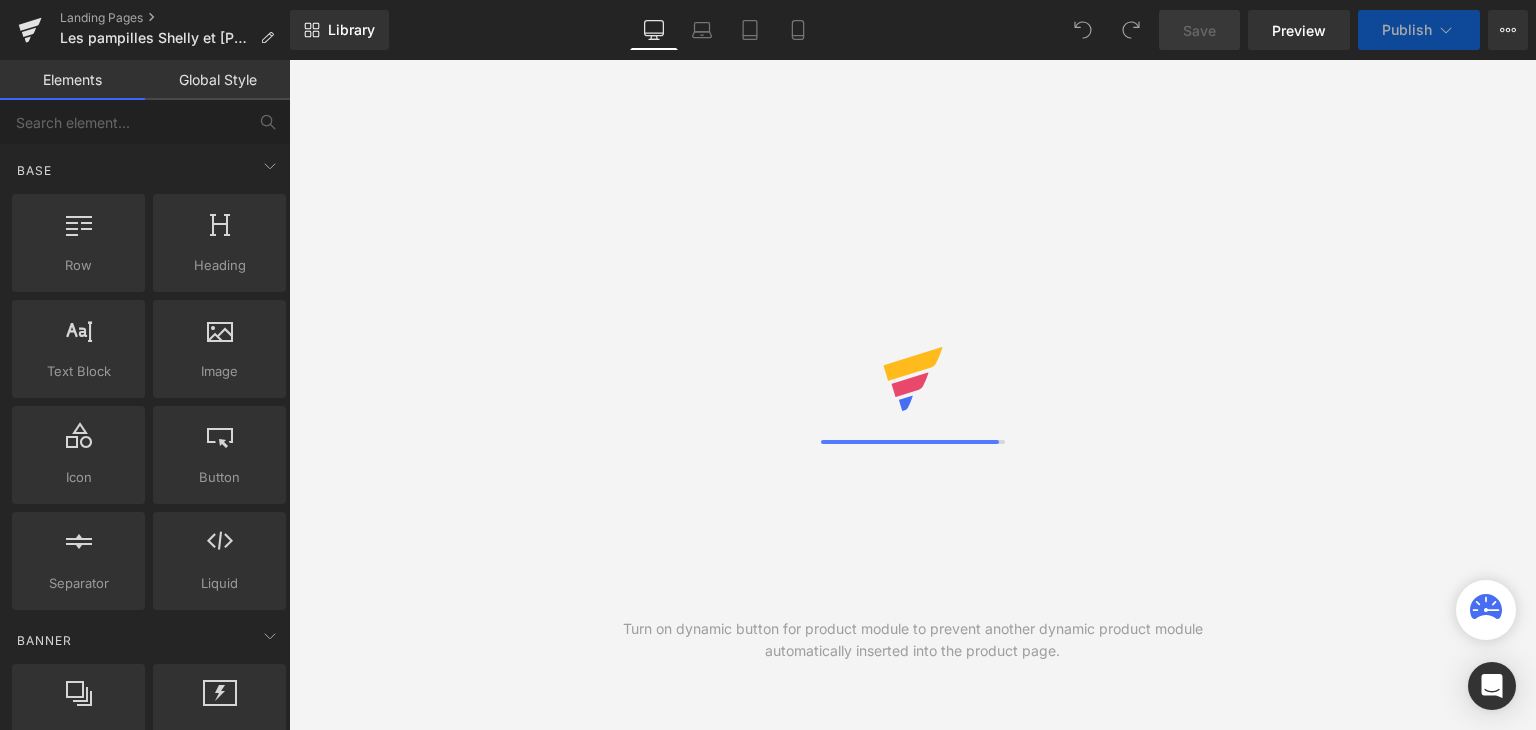 scroll, scrollTop: 0, scrollLeft: 0, axis: both 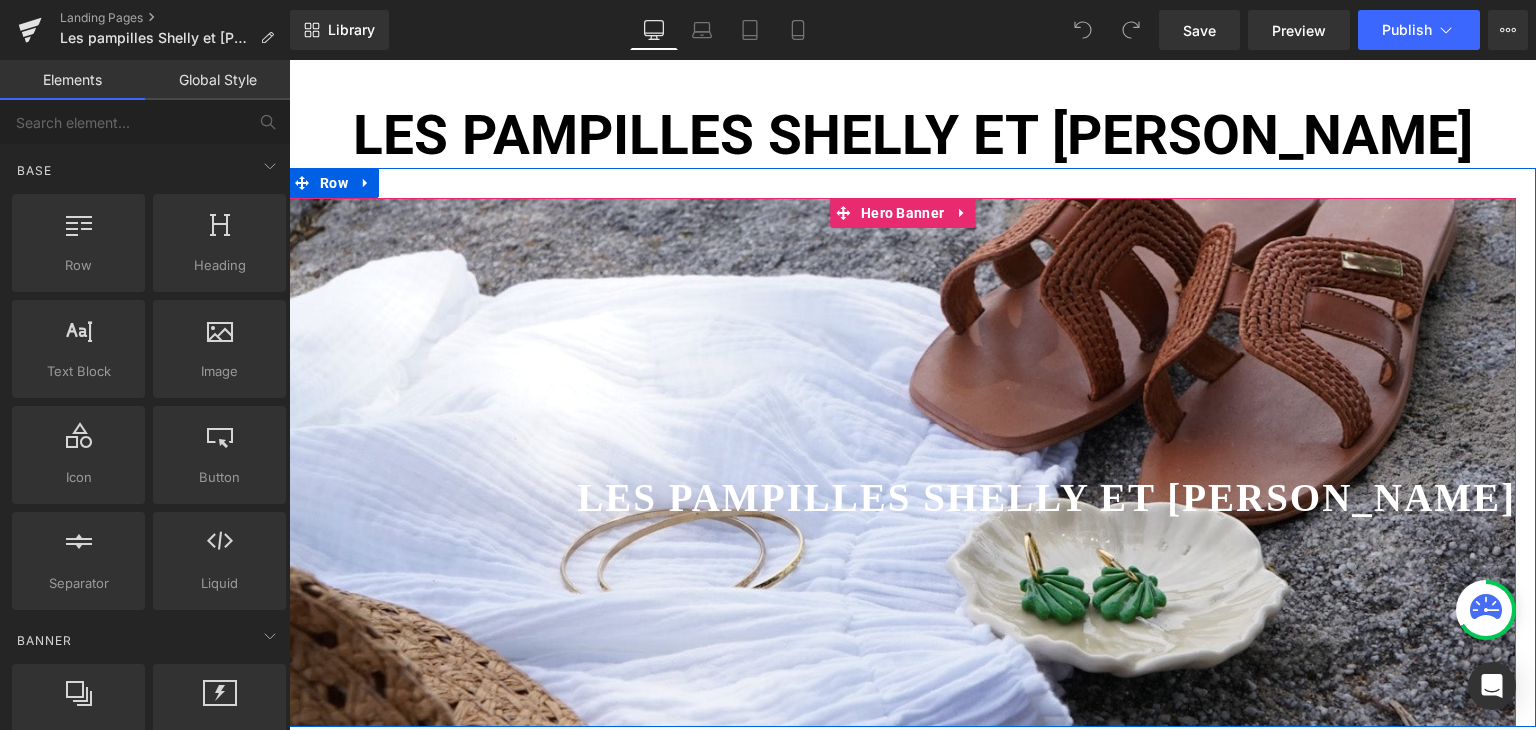 click at bounding box center [902, 462] 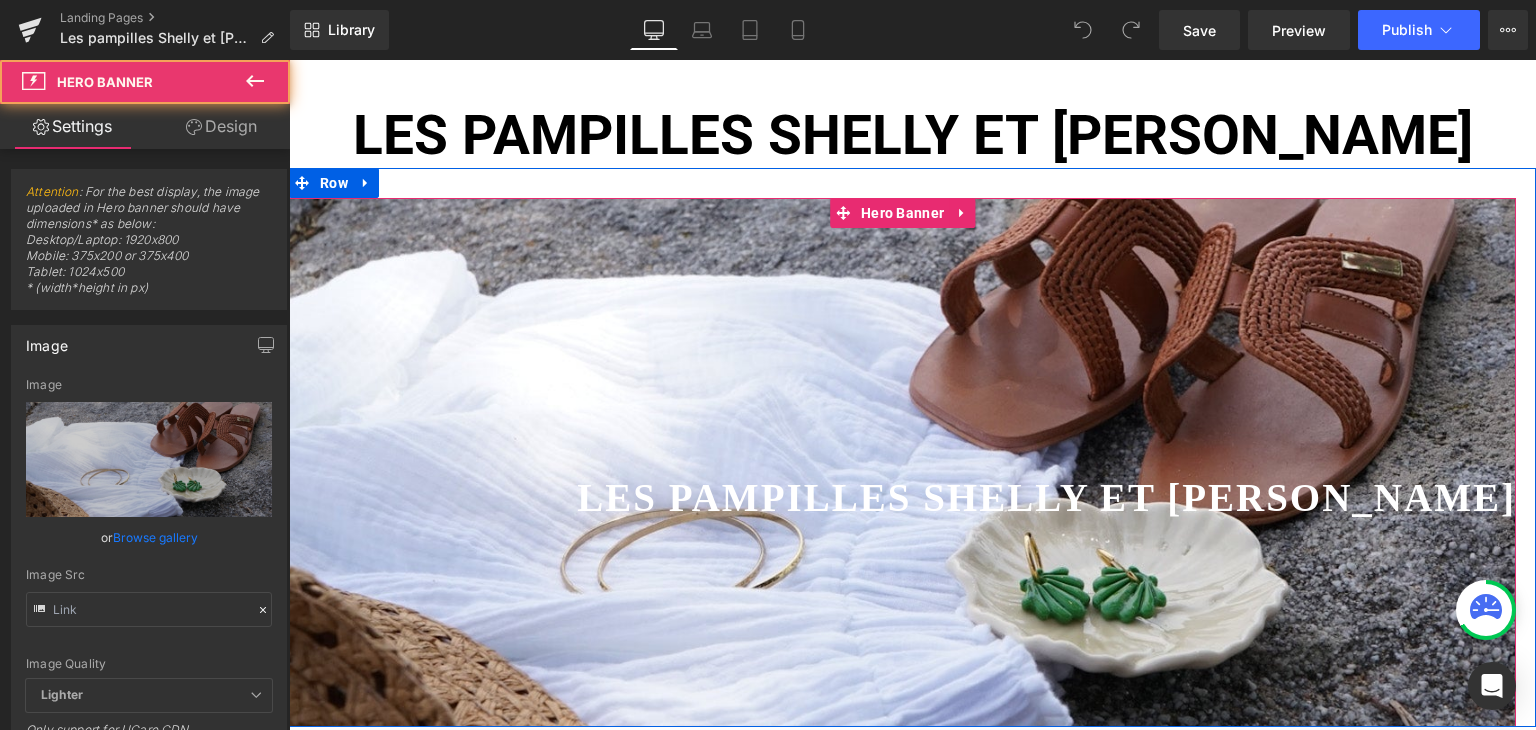 type on "https://cdn.shopify.com/s/files/1/0251/3371/1412/files/DSC00376_1.jpg?v=1750770540" 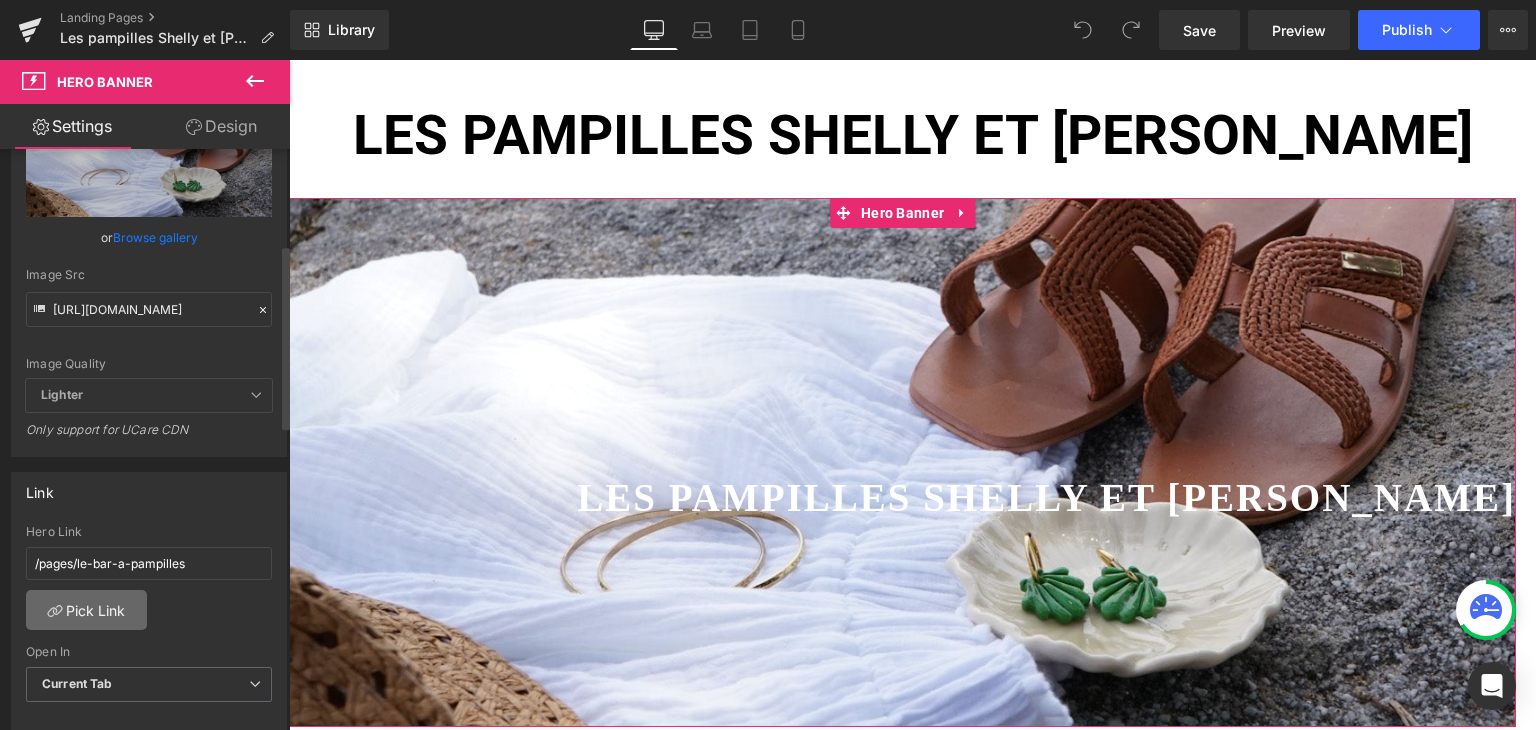 scroll, scrollTop: 400, scrollLeft: 0, axis: vertical 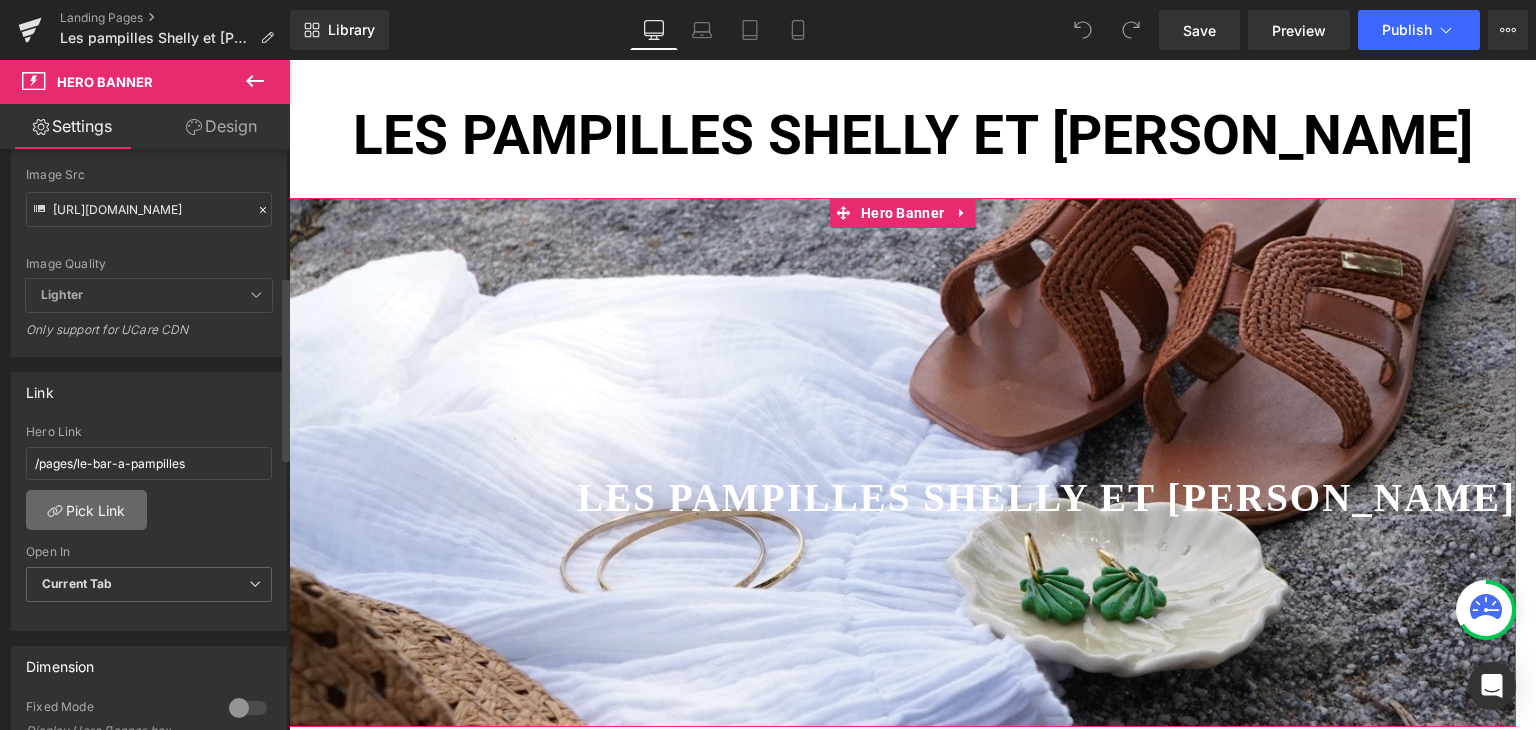 click on "Pick Link" at bounding box center (86, 510) 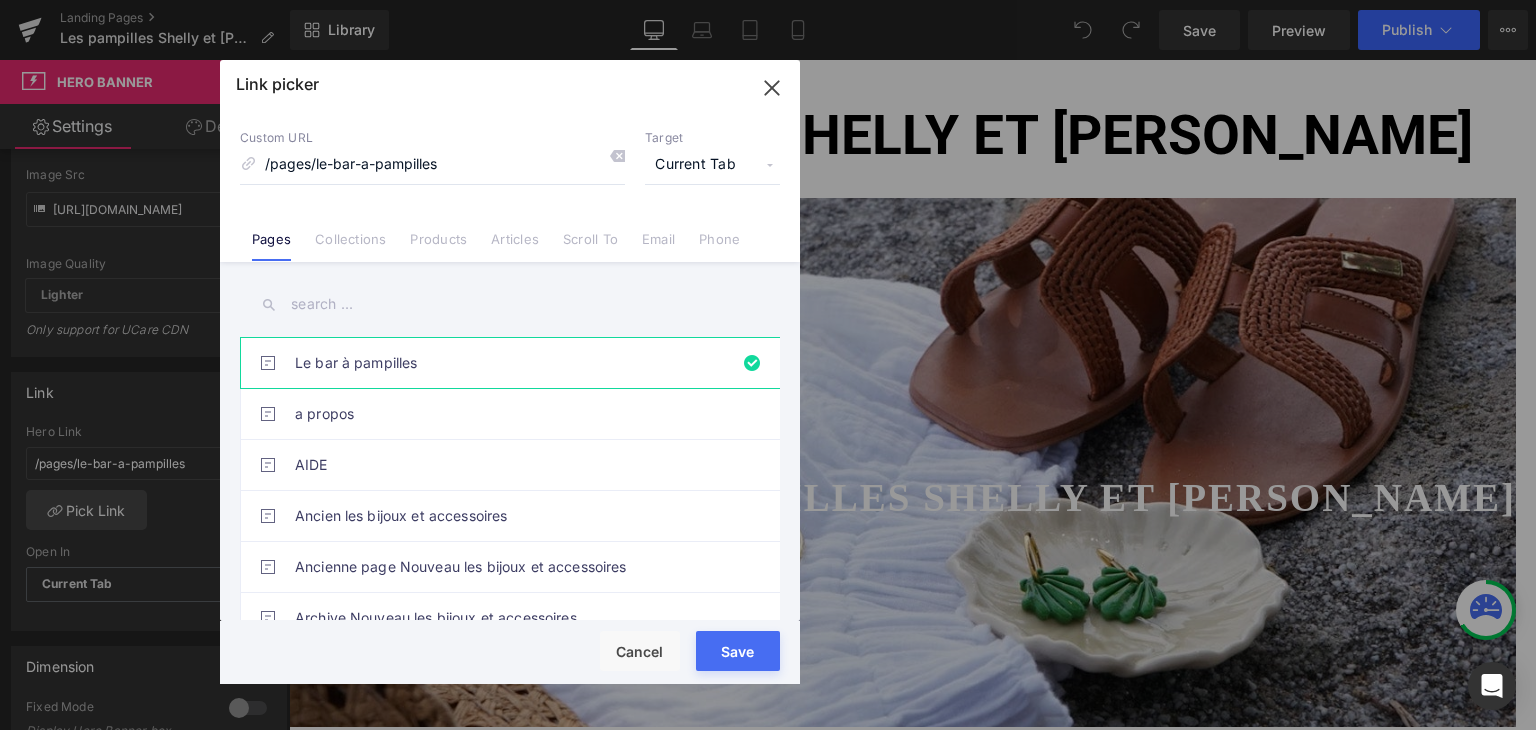 click at bounding box center [510, 304] 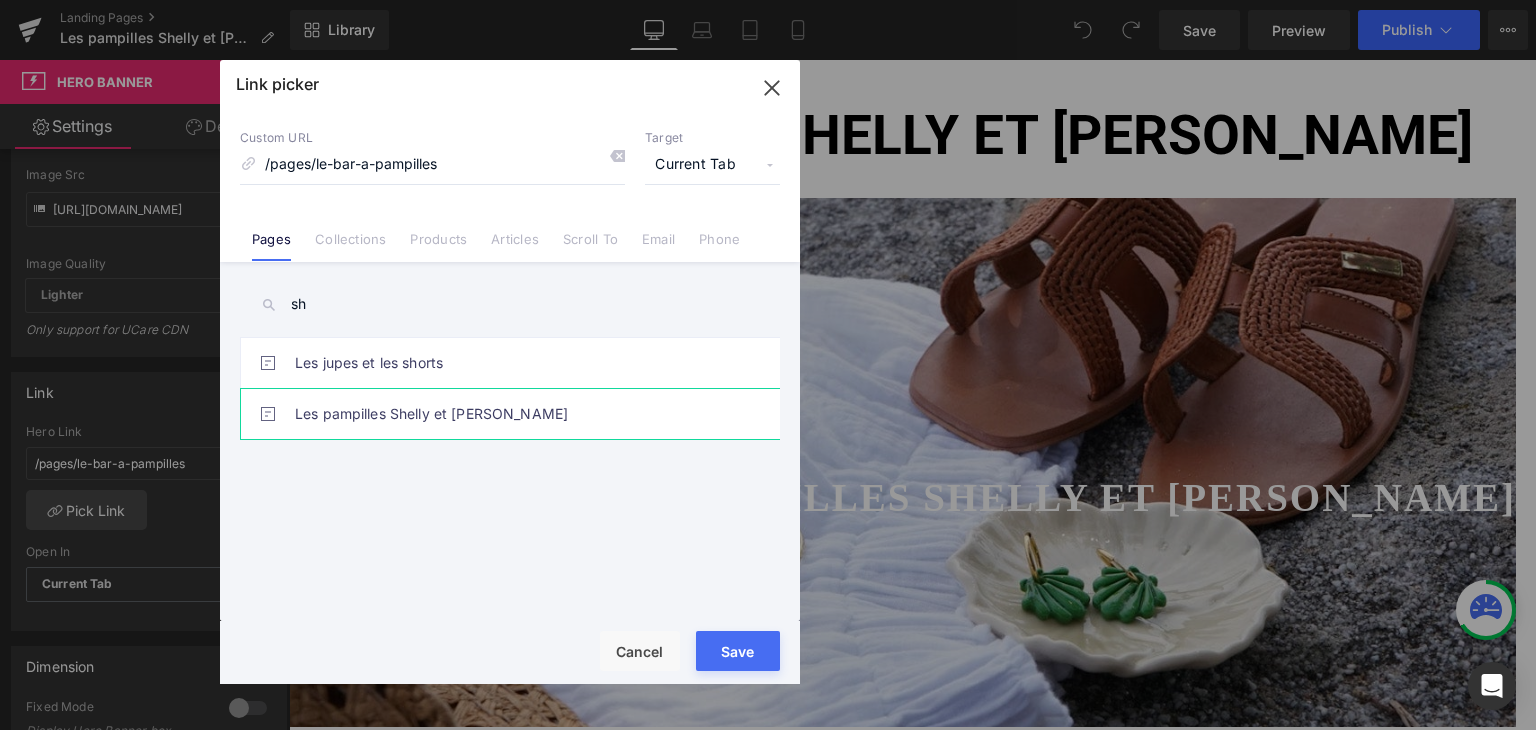 type on "sh" 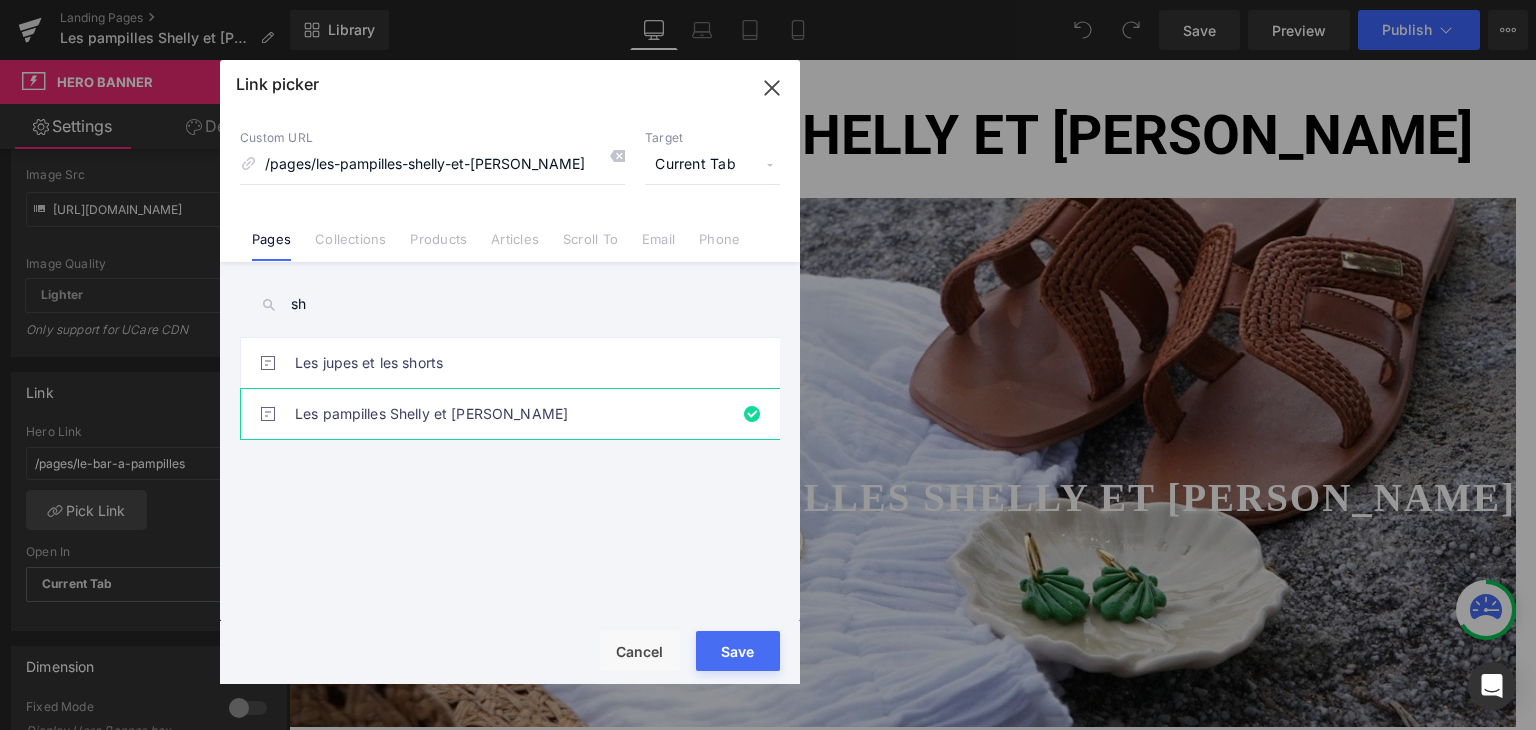 click on "Rendering Content" at bounding box center (768, 651) 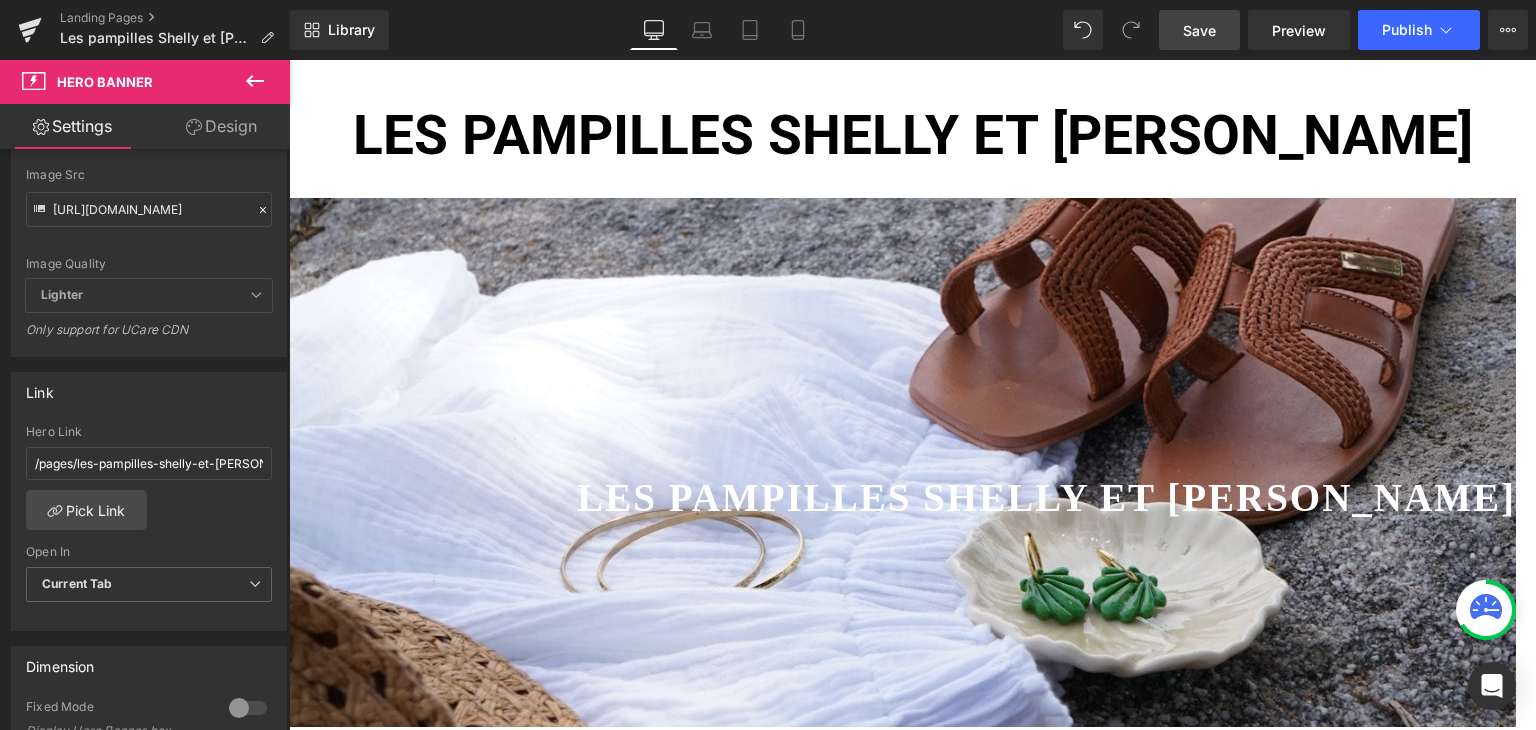 click on "Save" at bounding box center [1199, 30] 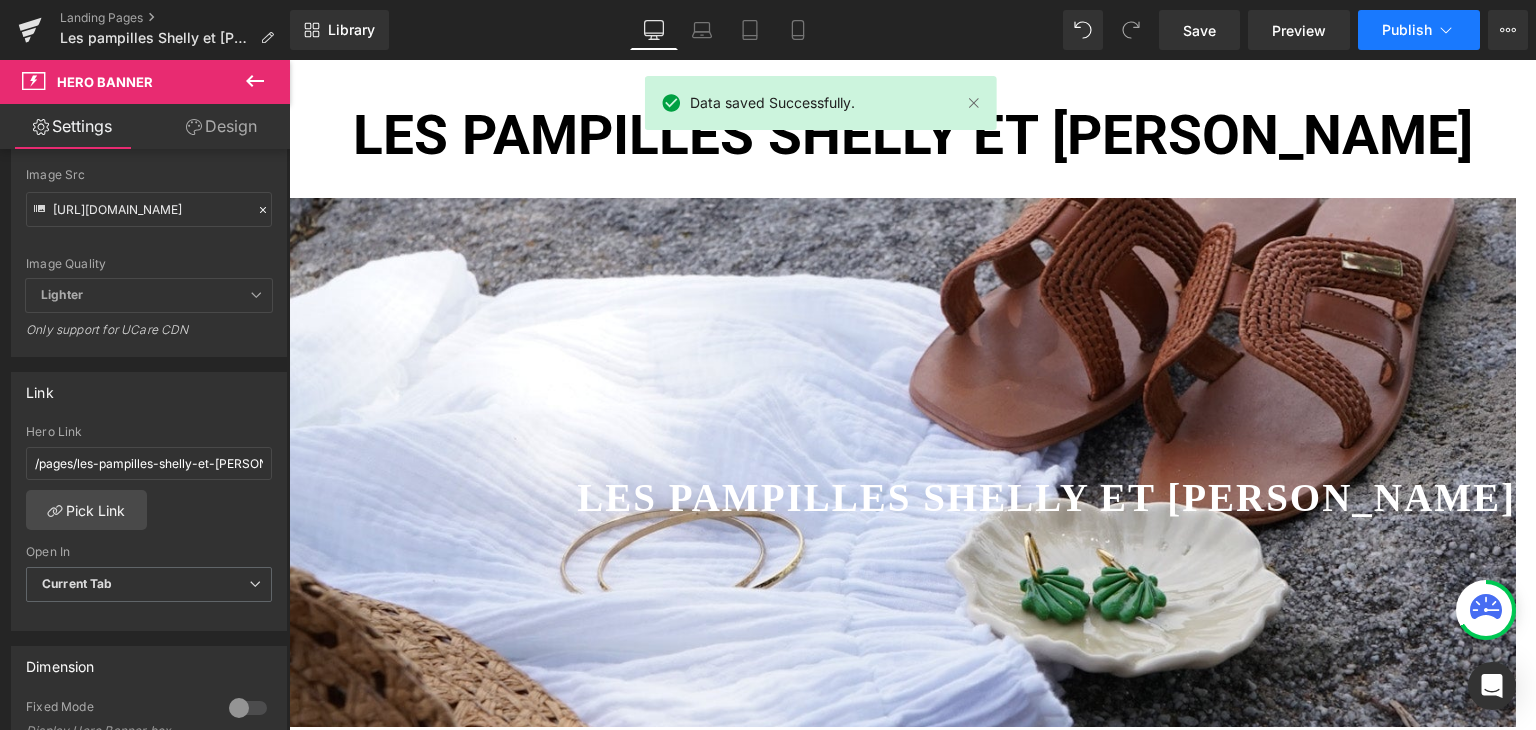 click on "Publish" at bounding box center [1407, 30] 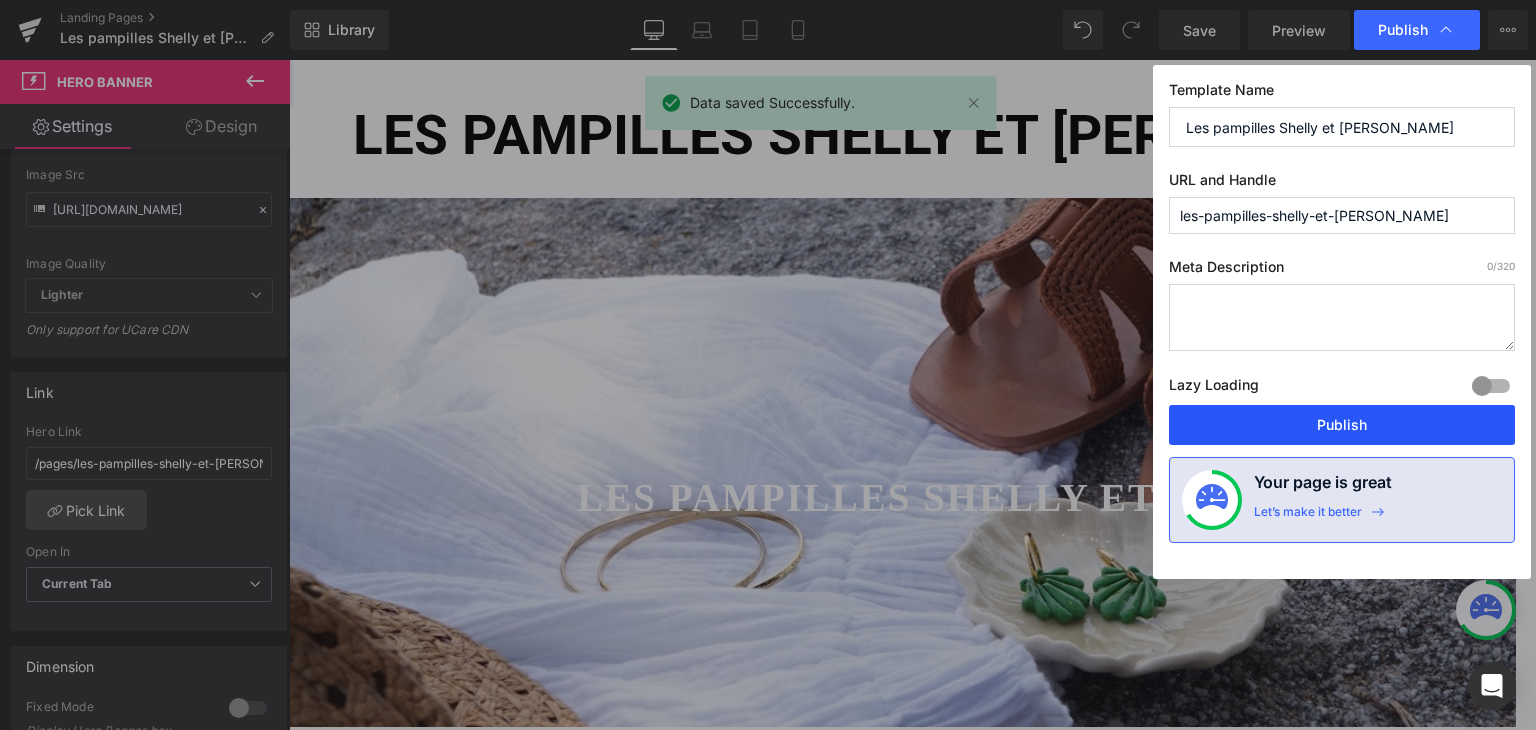 click on "Publish" at bounding box center [1342, 425] 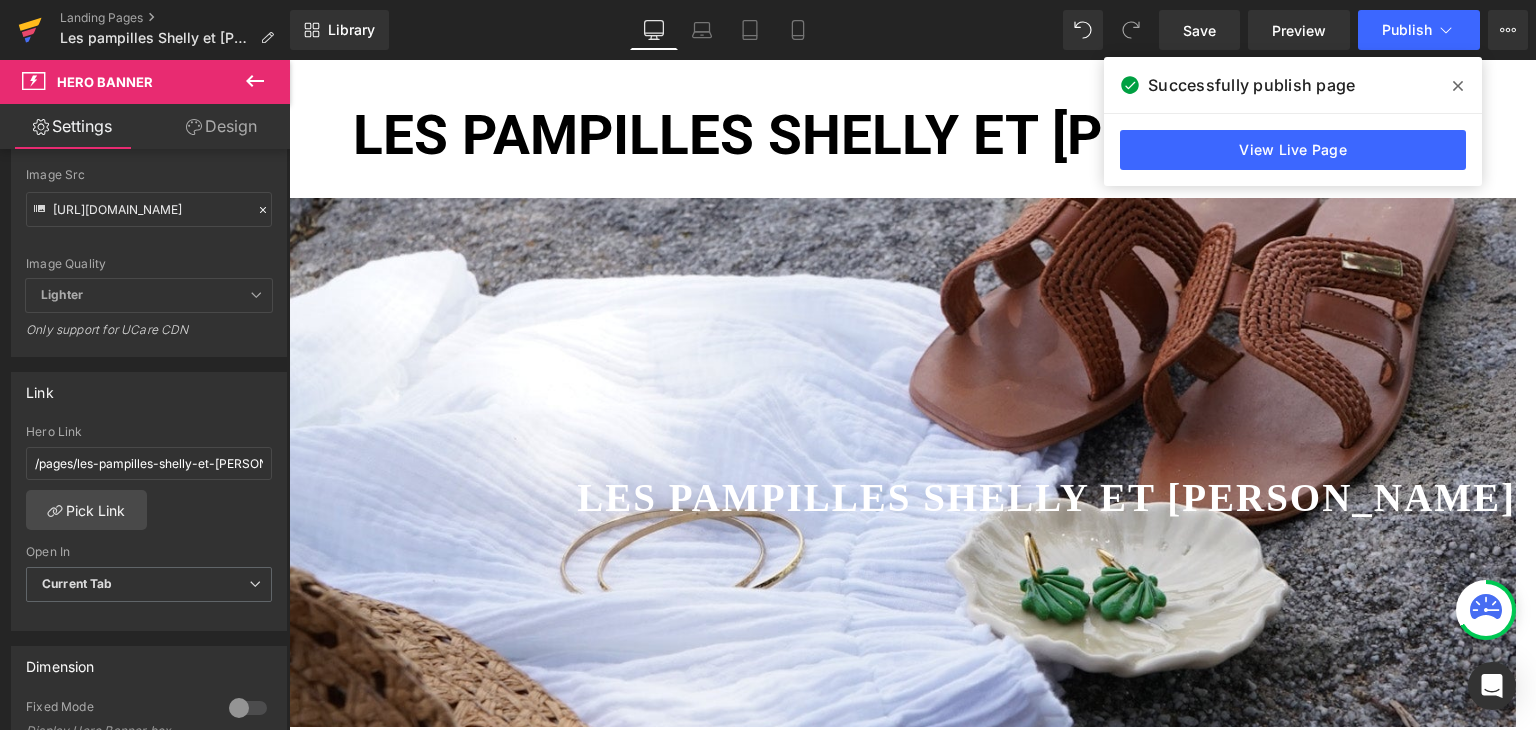 click 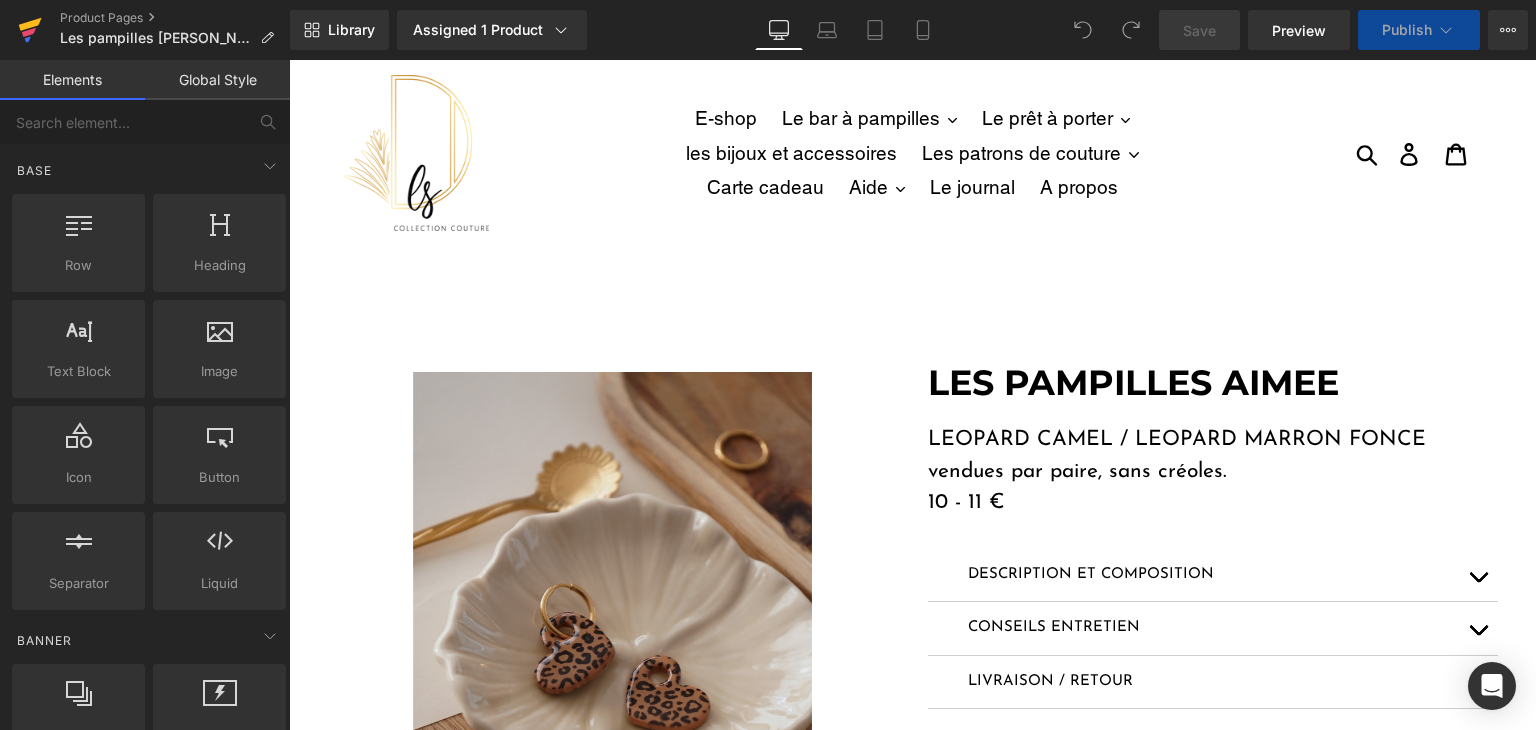 scroll, scrollTop: 0, scrollLeft: 0, axis: both 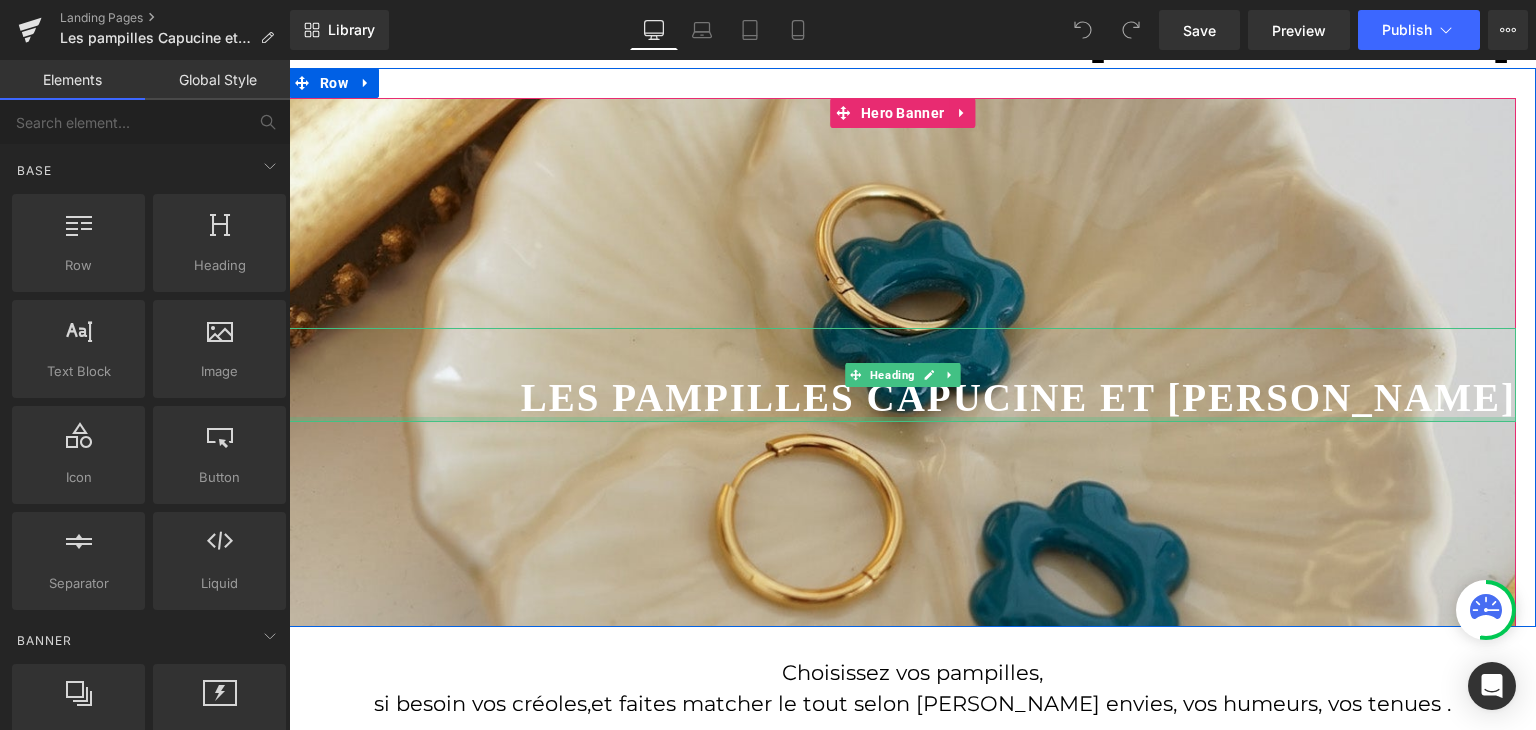 click at bounding box center [902, 419] 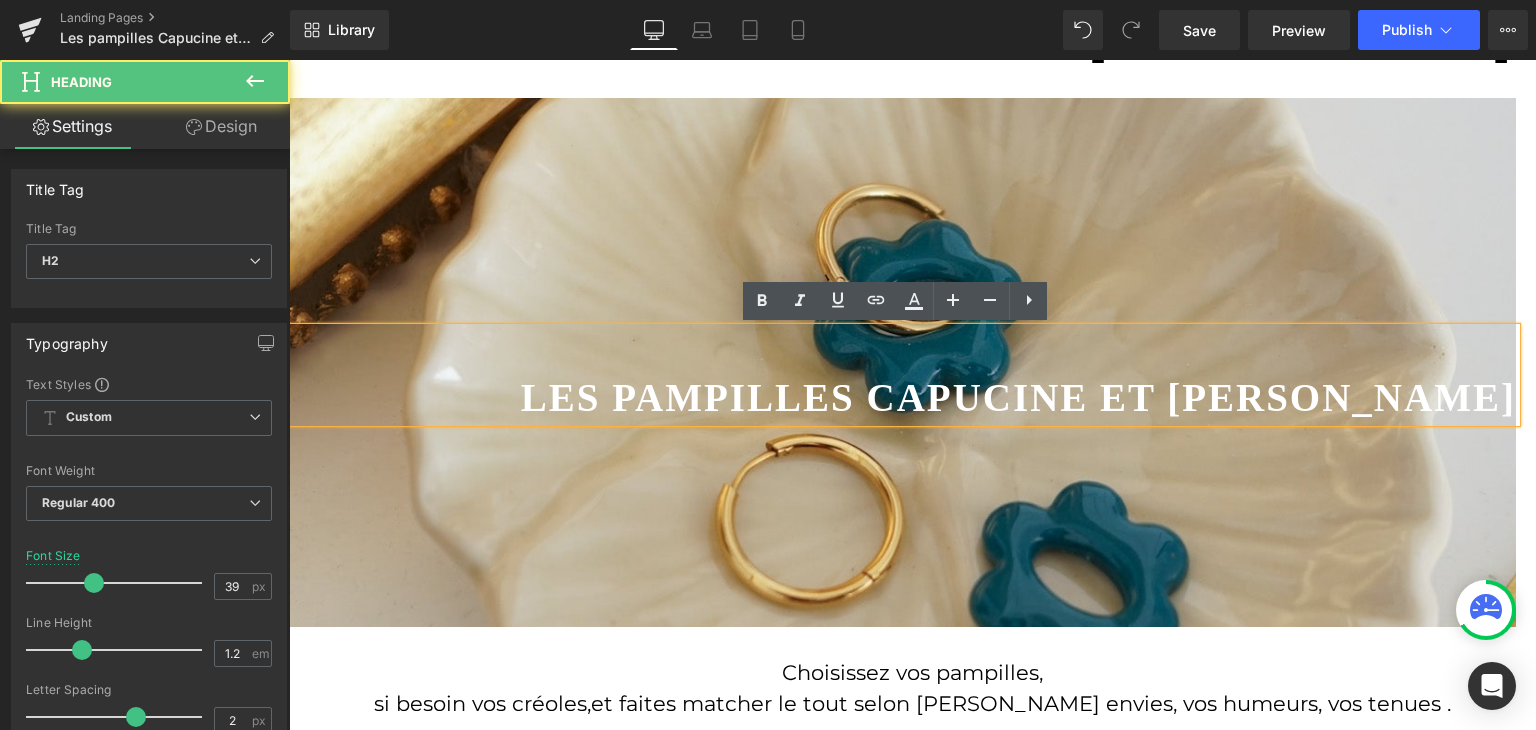 click at bounding box center (902, 362) 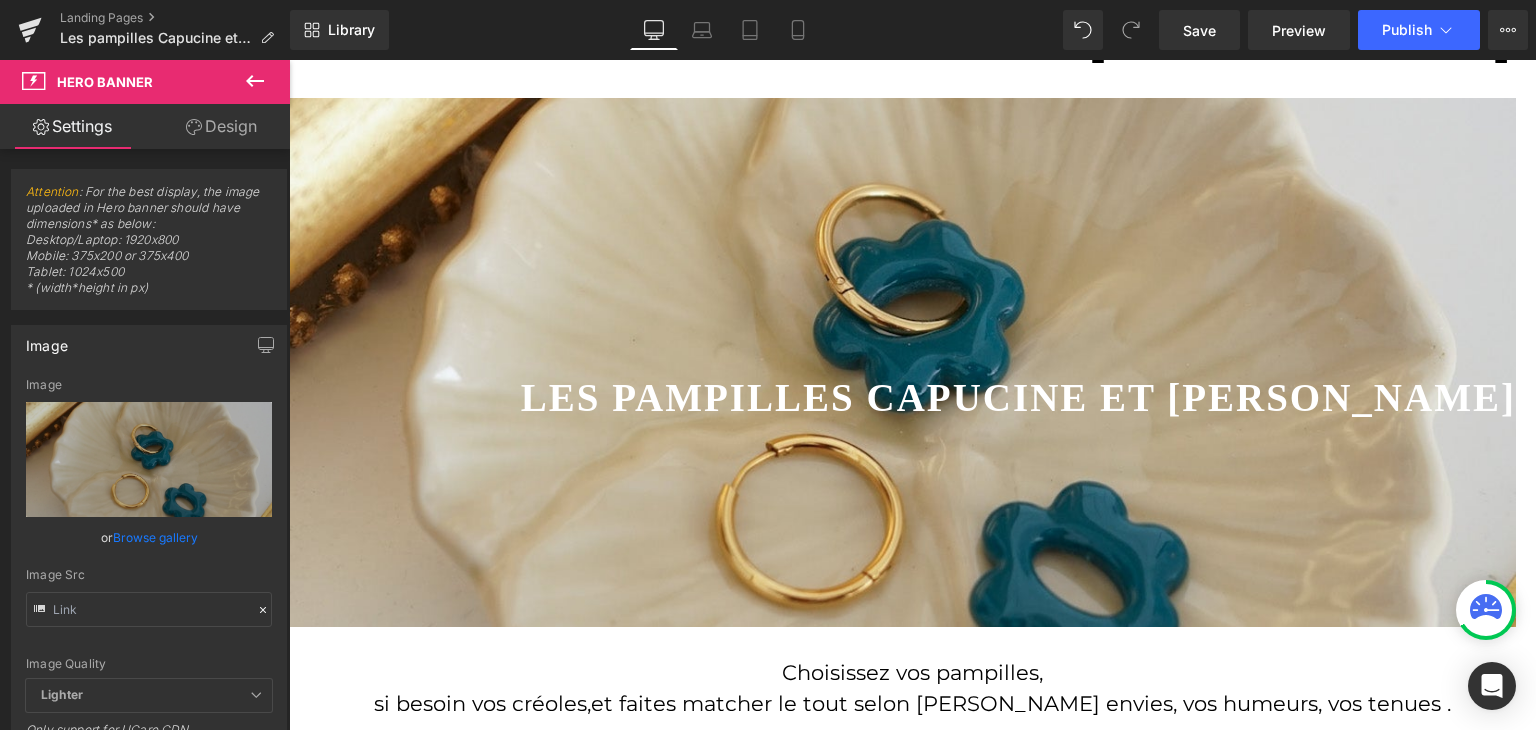 type on "https://cdn.shopify.com/s/files/1/0251/3371/1412/files/Bleu_canard_capucine_2.jpg?v=1751371168" 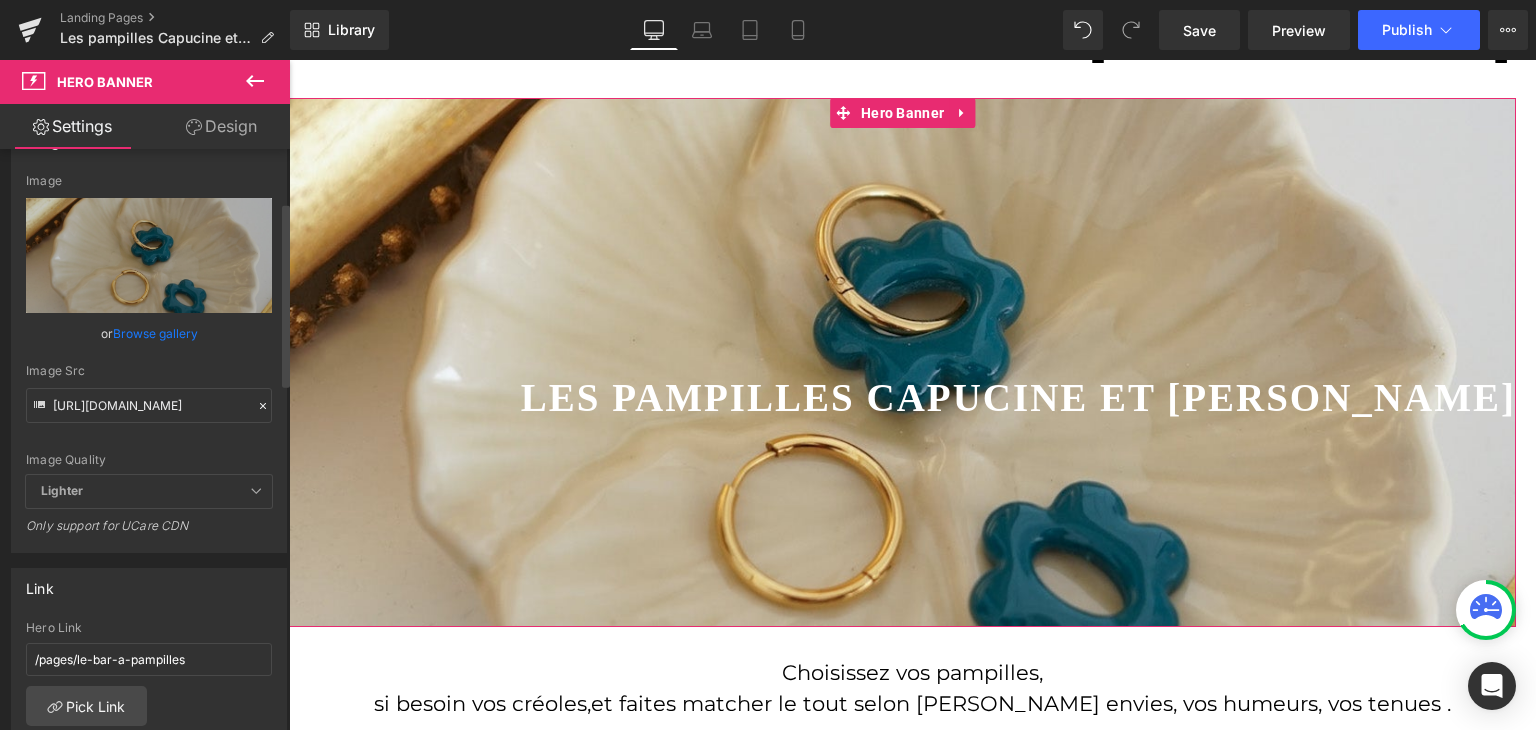 scroll, scrollTop: 300, scrollLeft: 0, axis: vertical 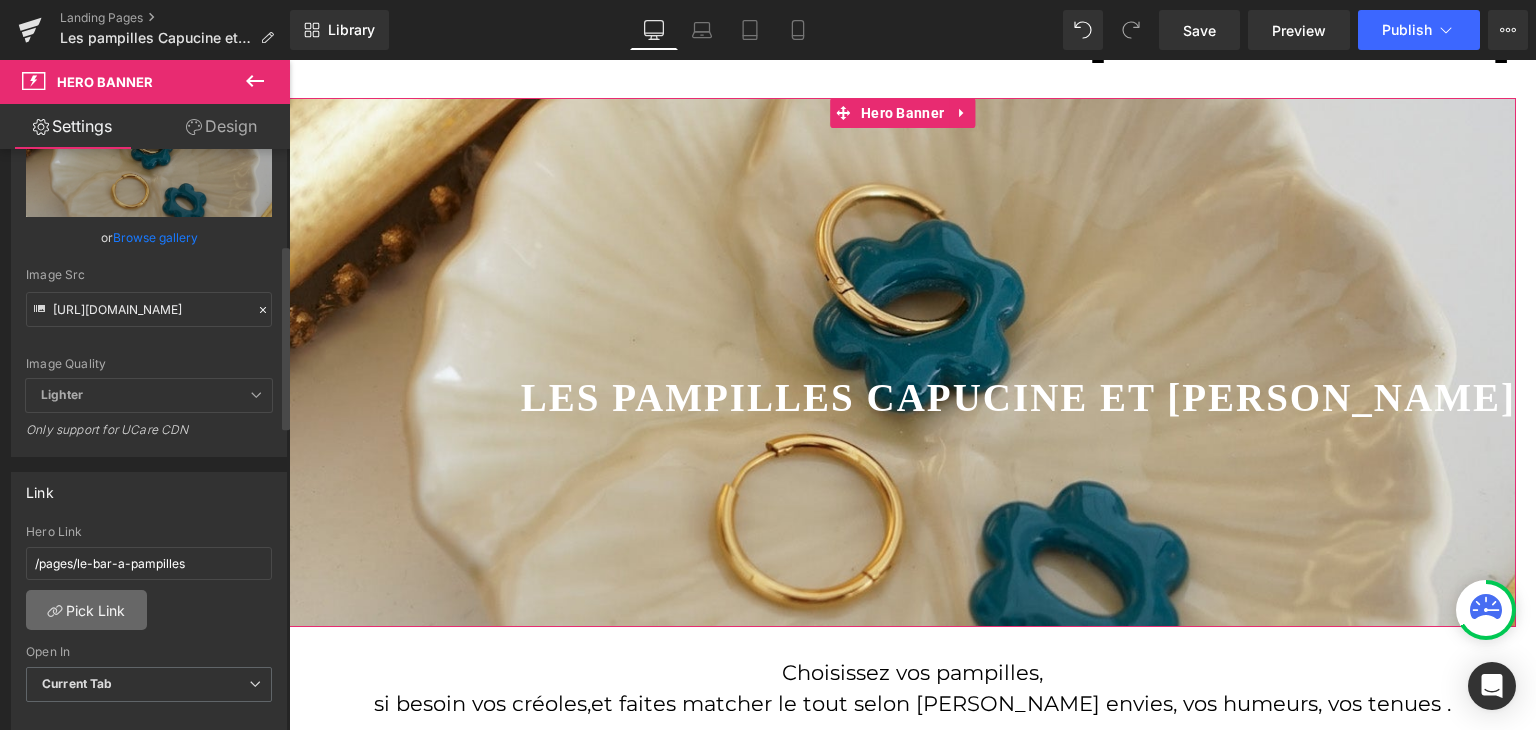 click on "Pick Link" at bounding box center [86, 610] 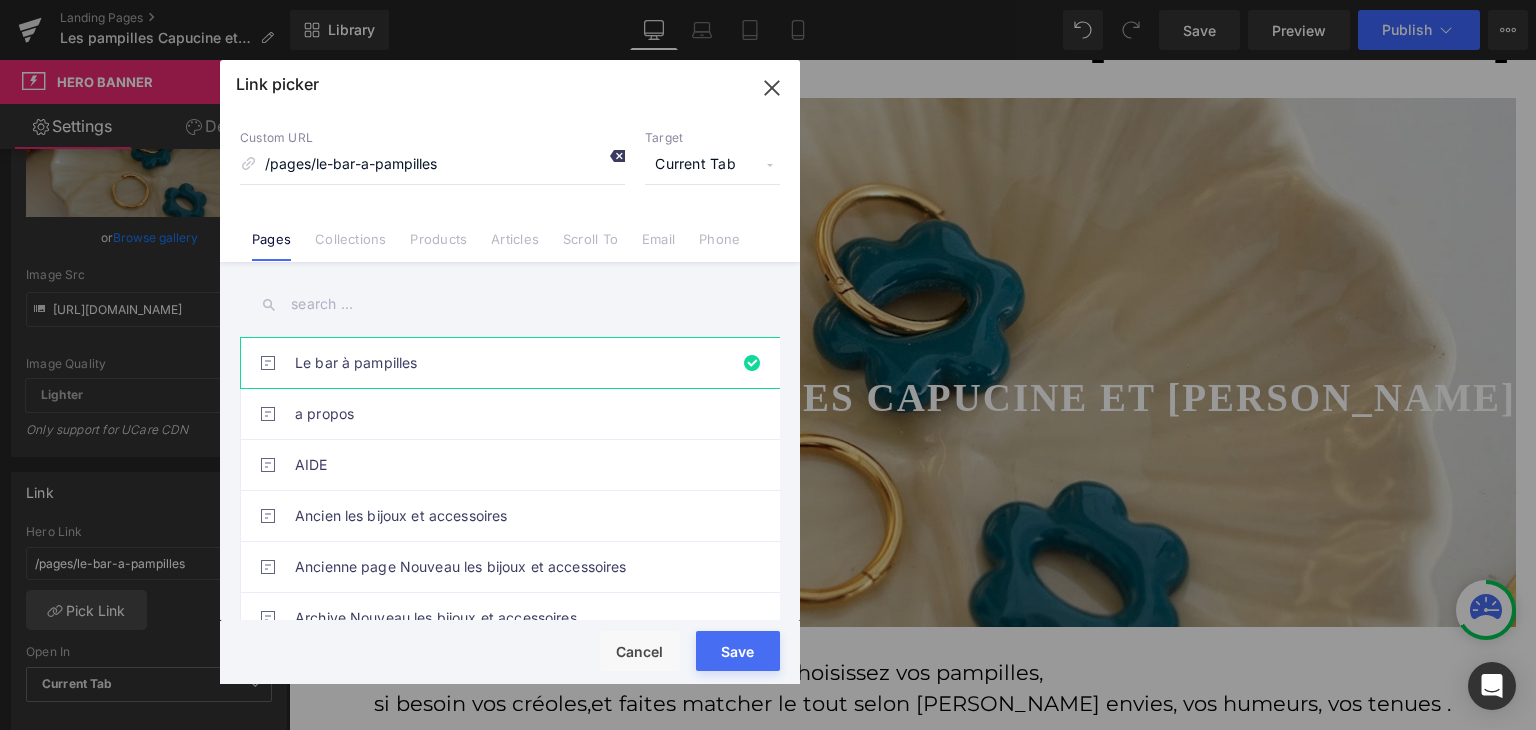 click at bounding box center [610, 159] 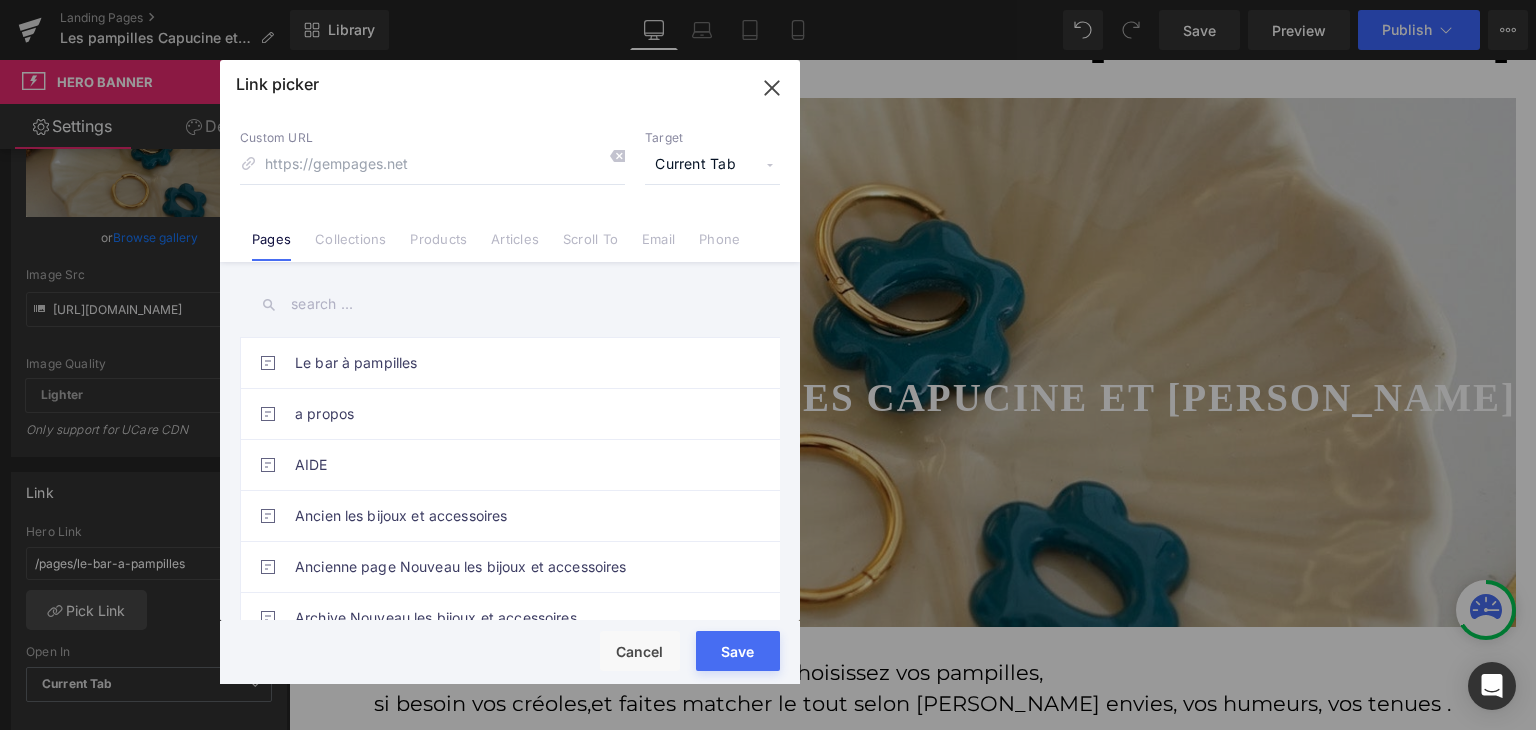 click on "Custom URL                   Target   Current Tab     Current Tab   New Tab                 Pages       Collections       Products       Articles       Scroll To       Email       Phone" at bounding box center (510, 186) 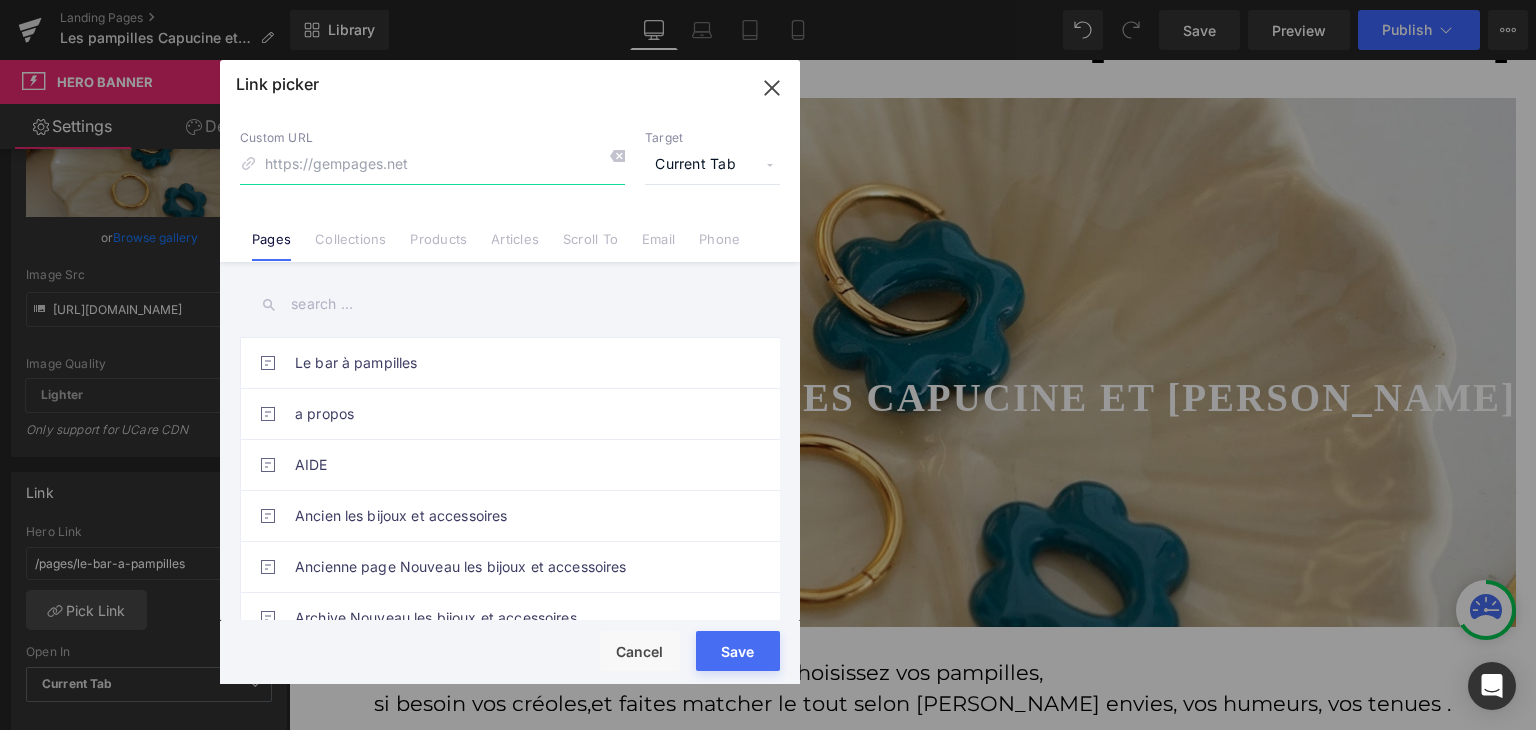 click at bounding box center (432, 165) 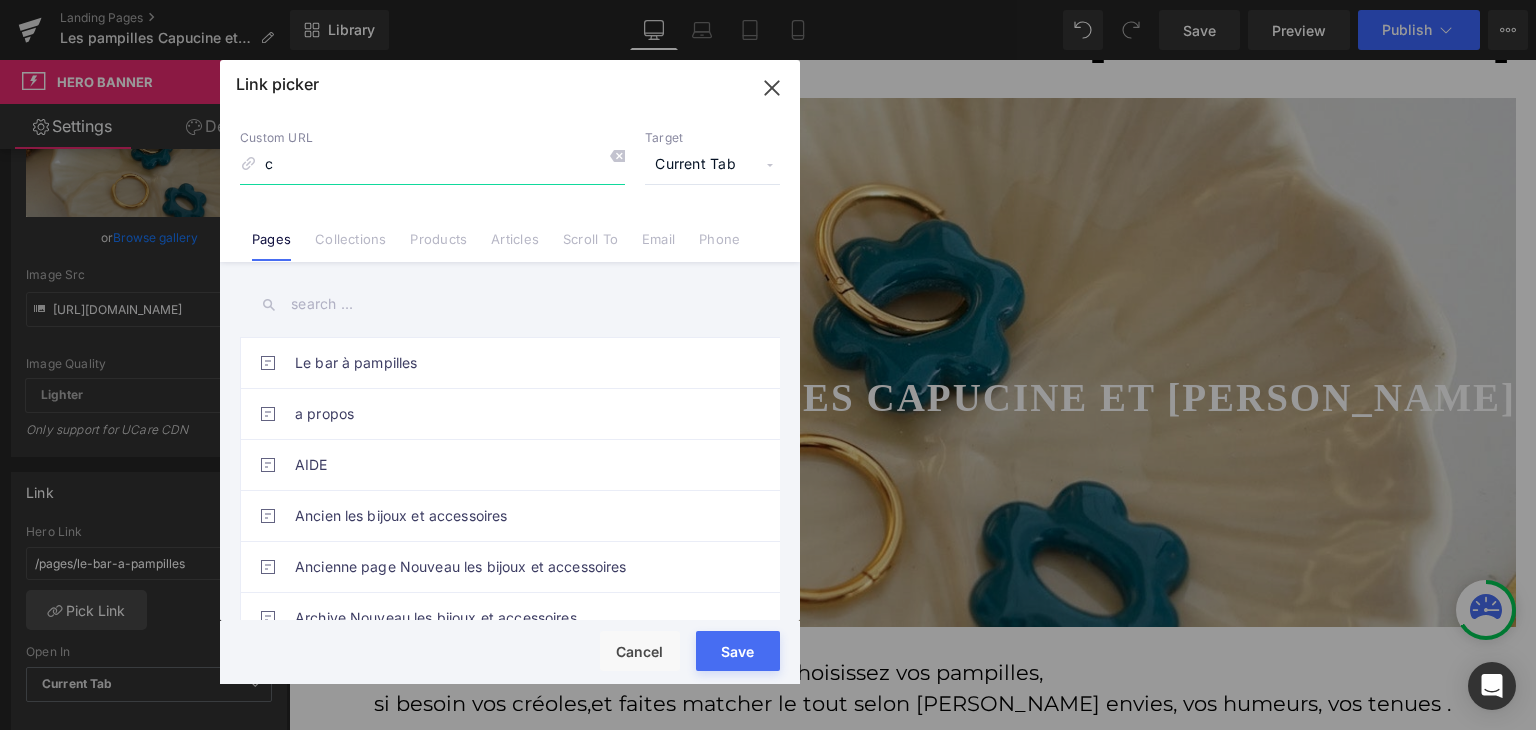 type on "c" 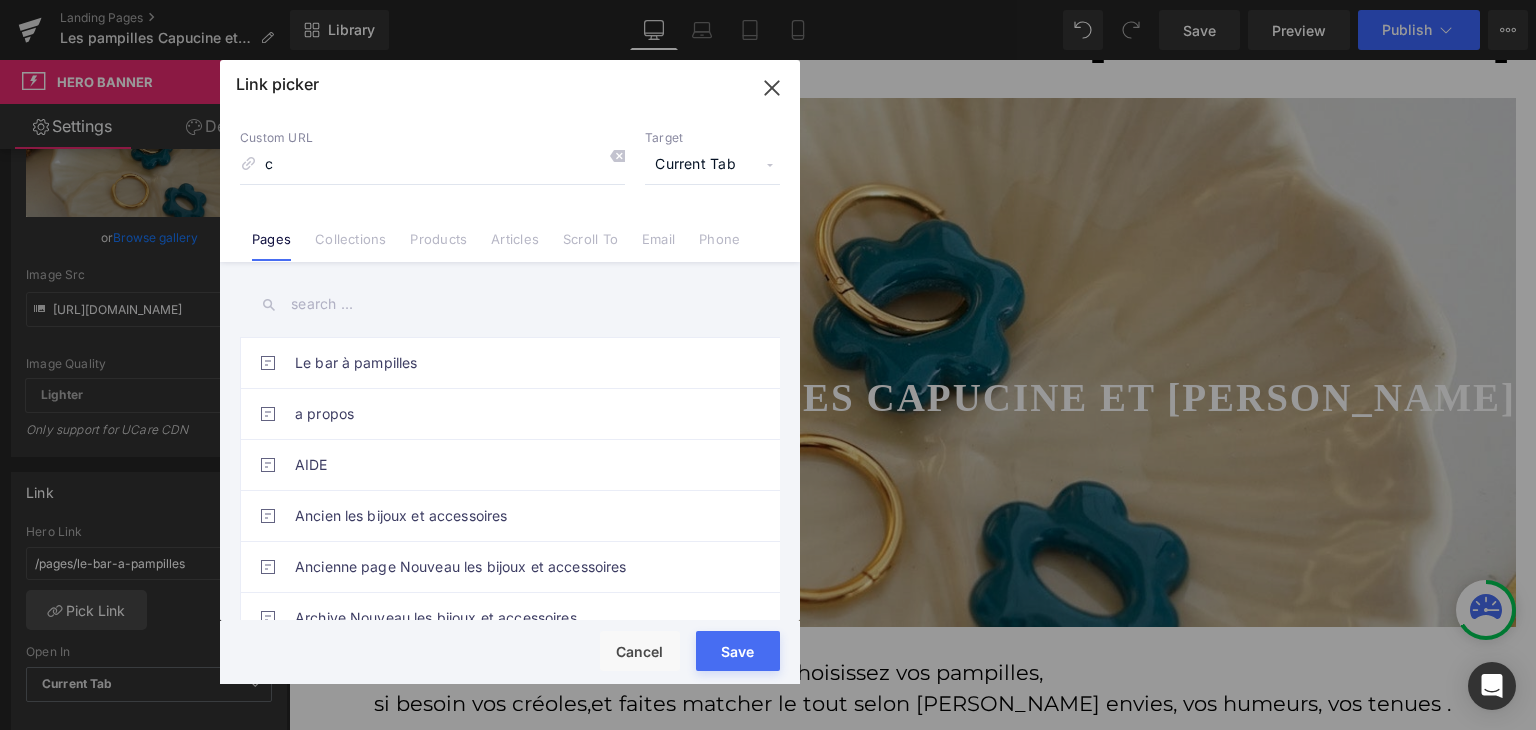 click at bounding box center (510, 304) 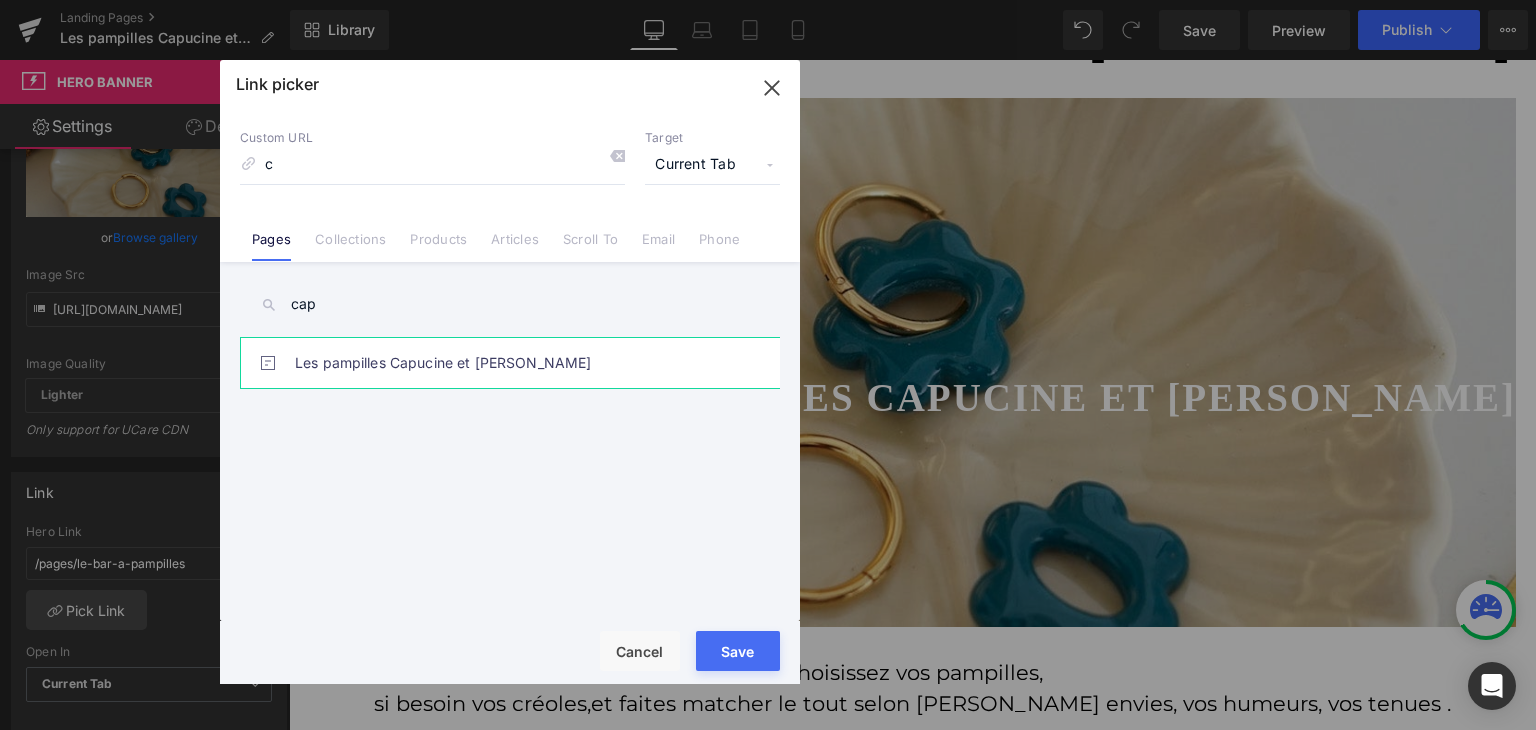 type on "cap" 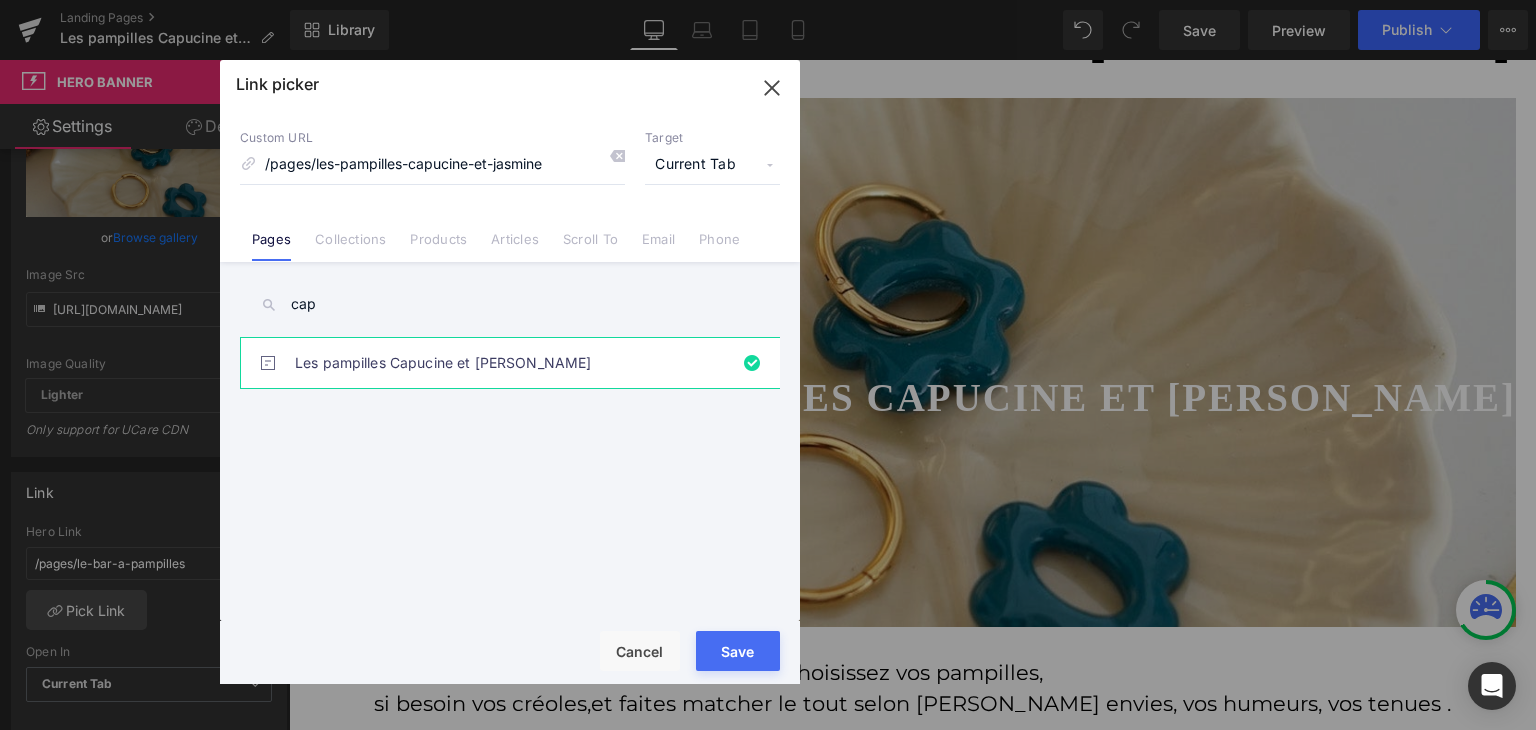 click on "Rendering Content" at bounding box center [768, 651] 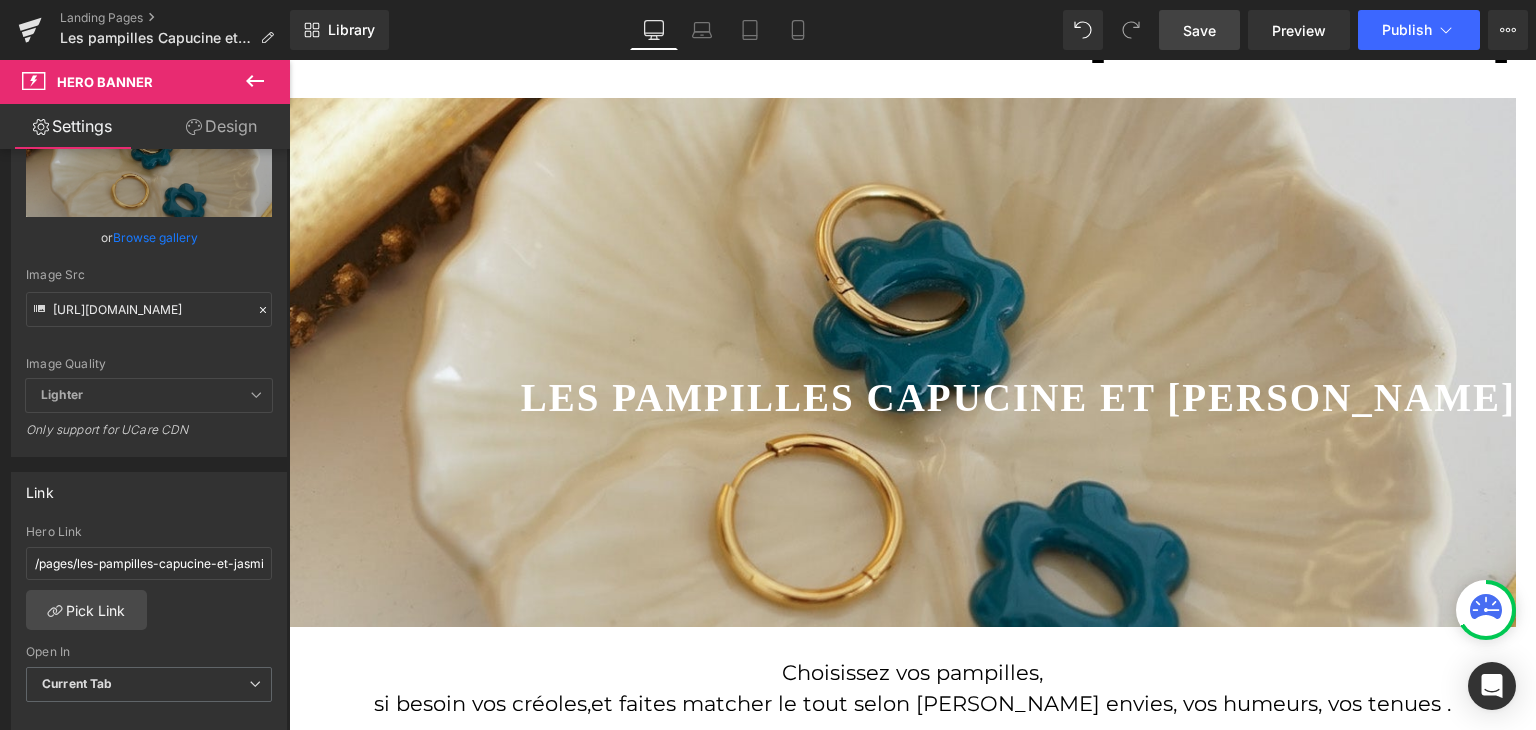 click on "Save" at bounding box center [1199, 30] 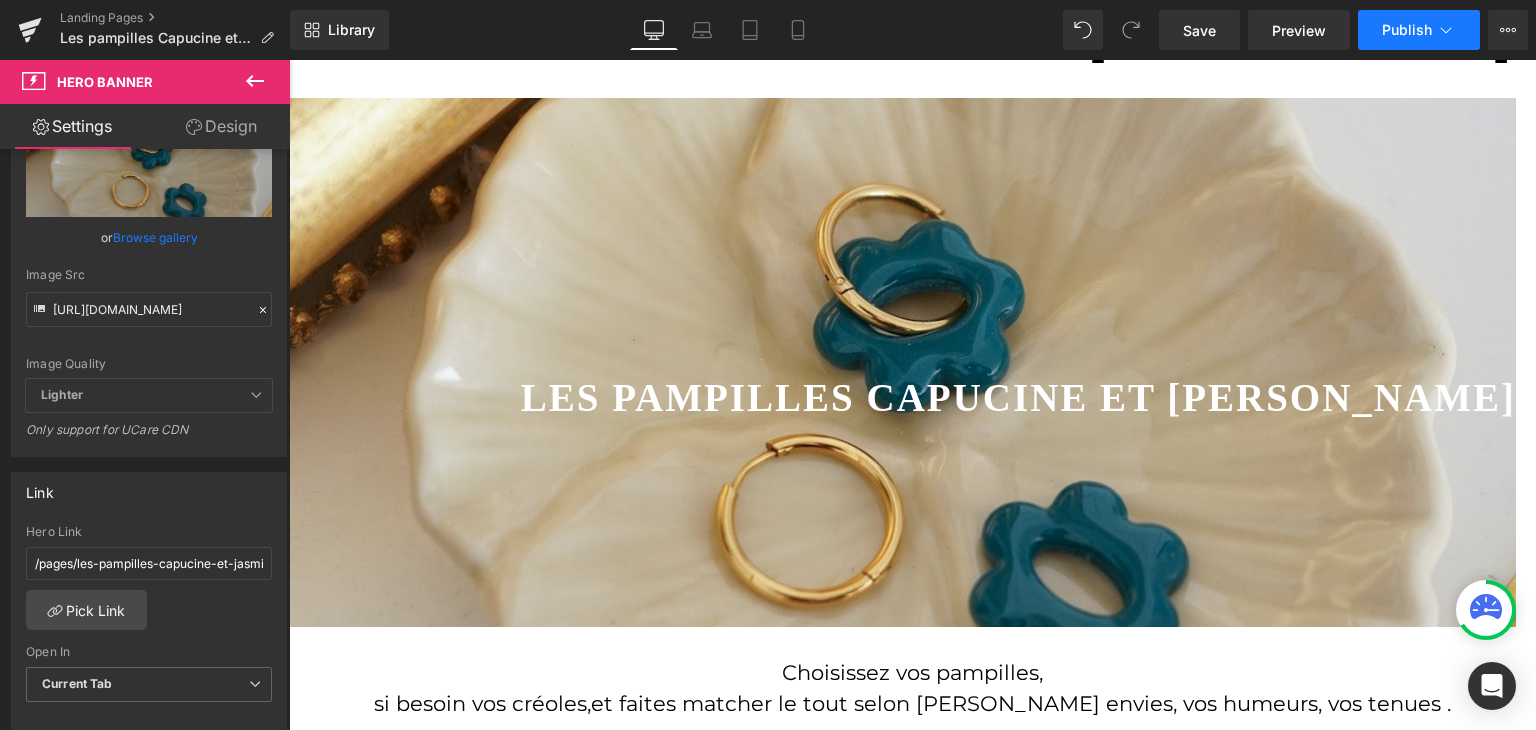 click on "Publish" at bounding box center (1407, 30) 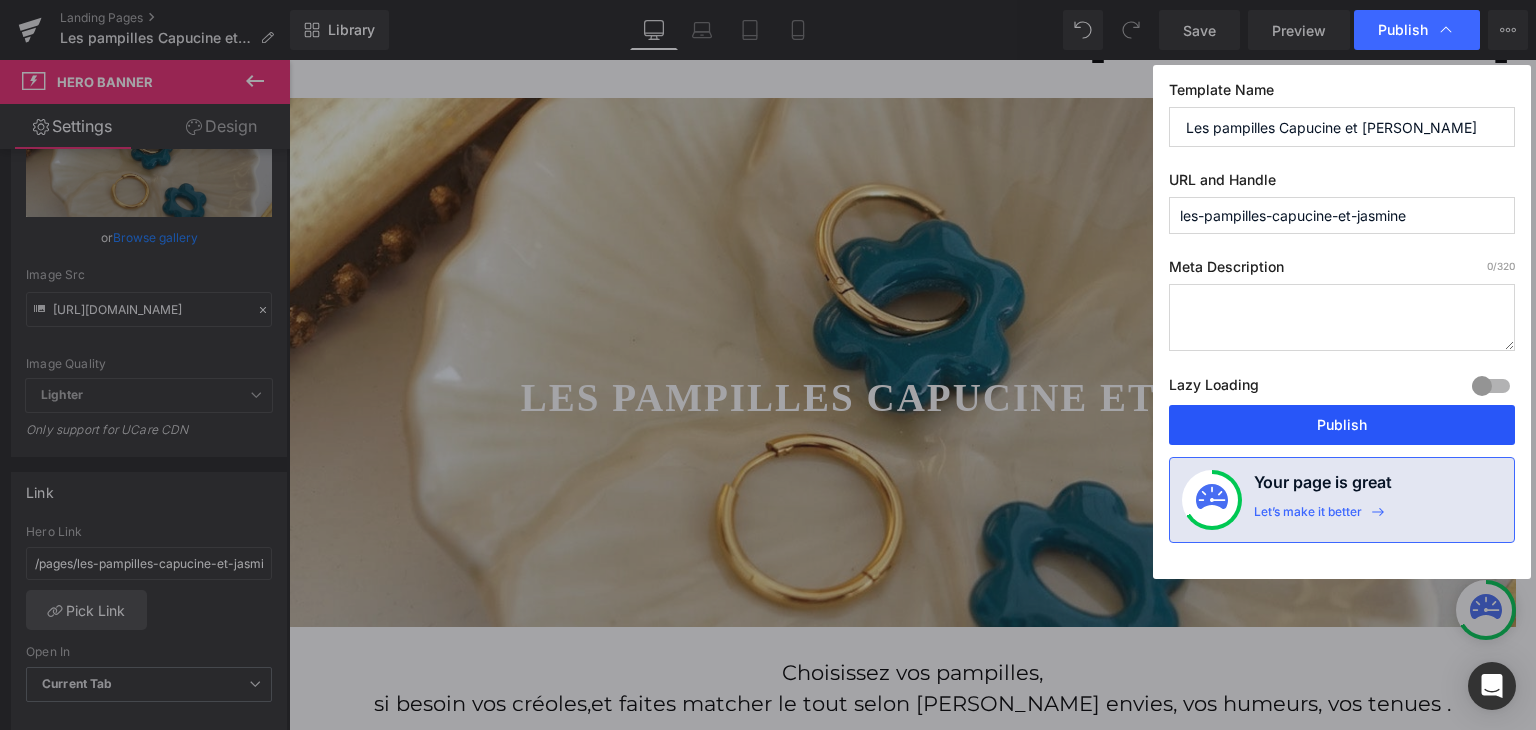 click on "Publish" at bounding box center [1342, 425] 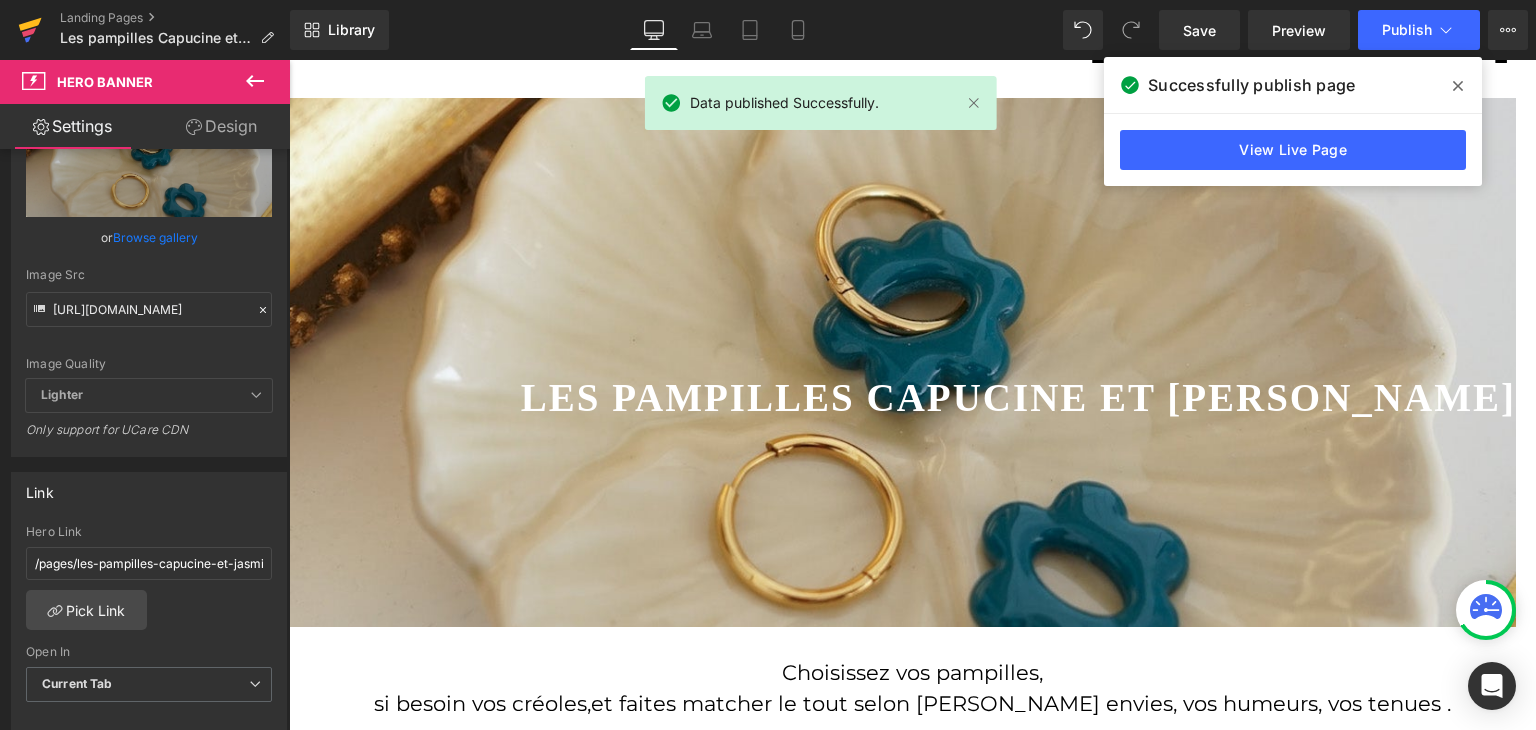 click 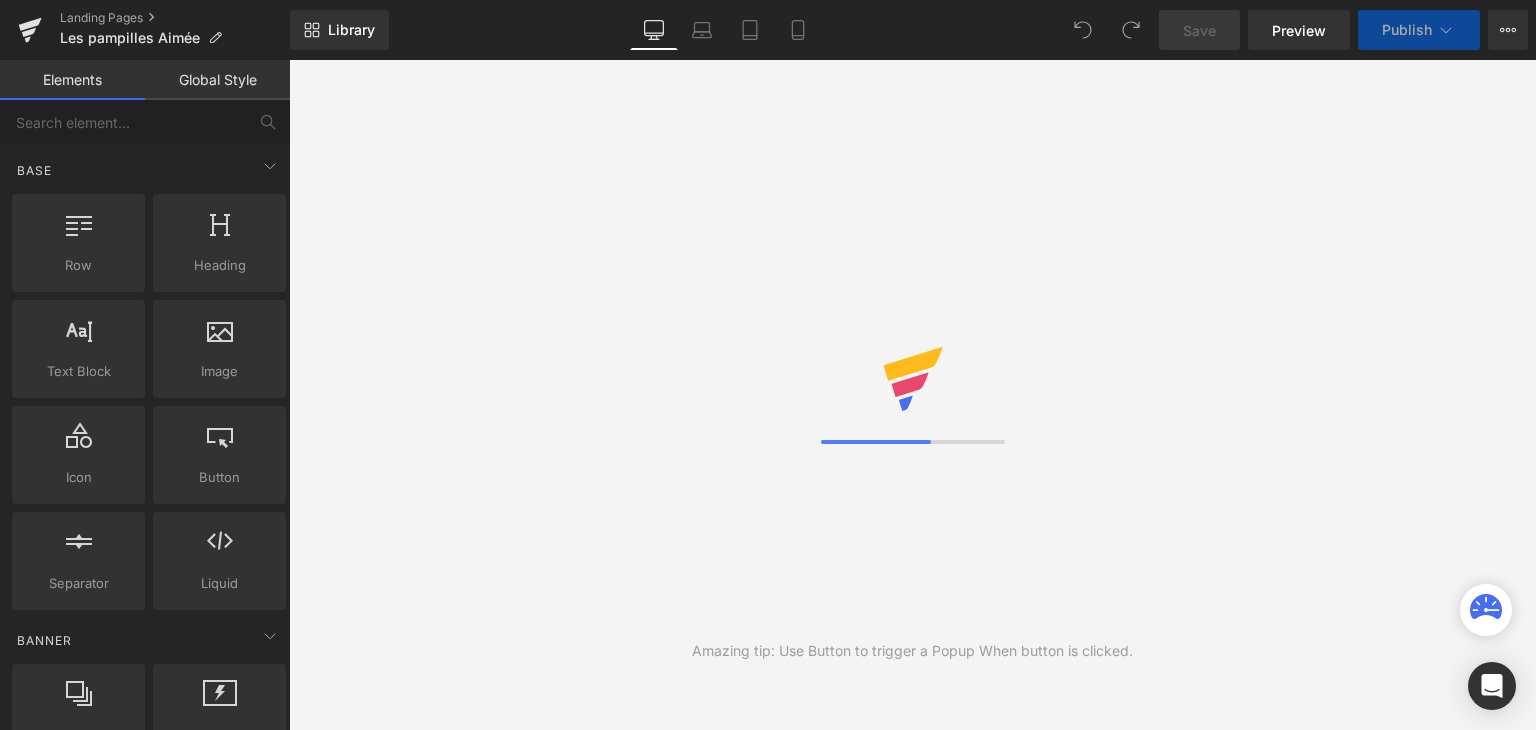 scroll, scrollTop: 0, scrollLeft: 0, axis: both 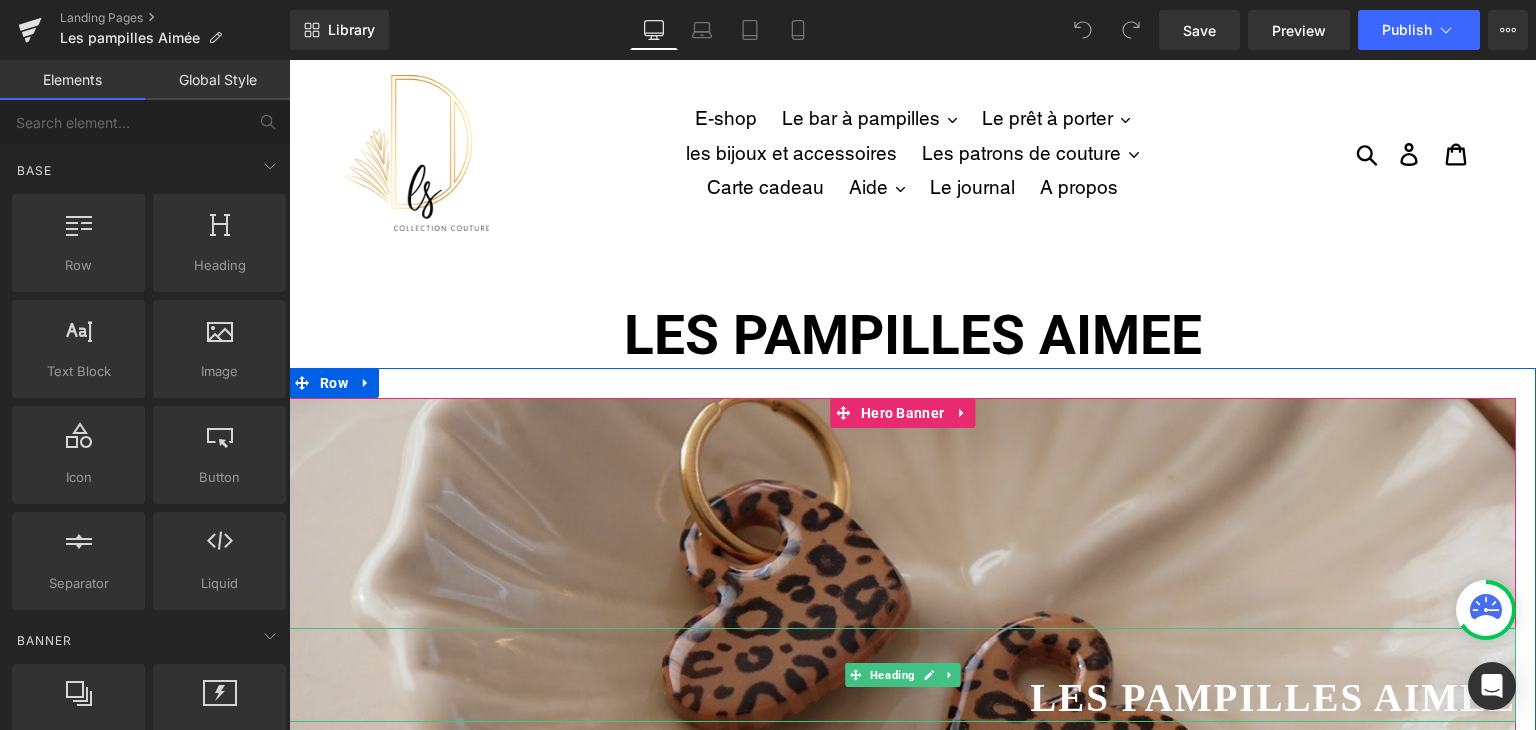 click at bounding box center [902, 651] 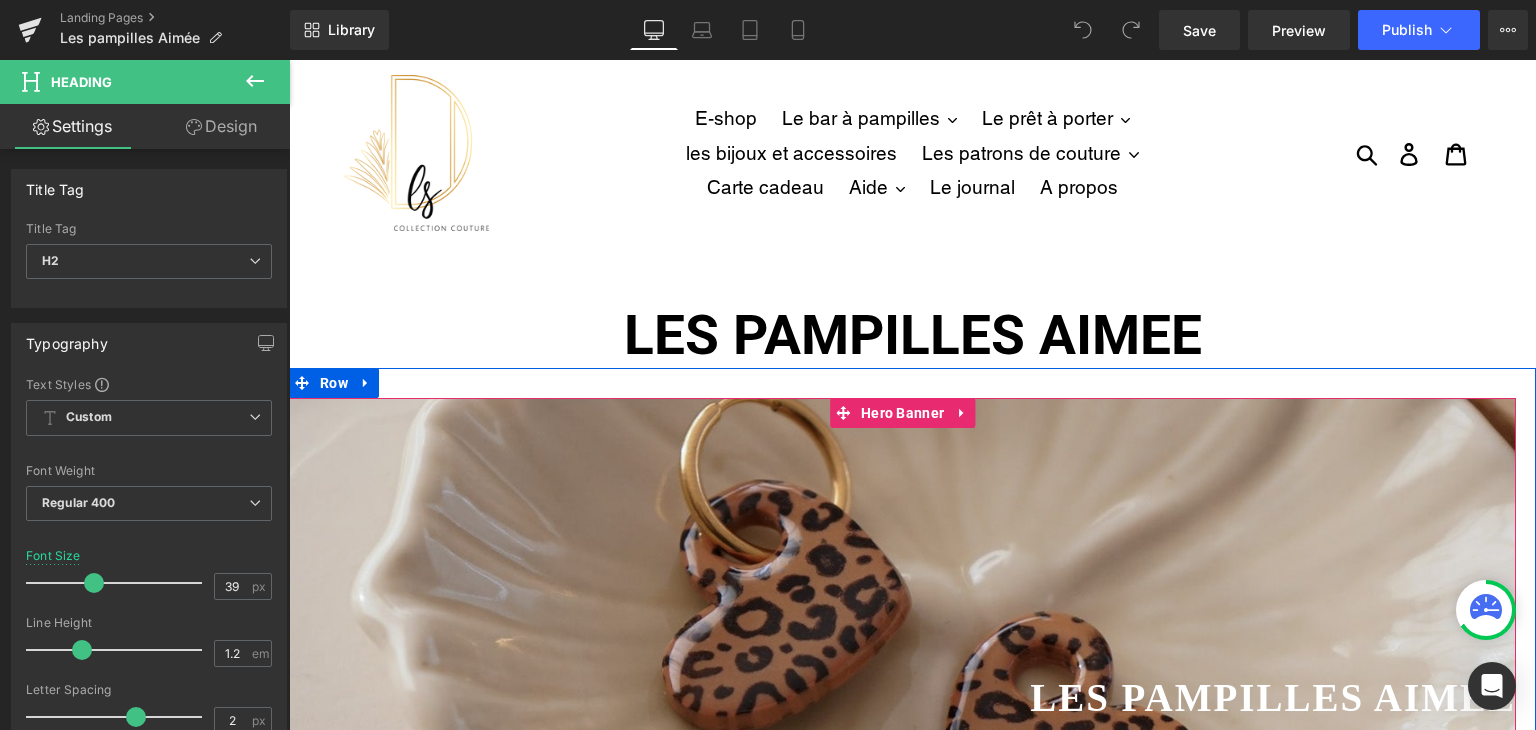 click at bounding box center (902, 662) 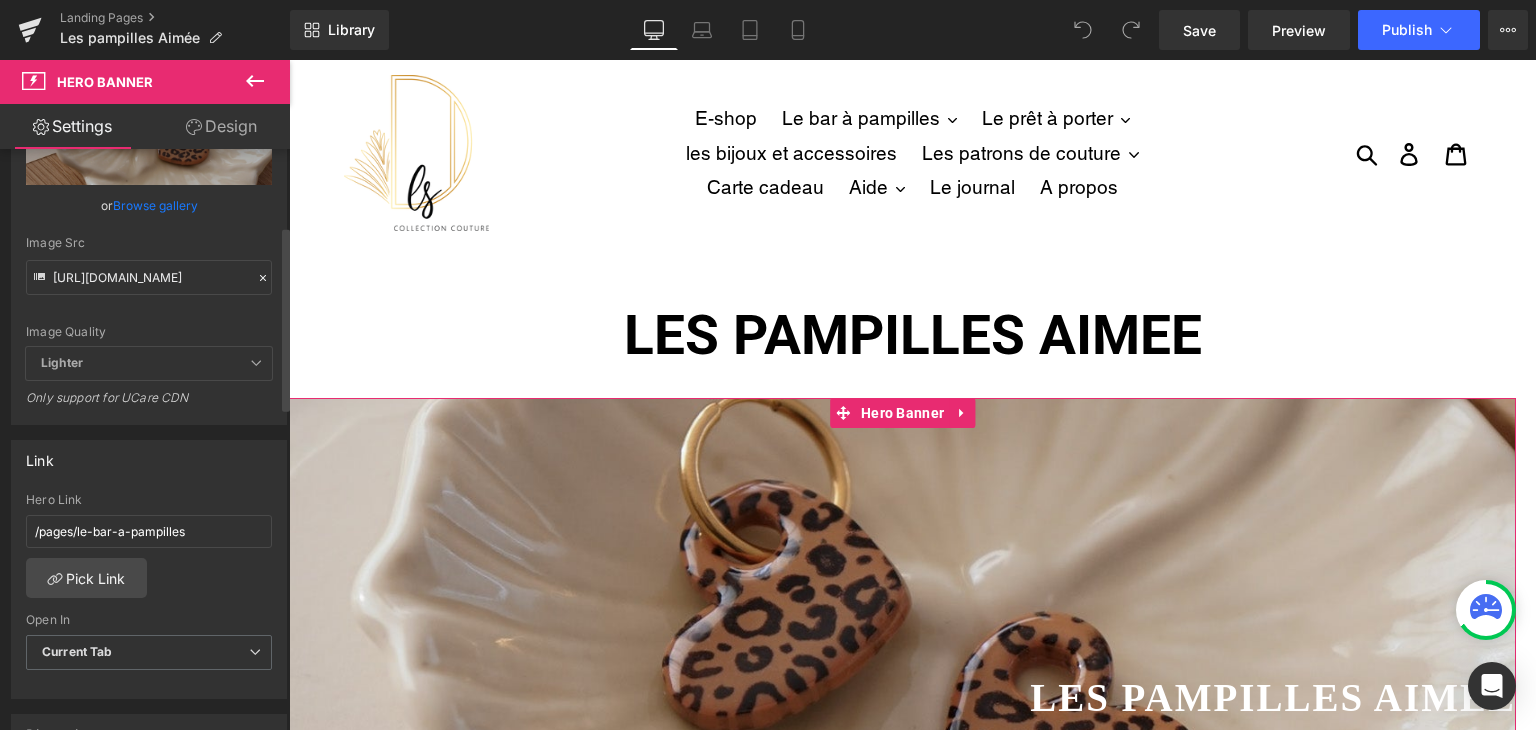 scroll, scrollTop: 400, scrollLeft: 0, axis: vertical 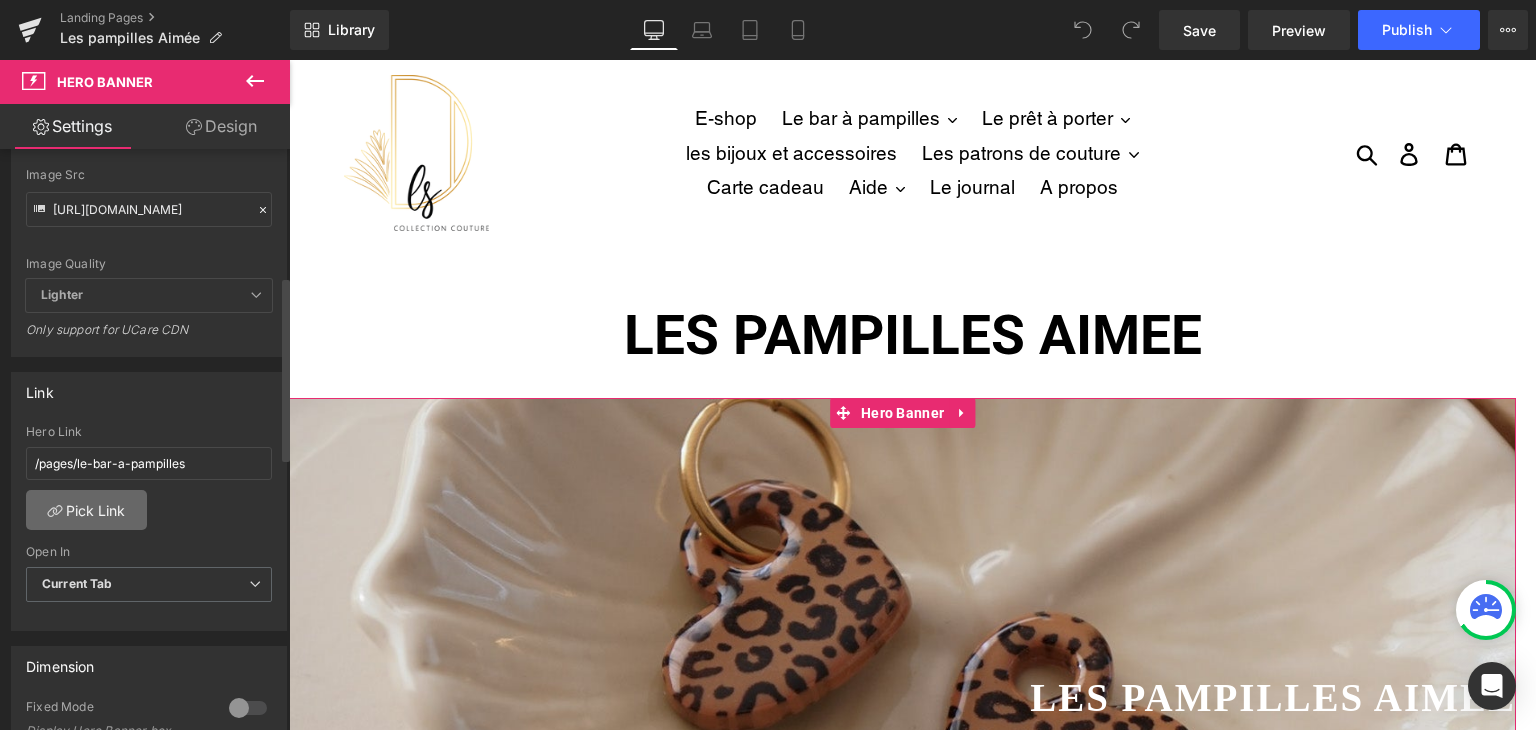 click on "Pick Link" at bounding box center [86, 510] 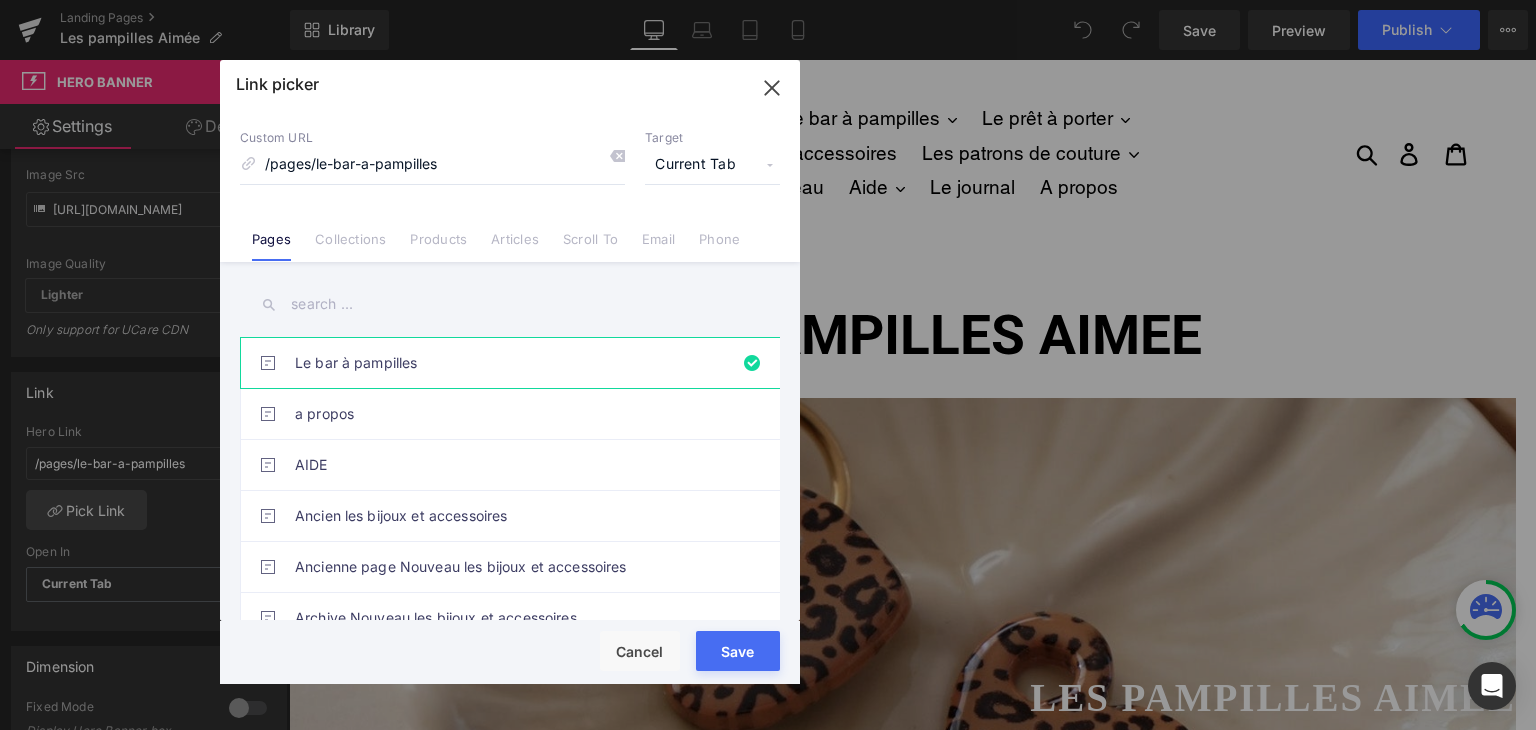click at bounding box center (510, 304) 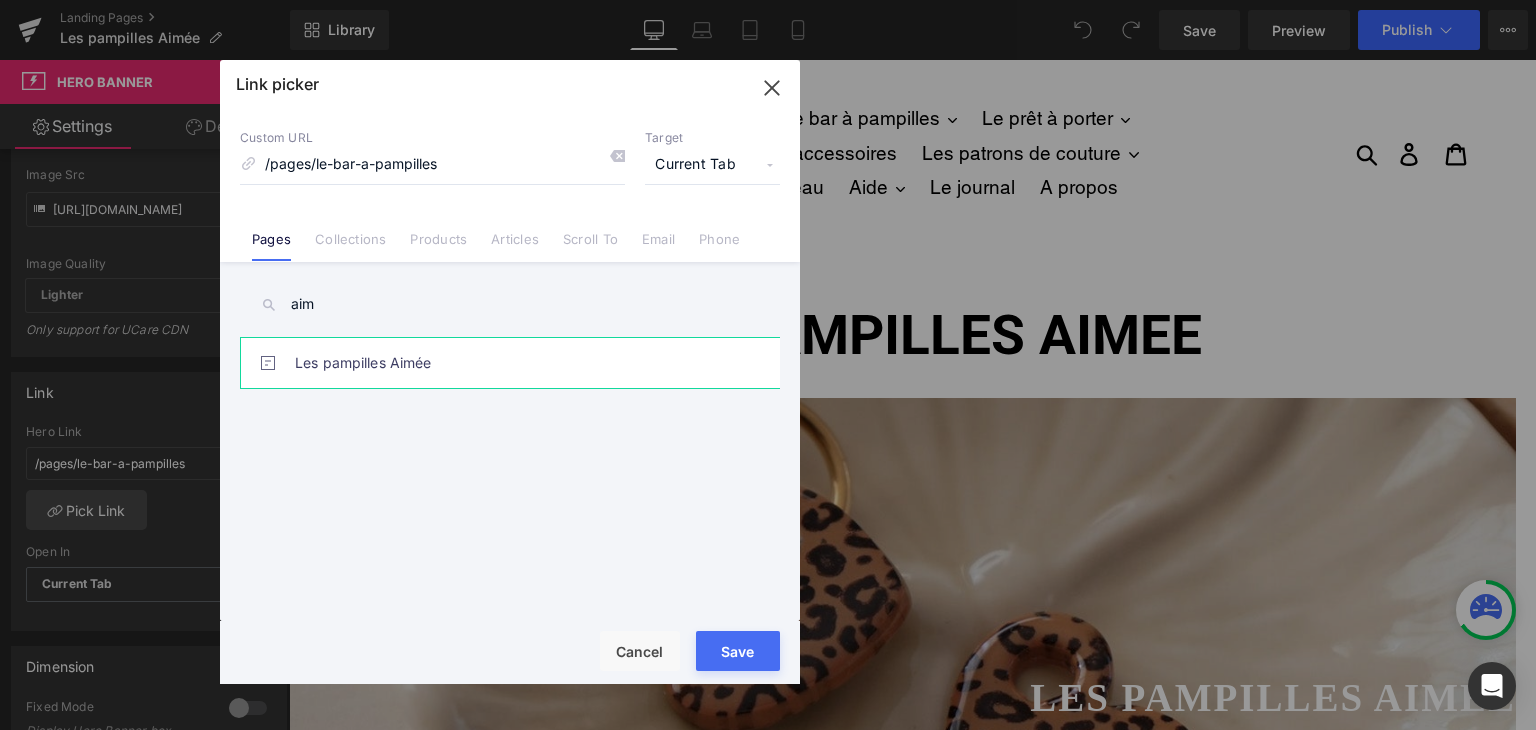 type on "aim" 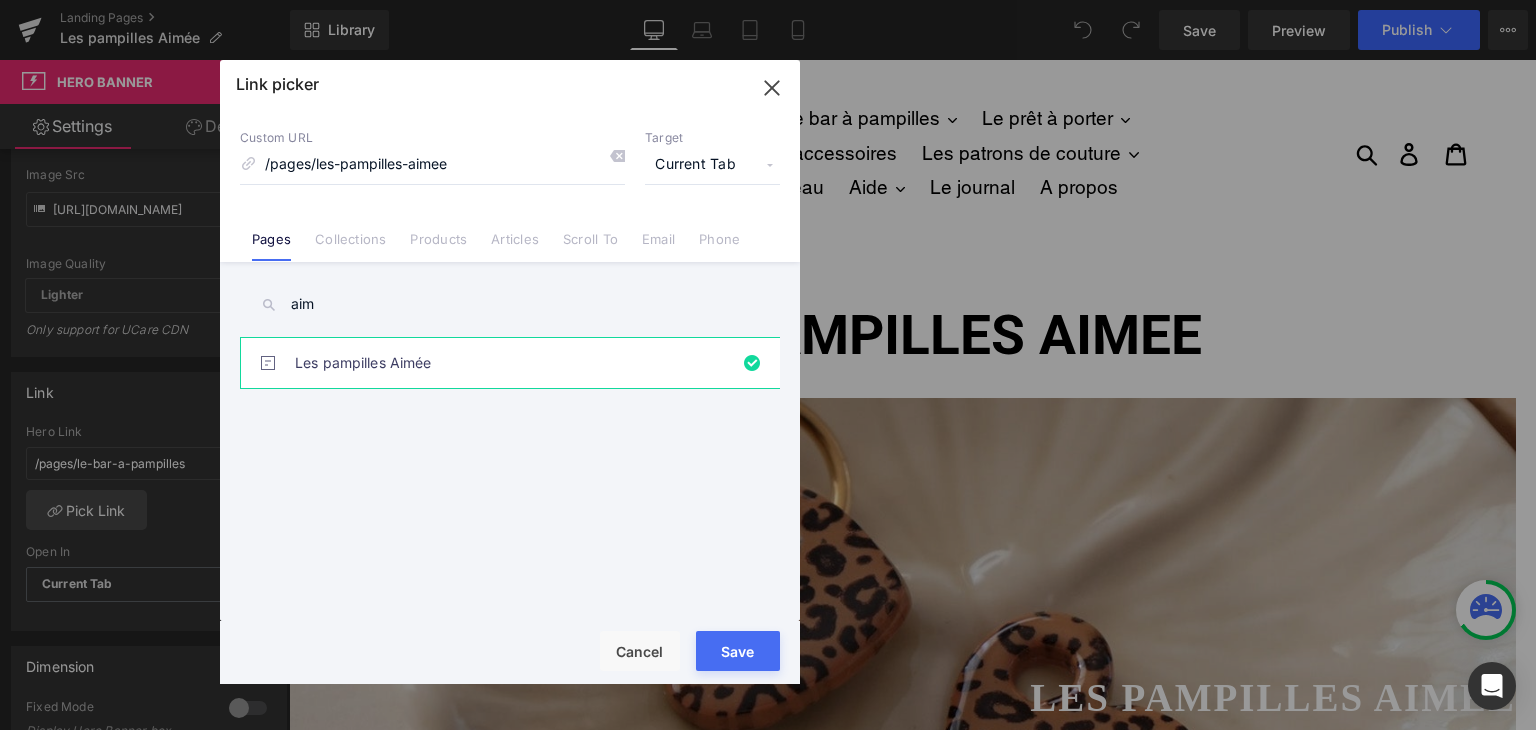 click on "Rendering Content" at bounding box center [768, 651] 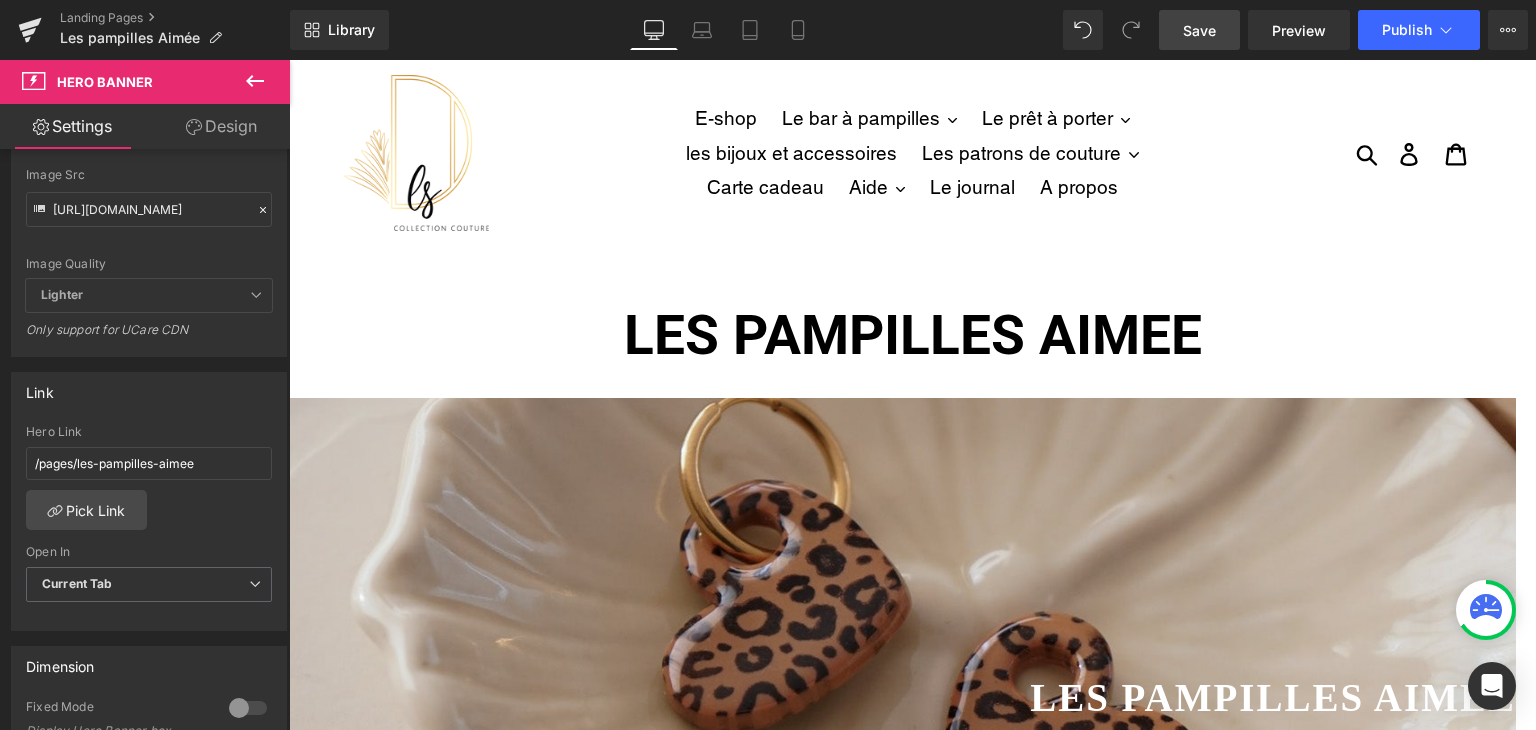 click on "Save" at bounding box center [1199, 30] 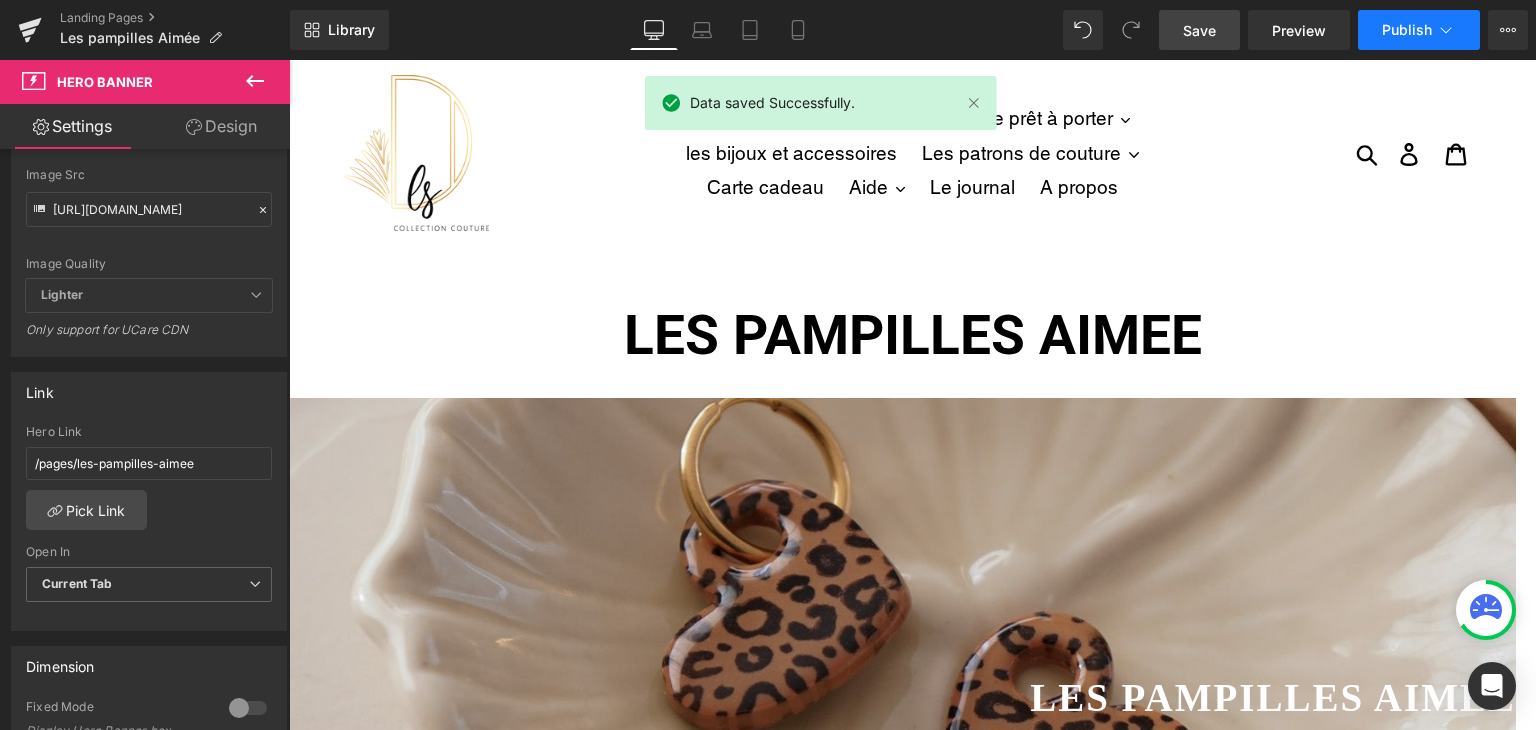 click on "Publish" at bounding box center (1407, 30) 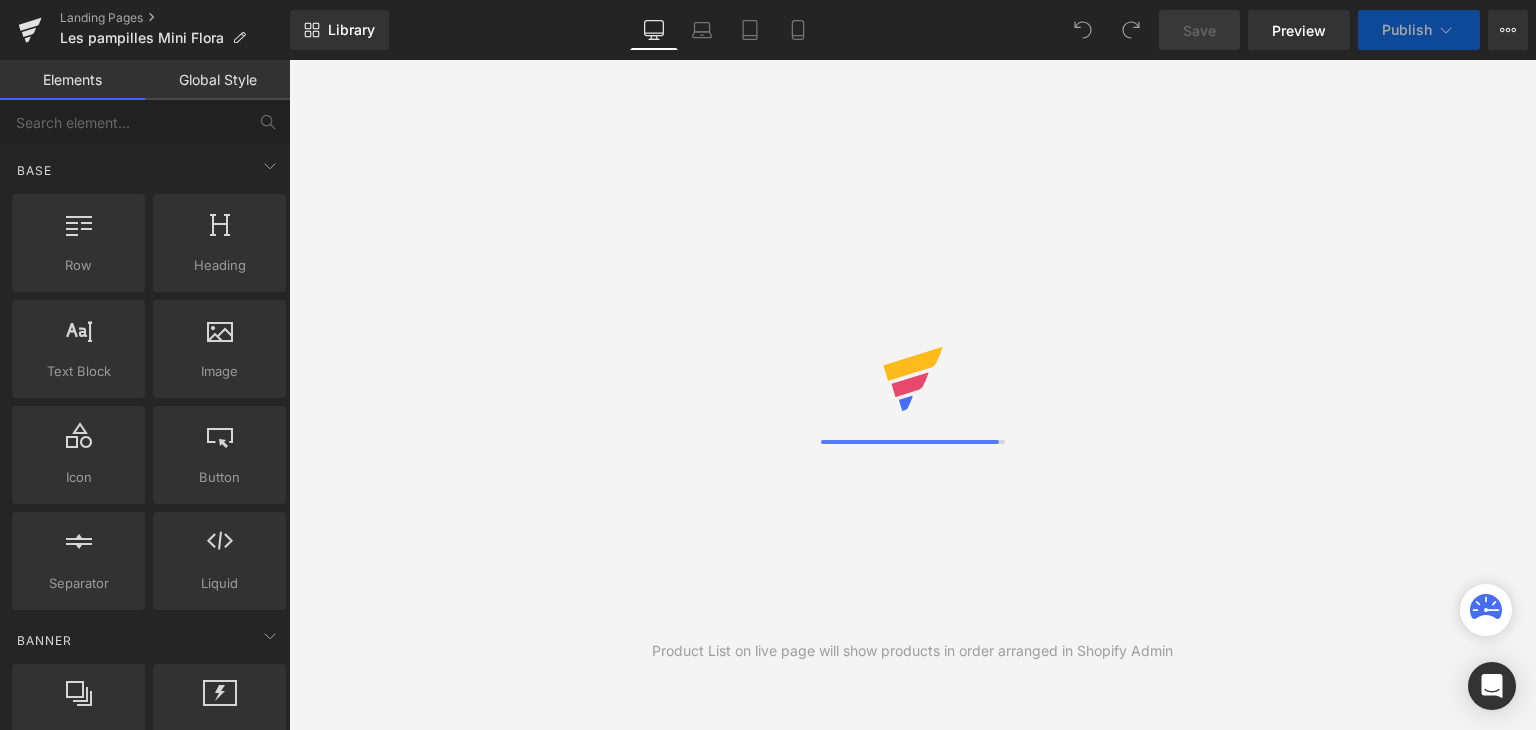 scroll, scrollTop: 0, scrollLeft: 0, axis: both 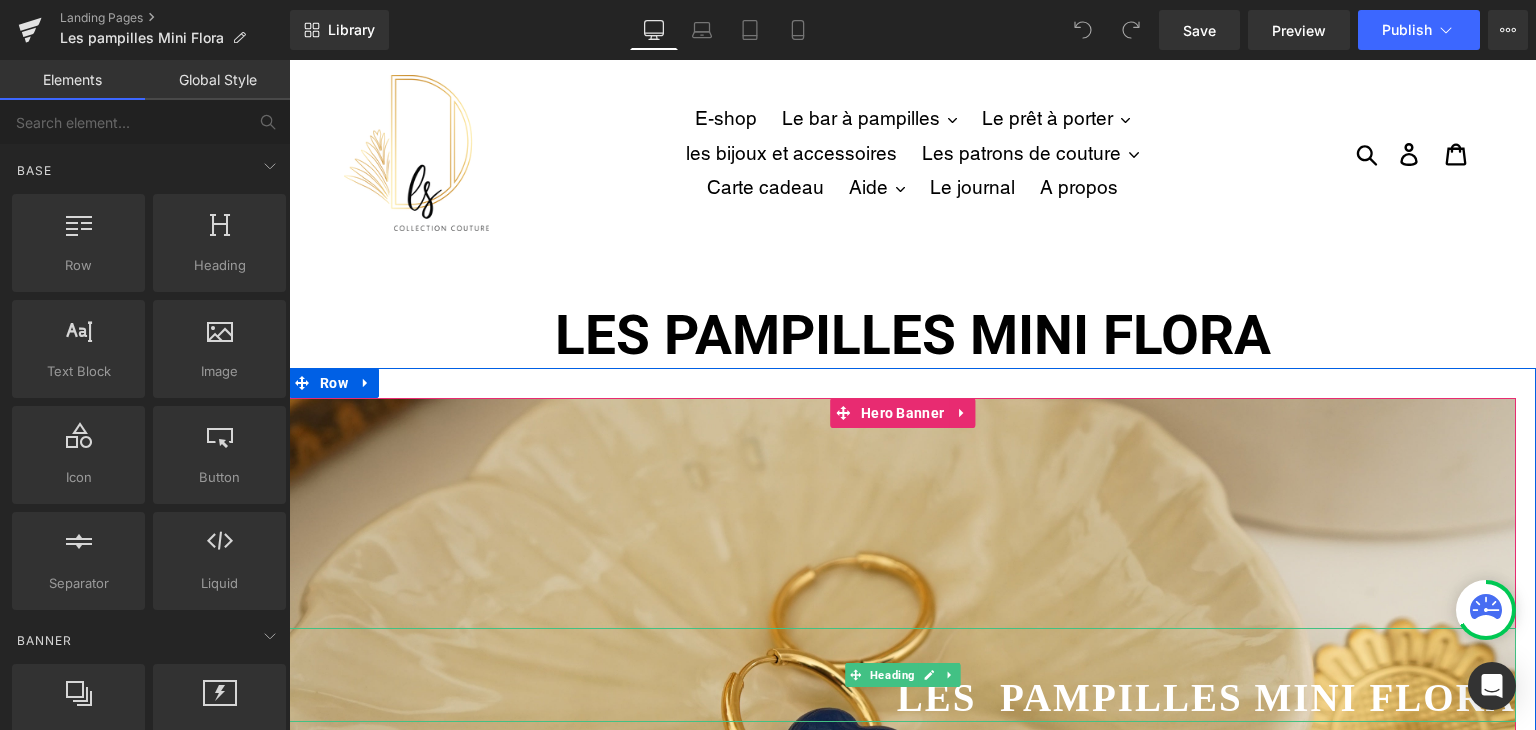 click on "Les  pampilles Mini Flora" at bounding box center (1206, 697) 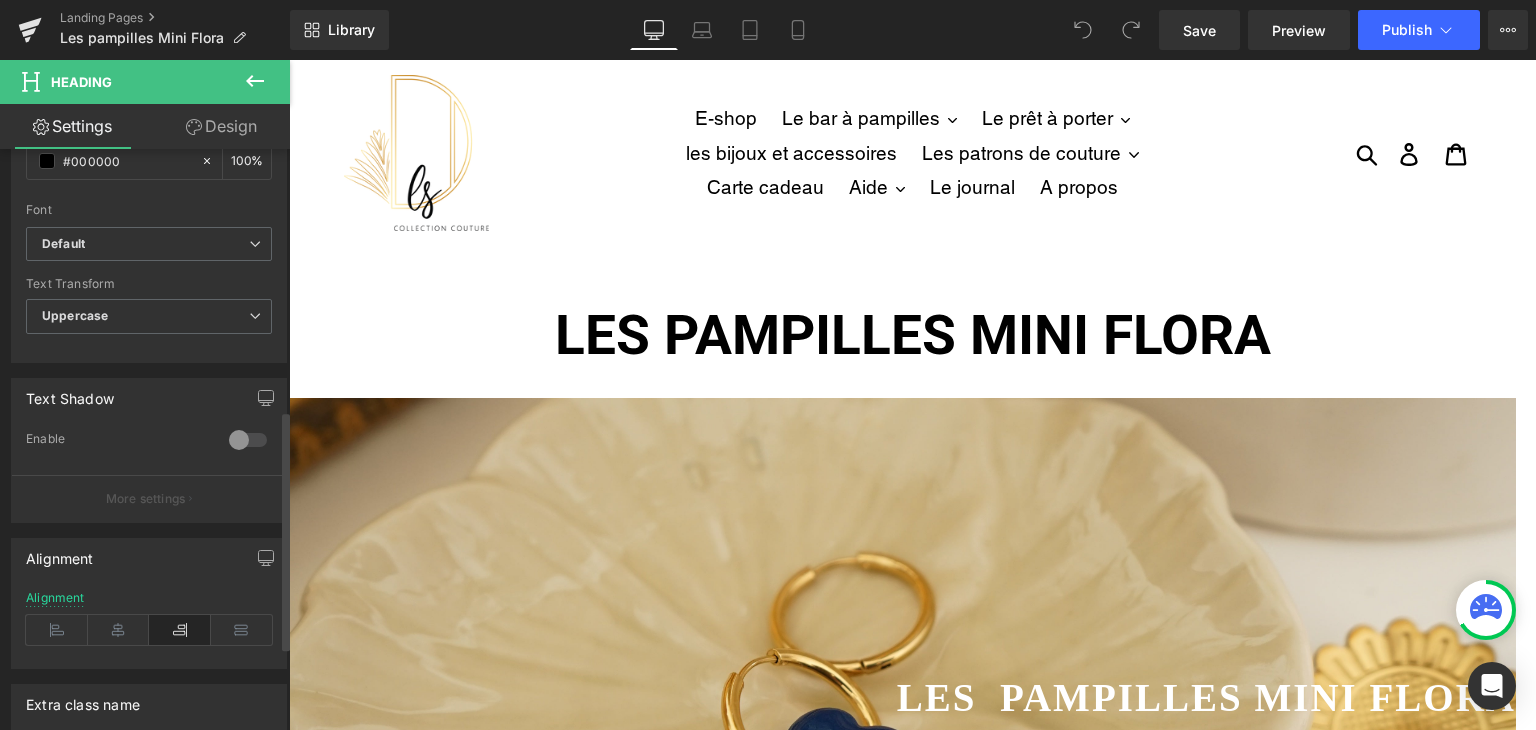 scroll, scrollTop: 834, scrollLeft: 0, axis: vertical 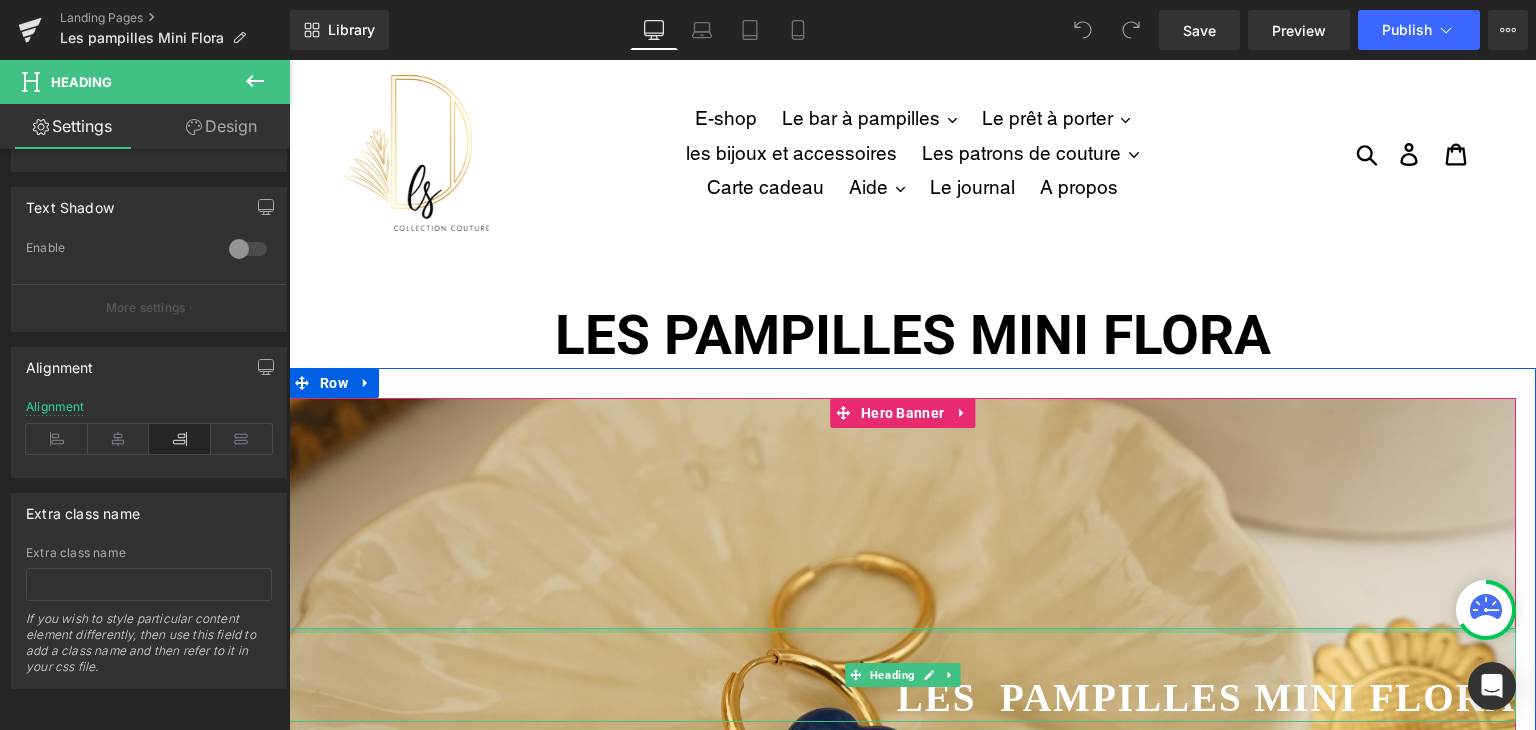 click at bounding box center [902, 630] 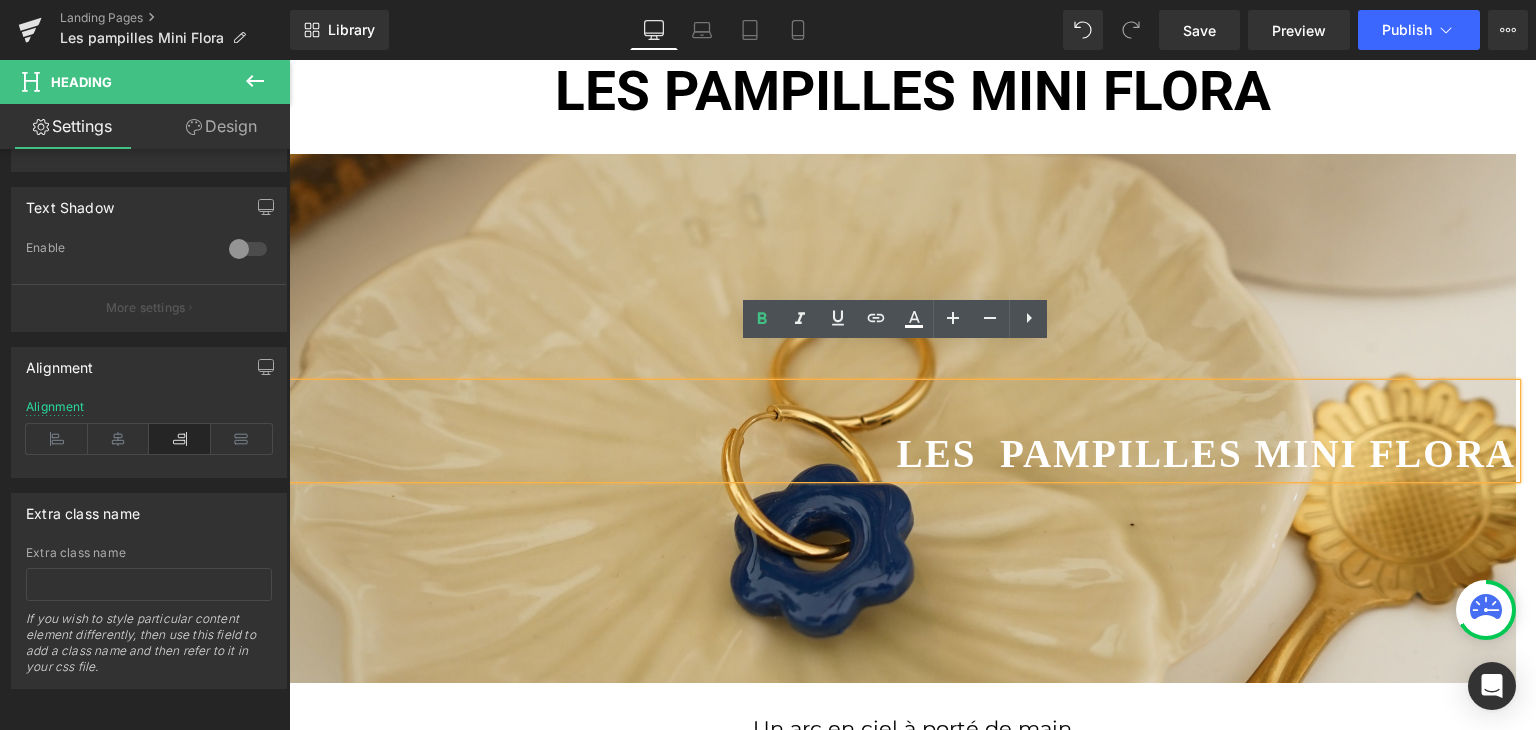 scroll, scrollTop: 300, scrollLeft: 0, axis: vertical 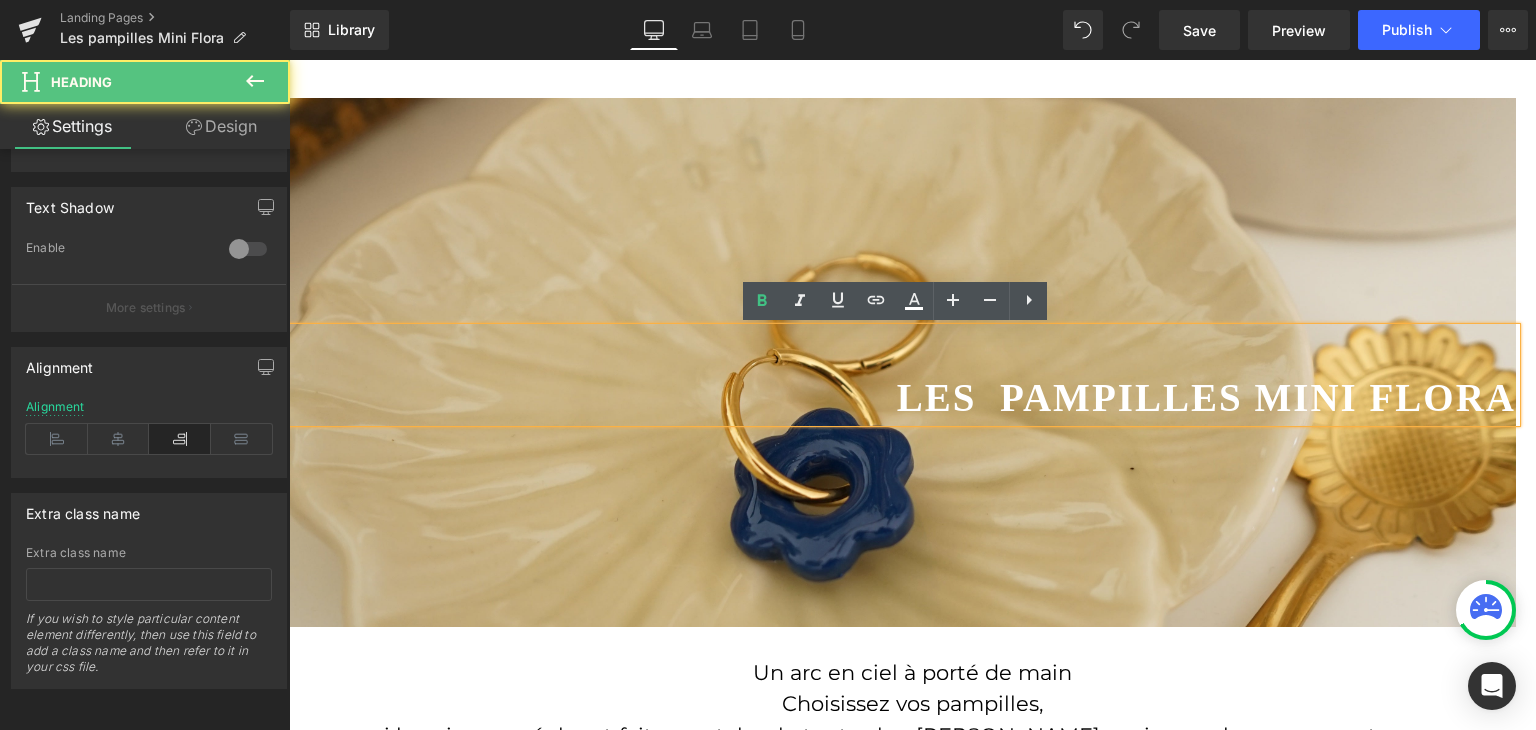 click on "Les  pampilles Mini Flora" at bounding box center (1206, 397) 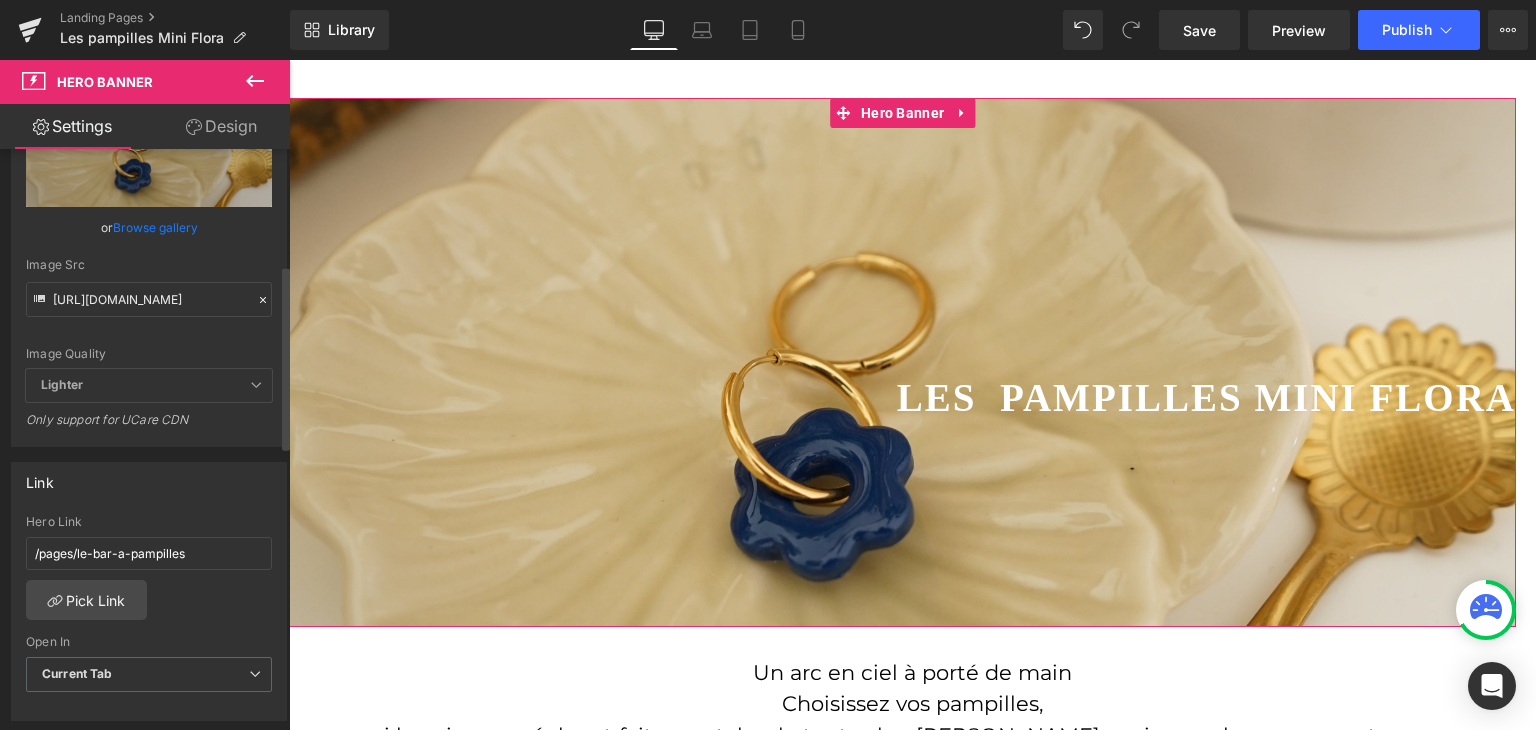 scroll, scrollTop: 400, scrollLeft: 0, axis: vertical 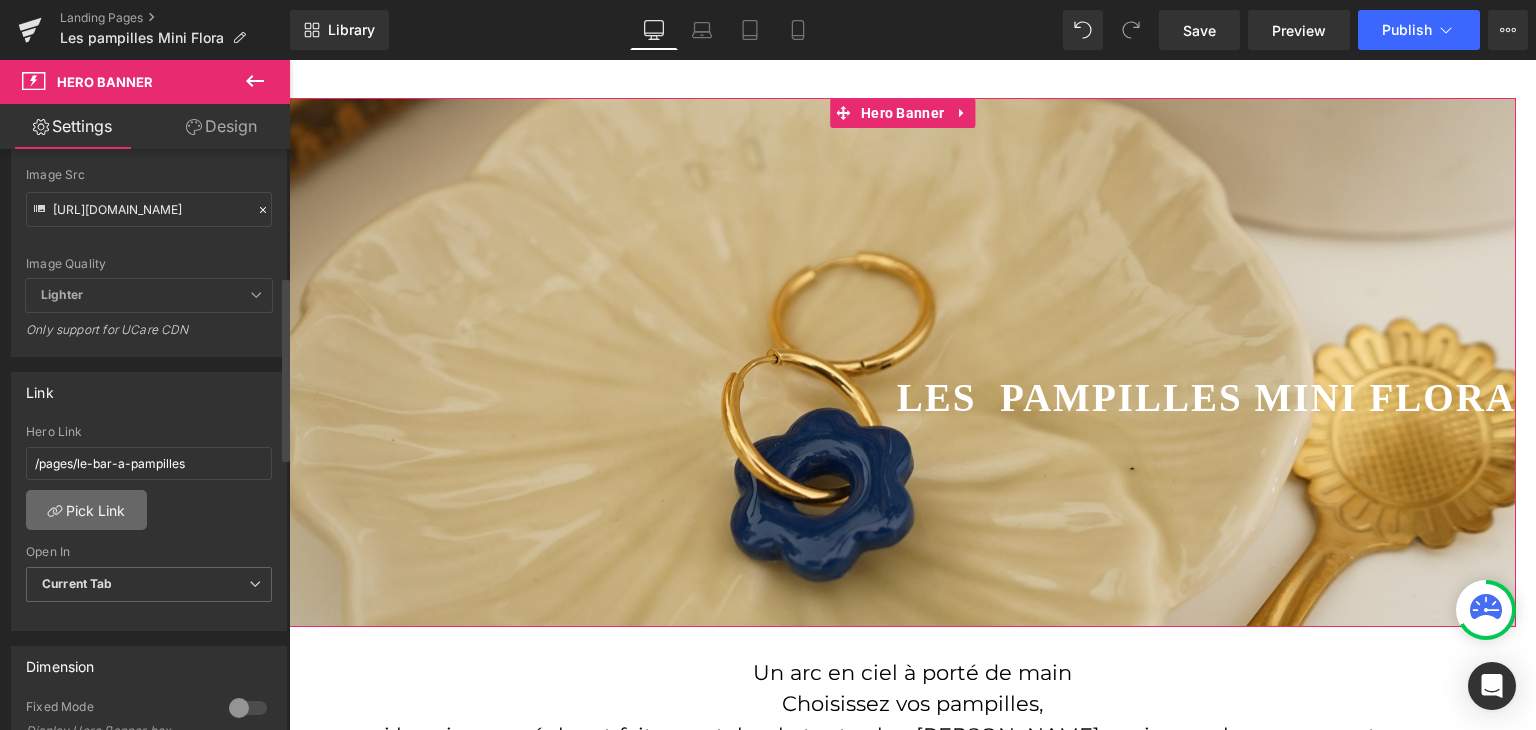 click on "Pick Link" at bounding box center [86, 510] 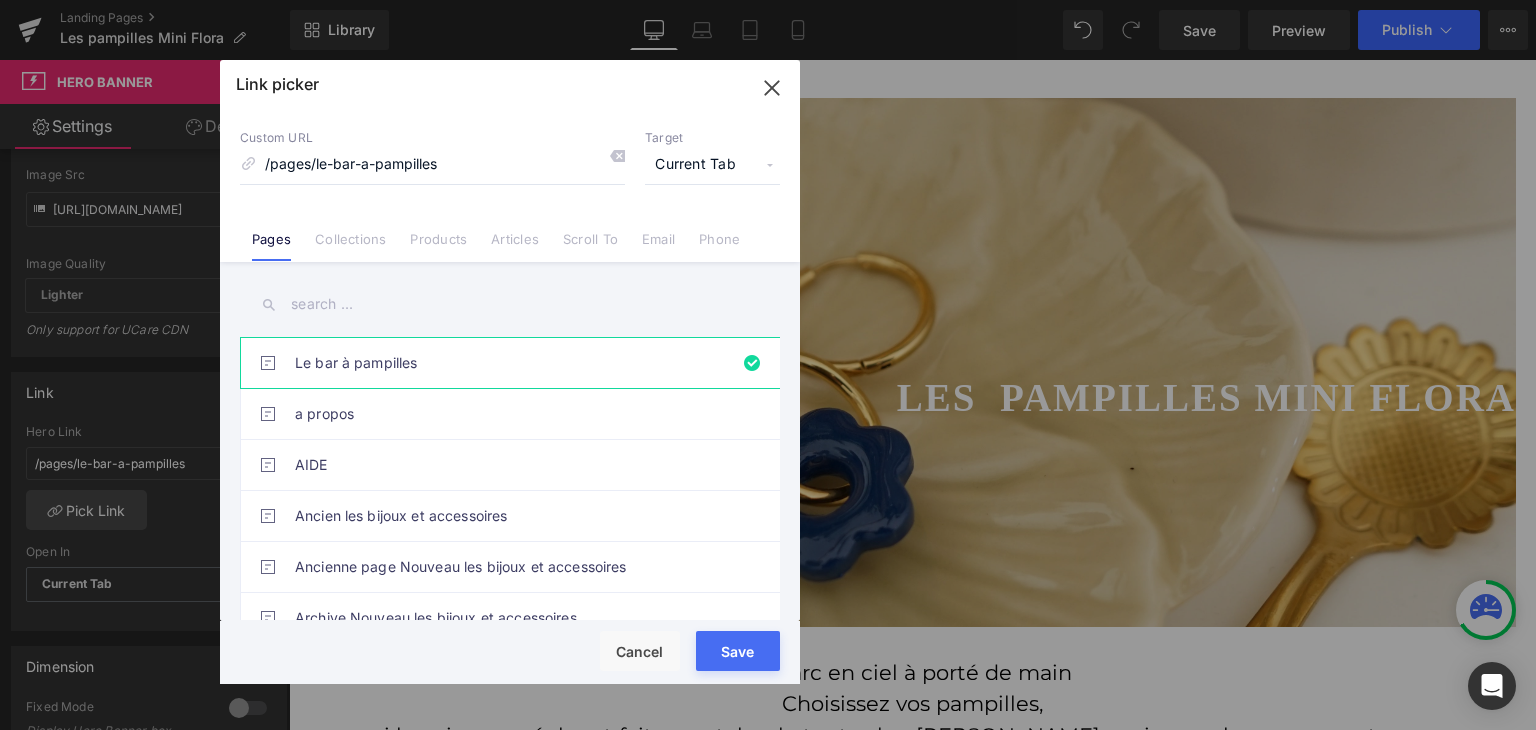 click at bounding box center (510, 304) 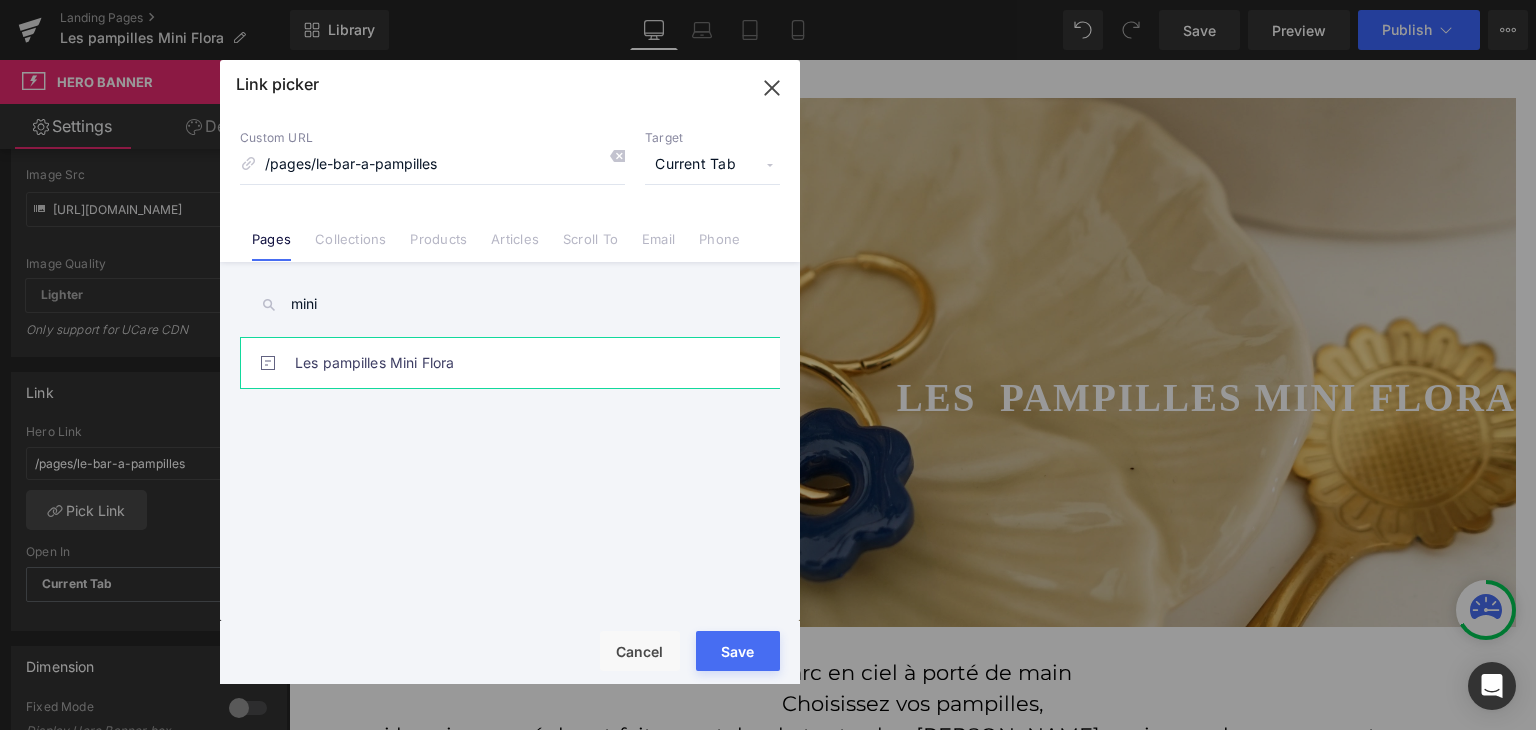 type on "mini" 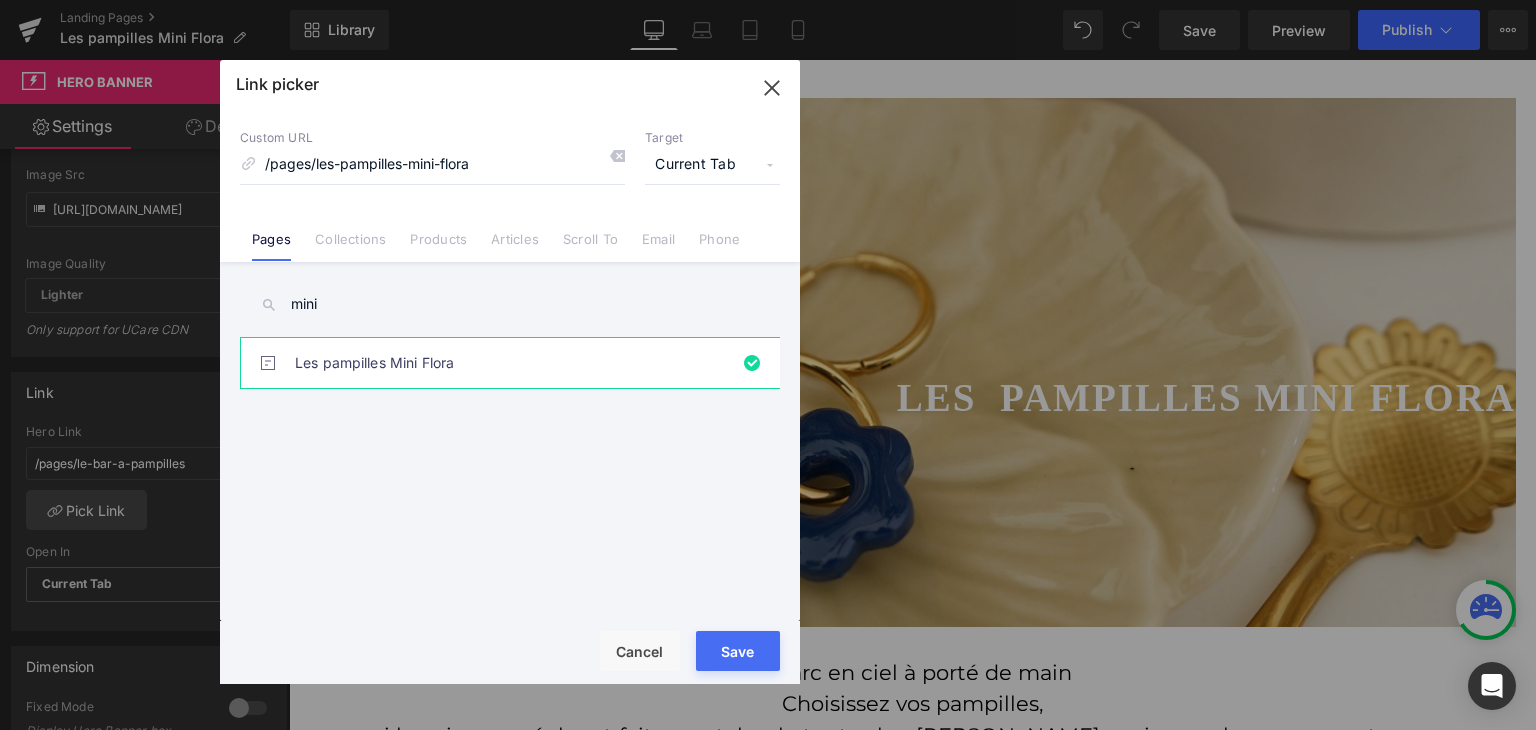 type on "/pages/les-pampilles-mini-flora" 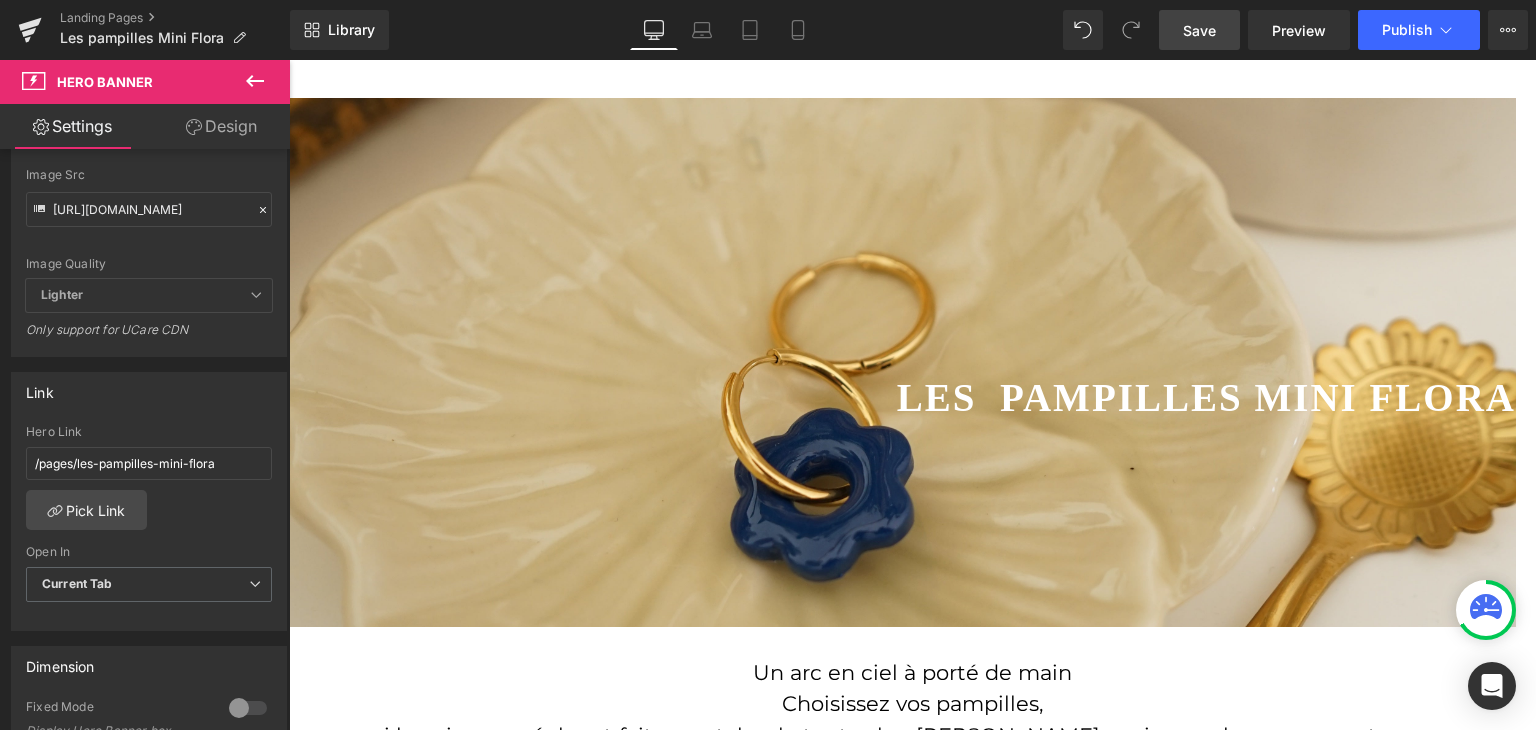 click on "Save" at bounding box center [1199, 30] 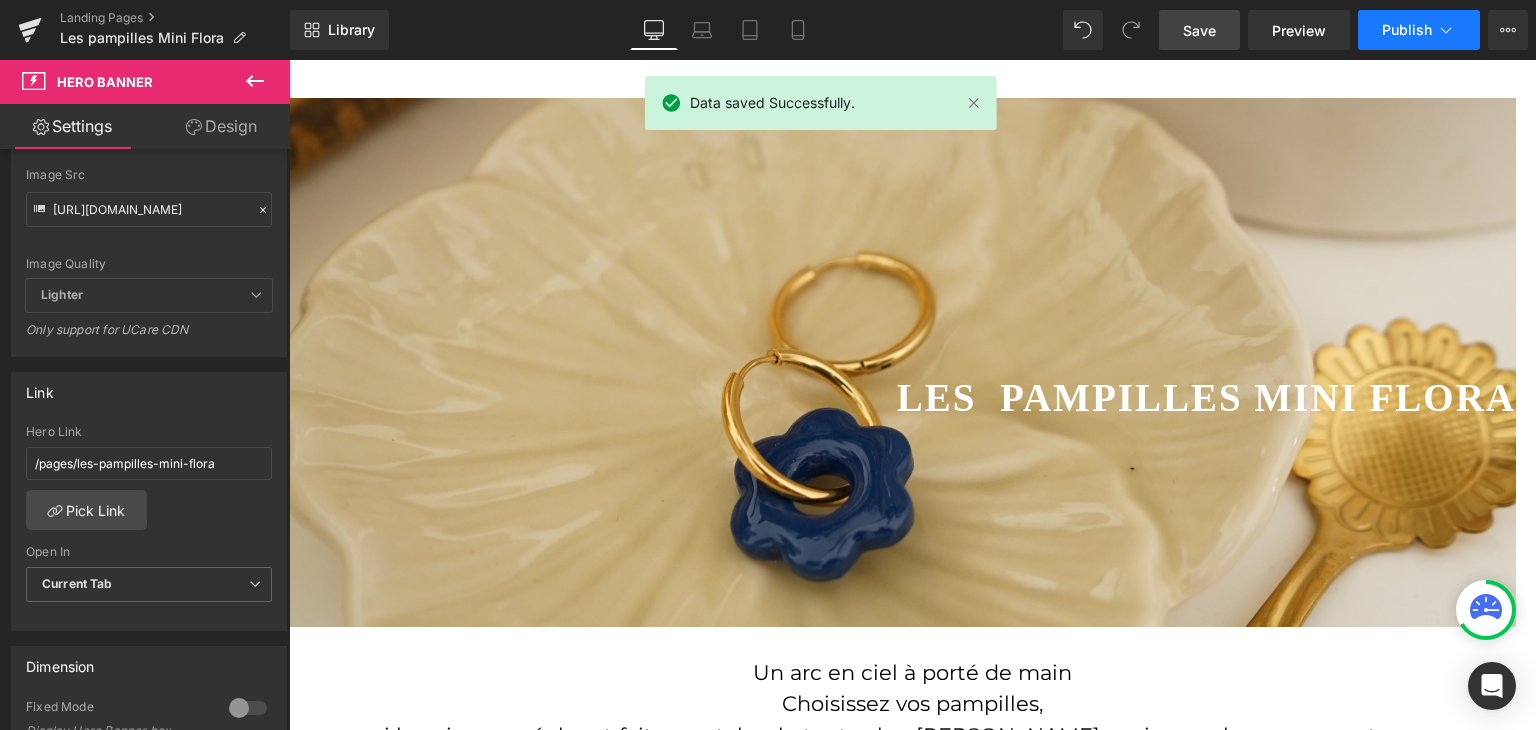 click on "Publish" at bounding box center (1407, 30) 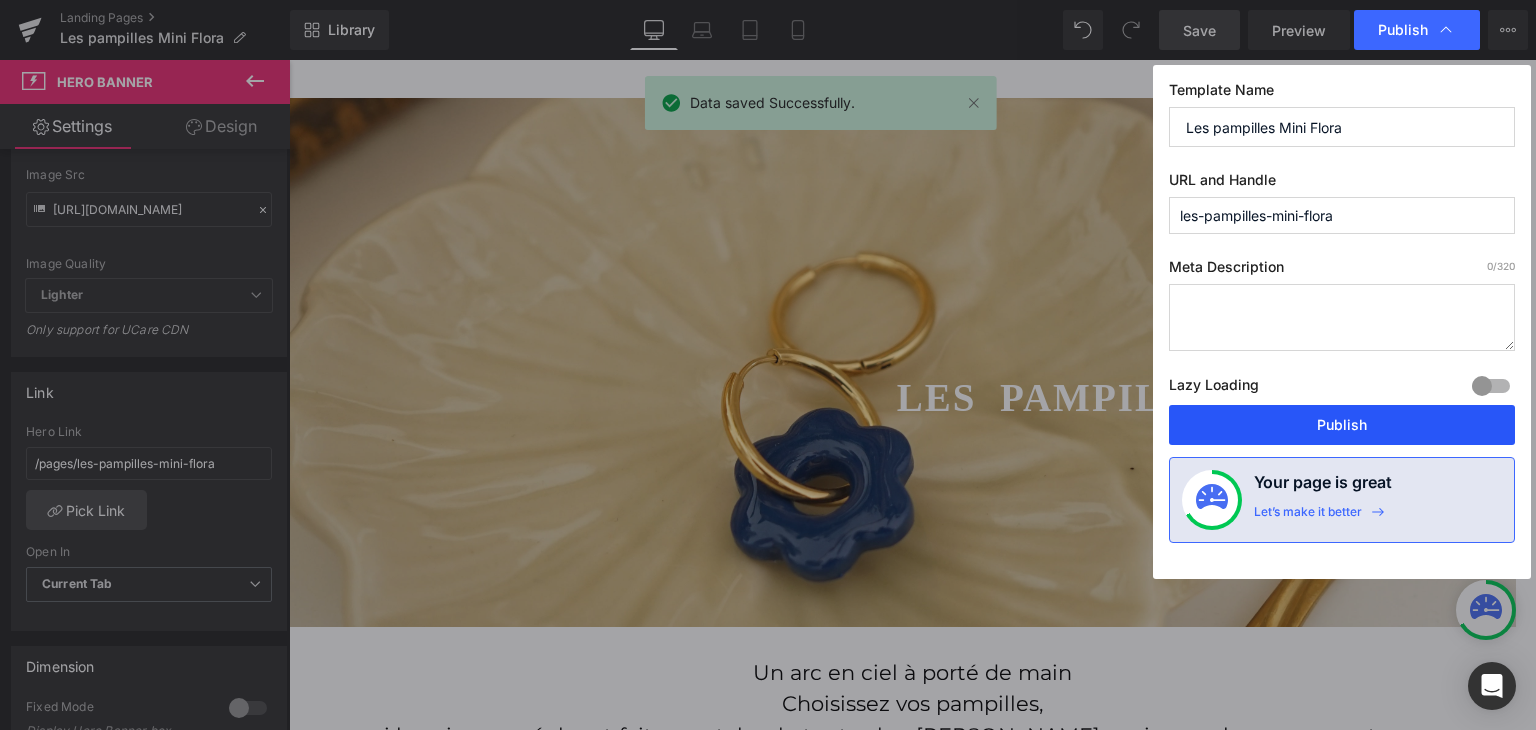 click on "Publish" at bounding box center (1342, 425) 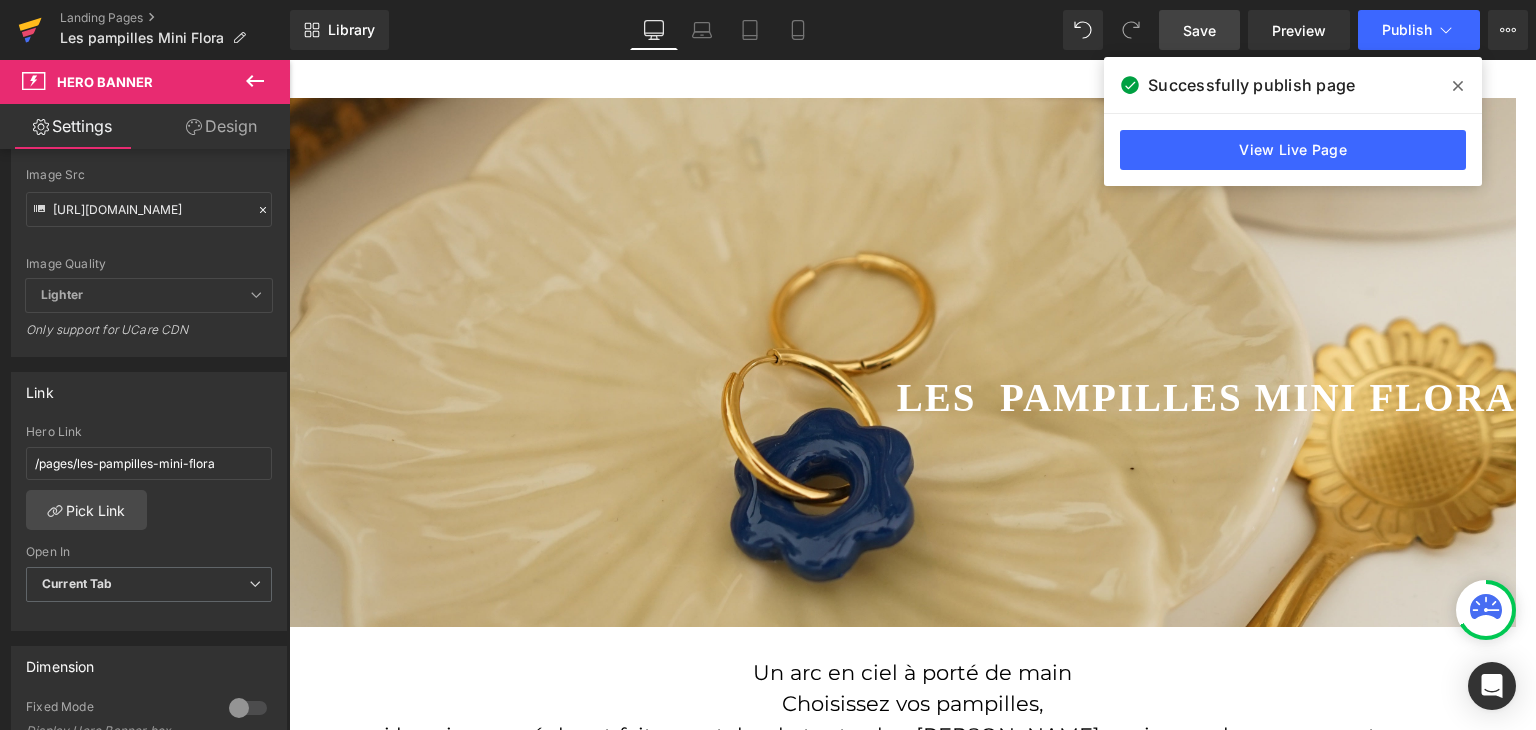 click 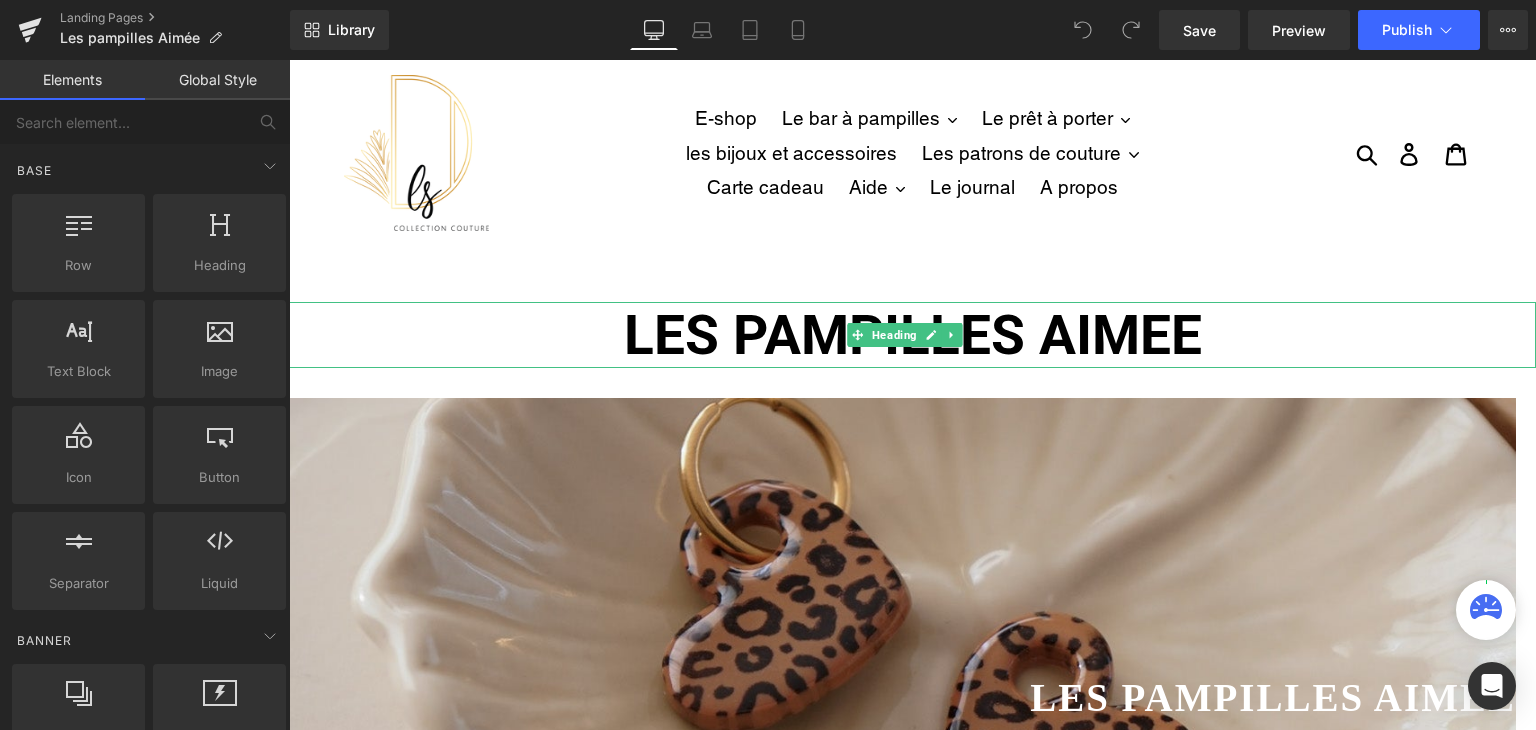 scroll, scrollTop: 0, scrollLeft: 0, axis: both 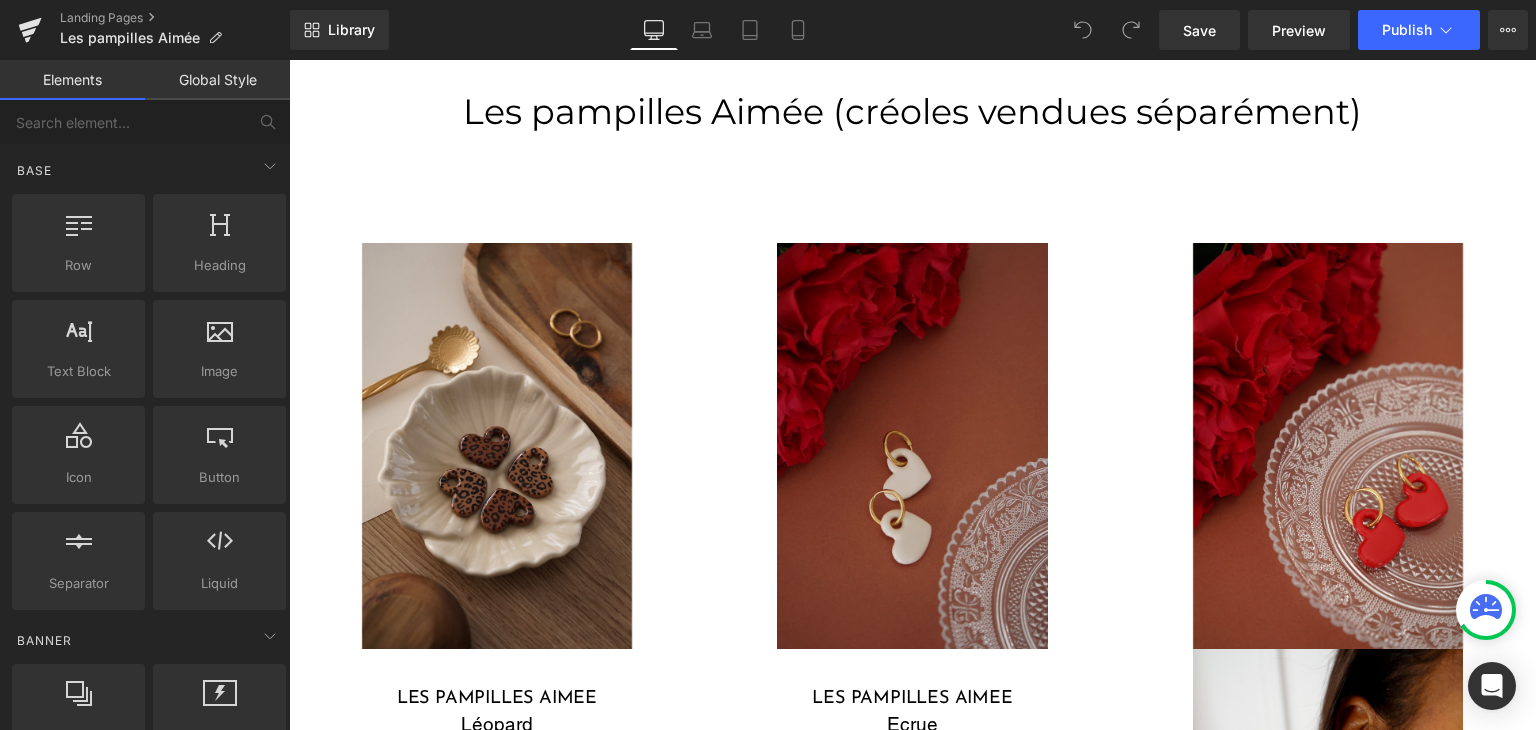 click at bounding box center (912, 445) 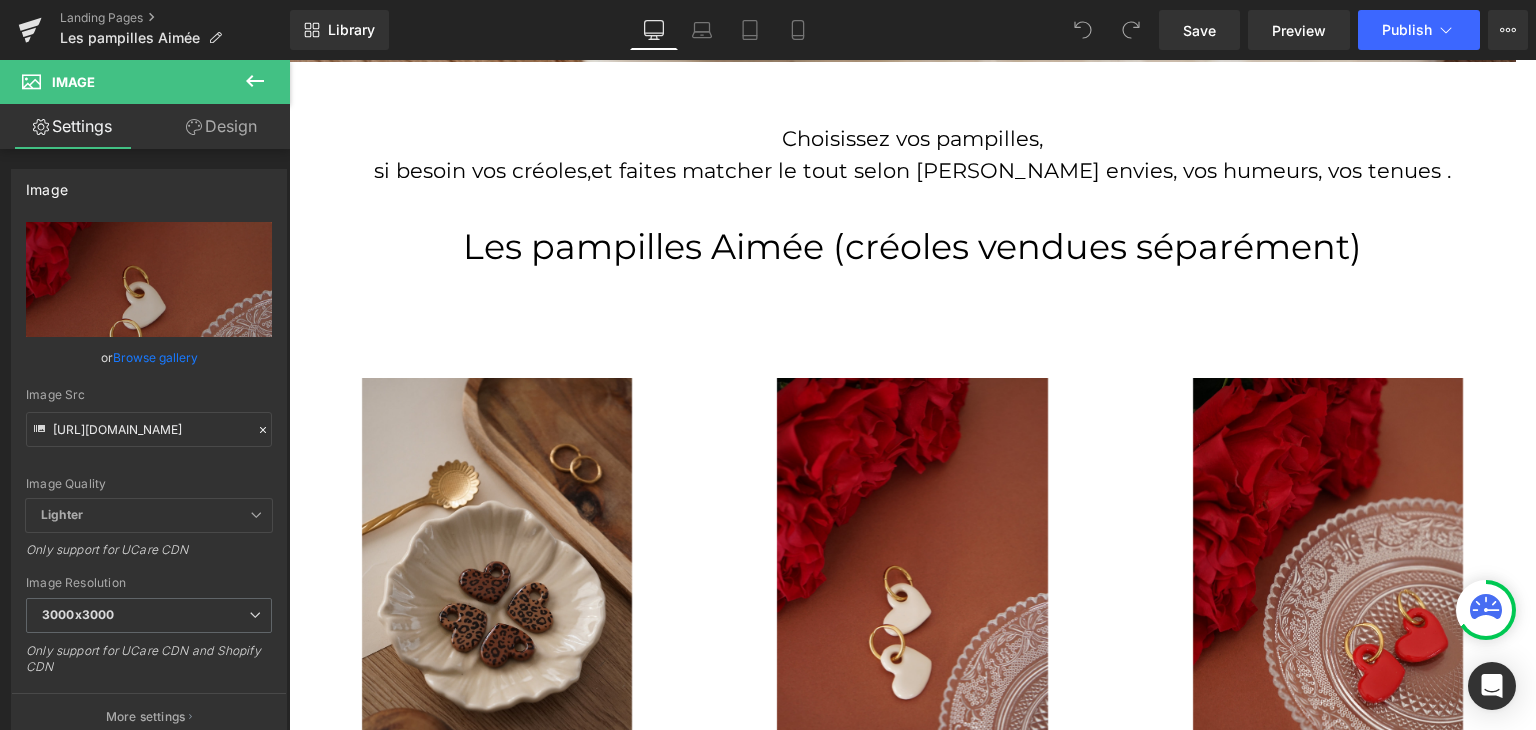 scroll, scrollTop: 700, scrollLeft: 0, axis: vertical 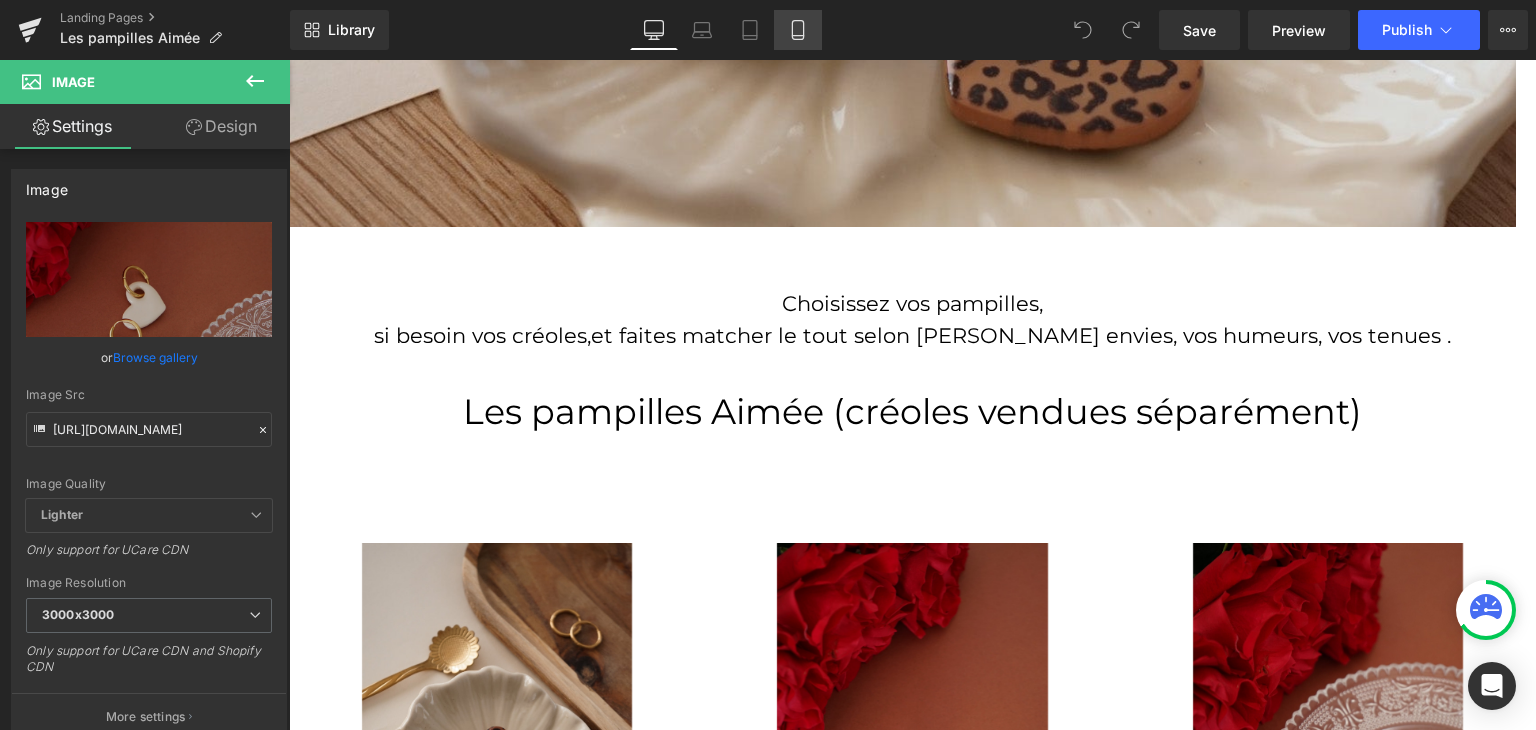 click on "Mobile" at bounding box center [798, 30] 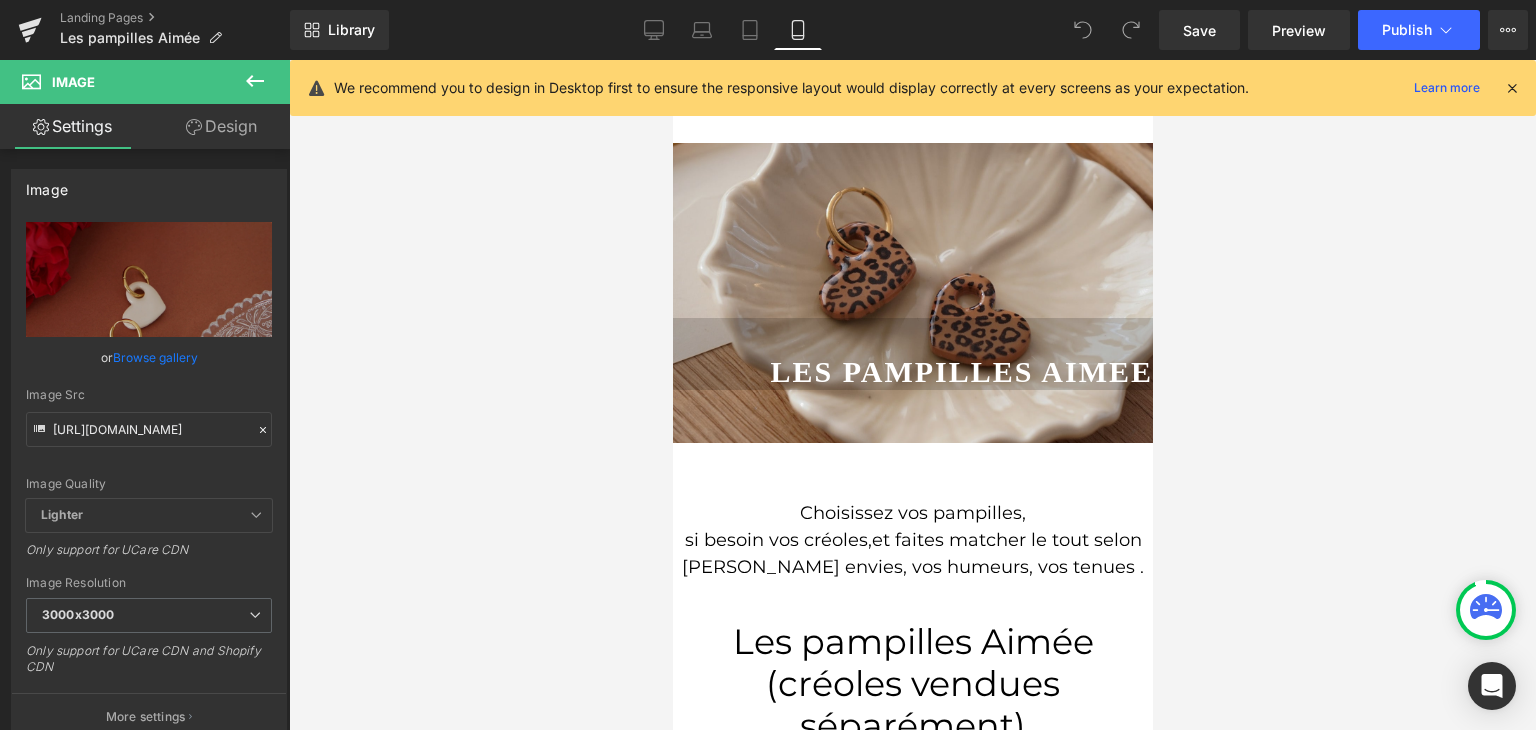 scroll, scrollTop: 0, scrollLeft: 0, axis: both 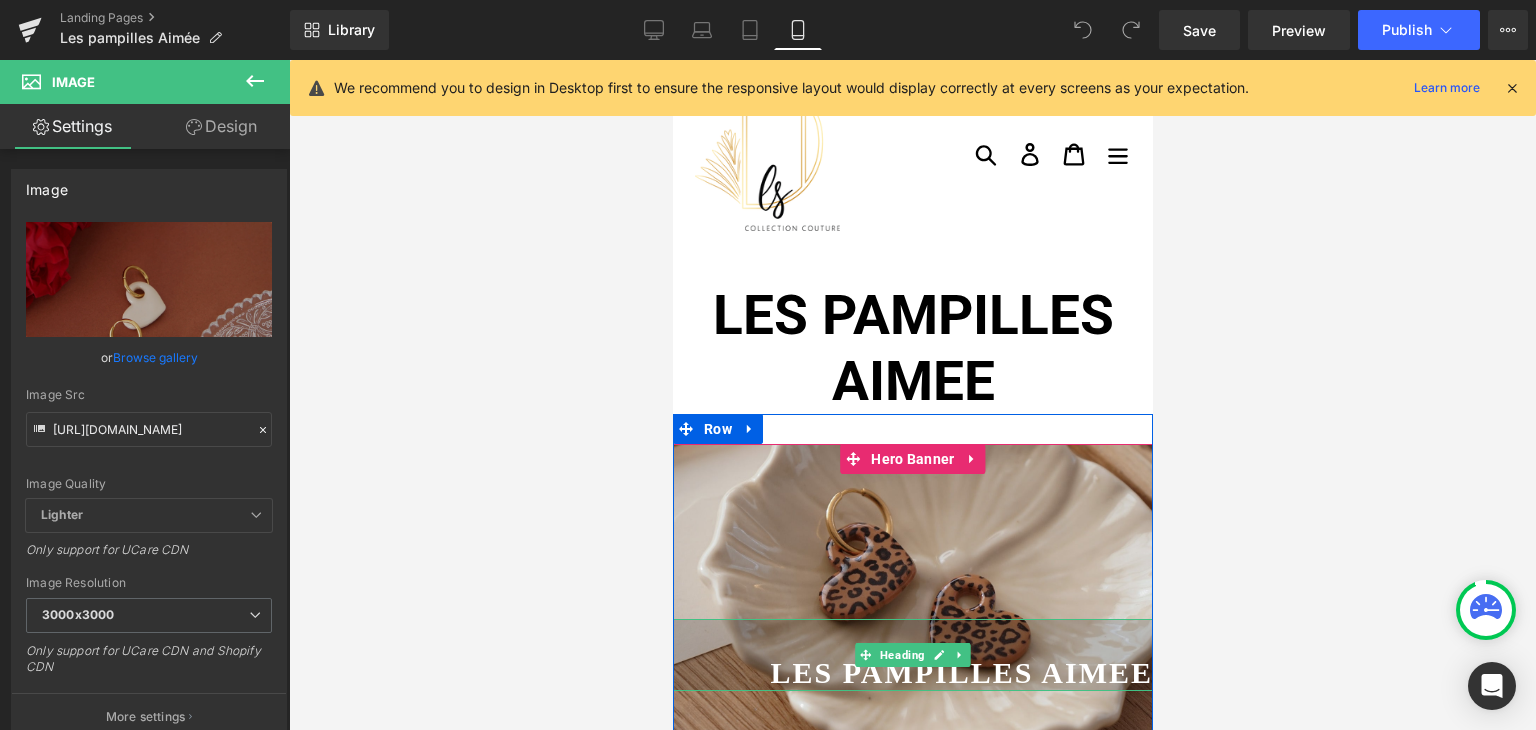 click at bounding box center (959, 655) 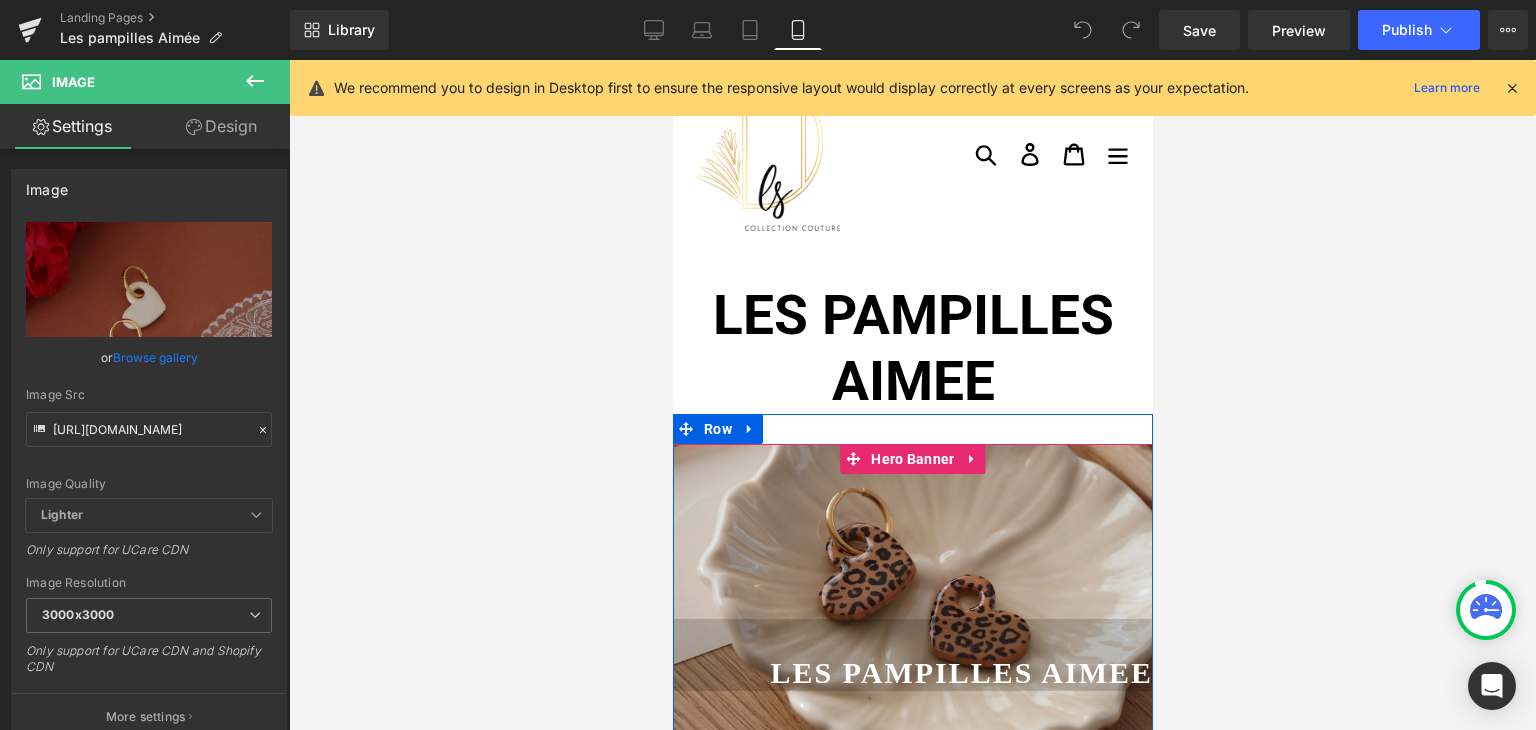 click on "LES PAMPILLES AIMEE
Heading" at bounding box center [912, 630] 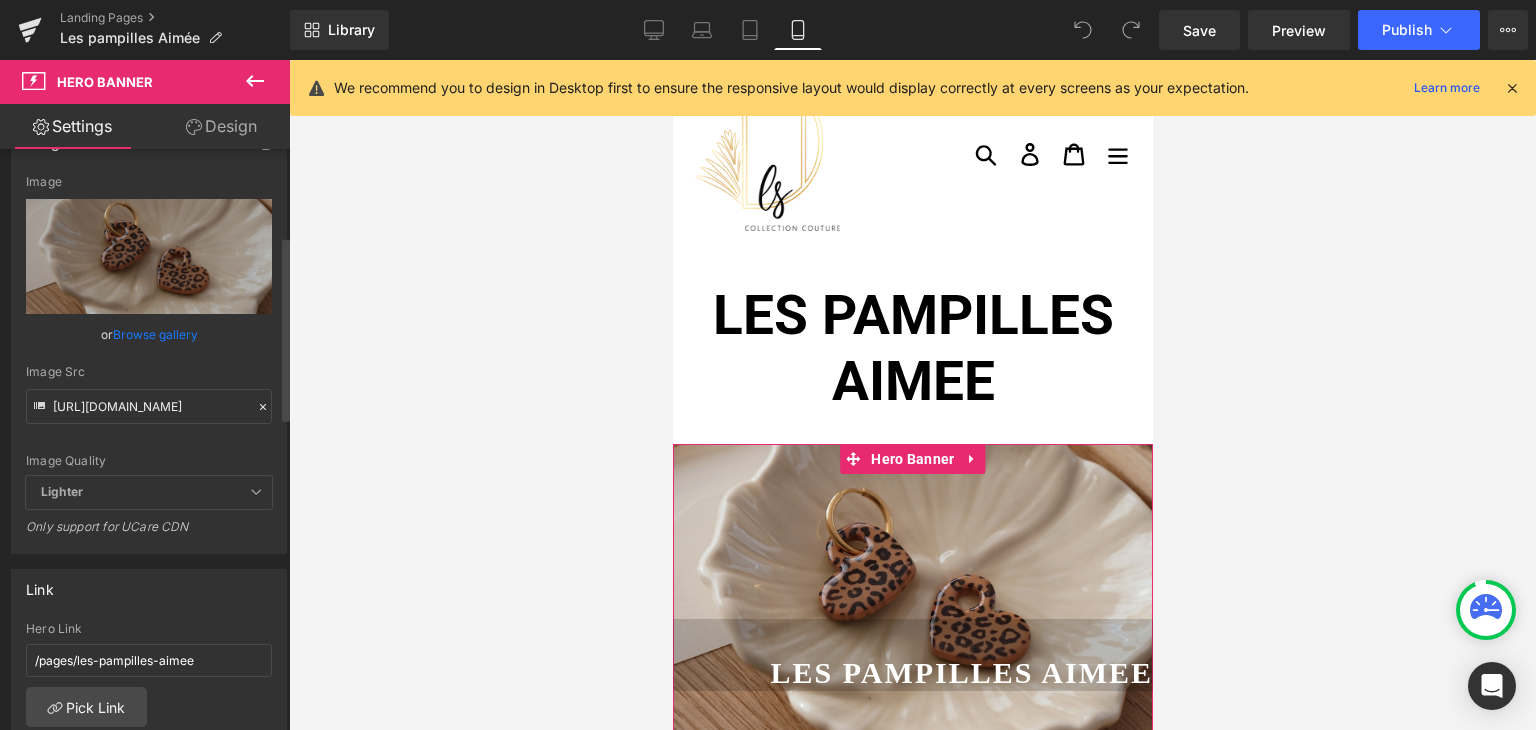 scroll, scrollTop: 300, scrollLeft: 0, axis: vertical 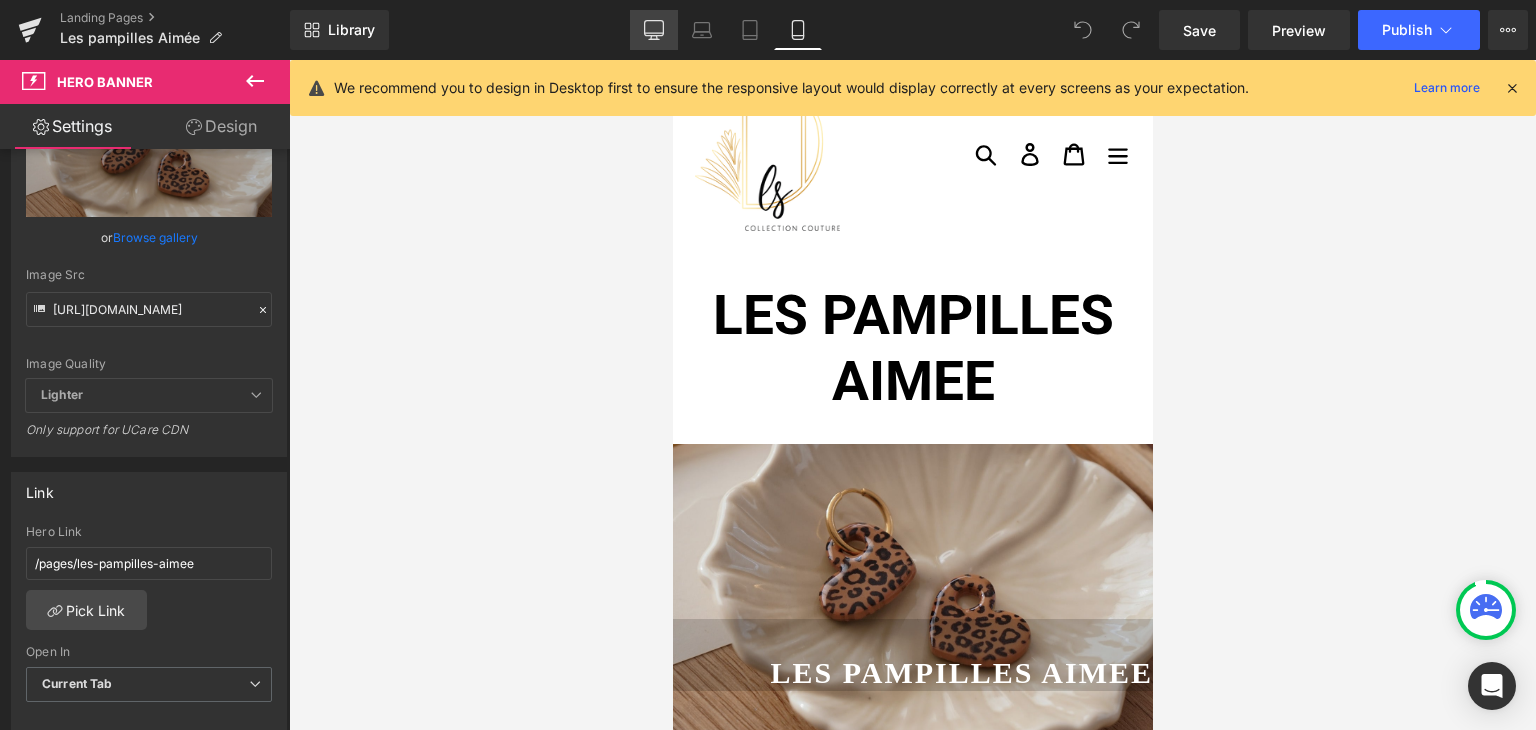 click 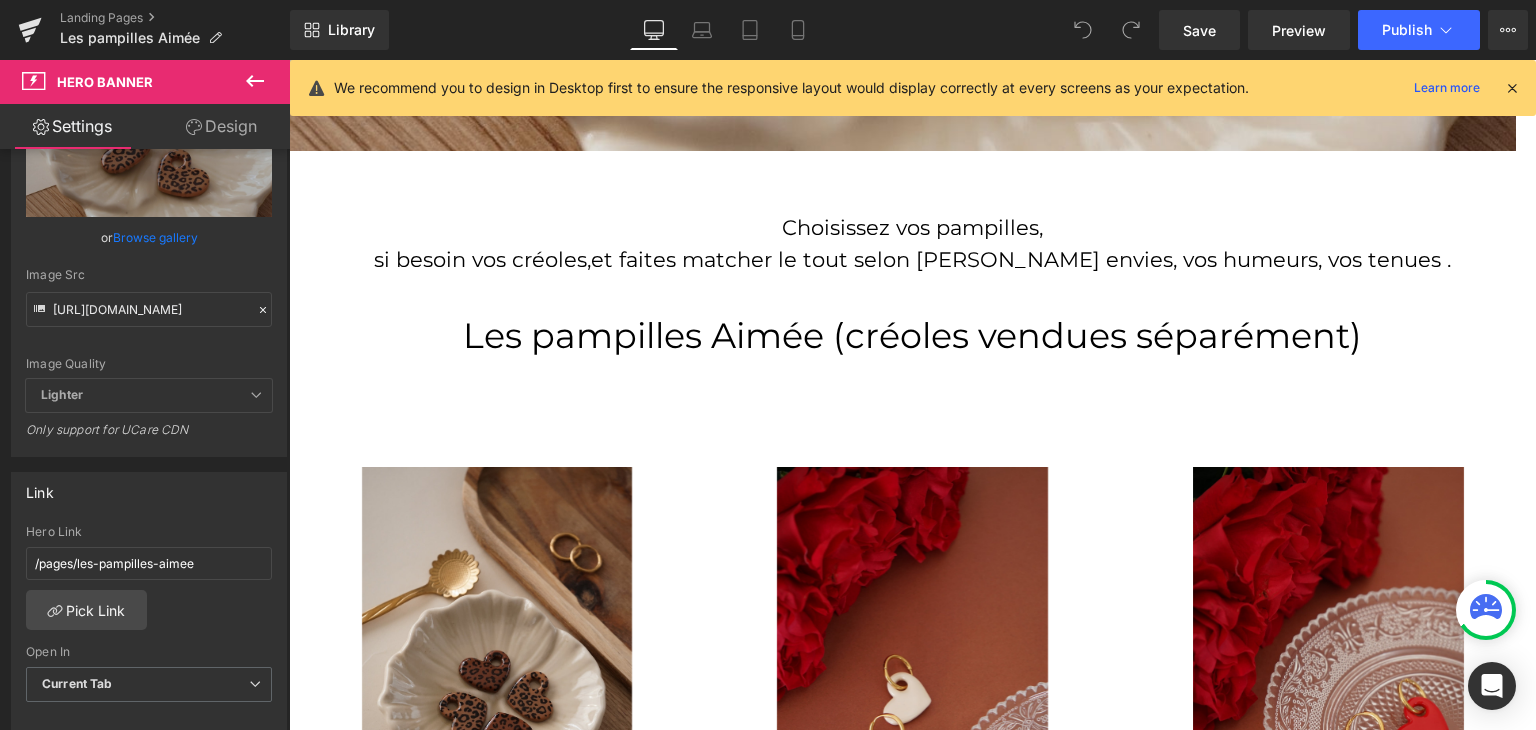 scroll, scrollTop: 900, scrollLeft: 0, axis: vertical 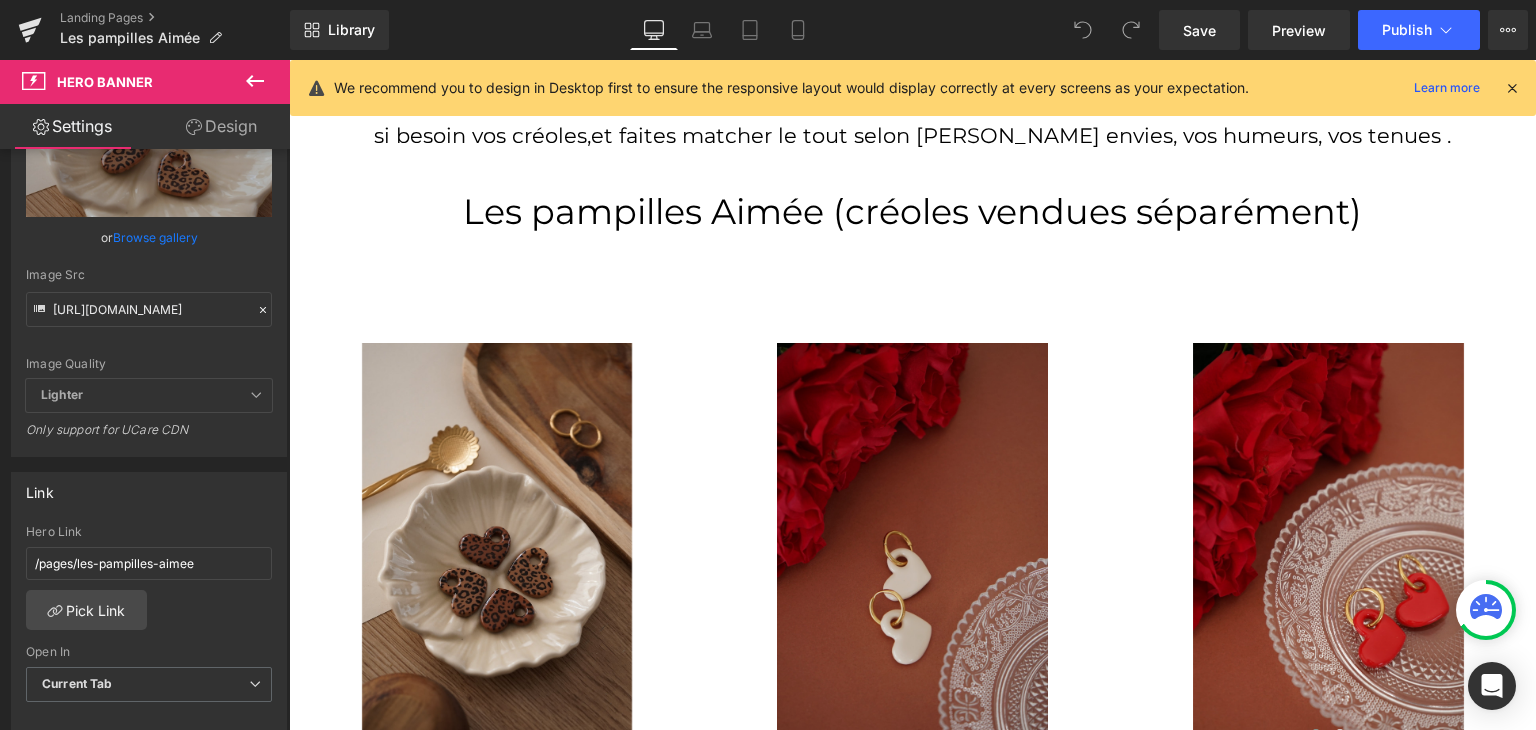 click at bounding box center [912, 546] 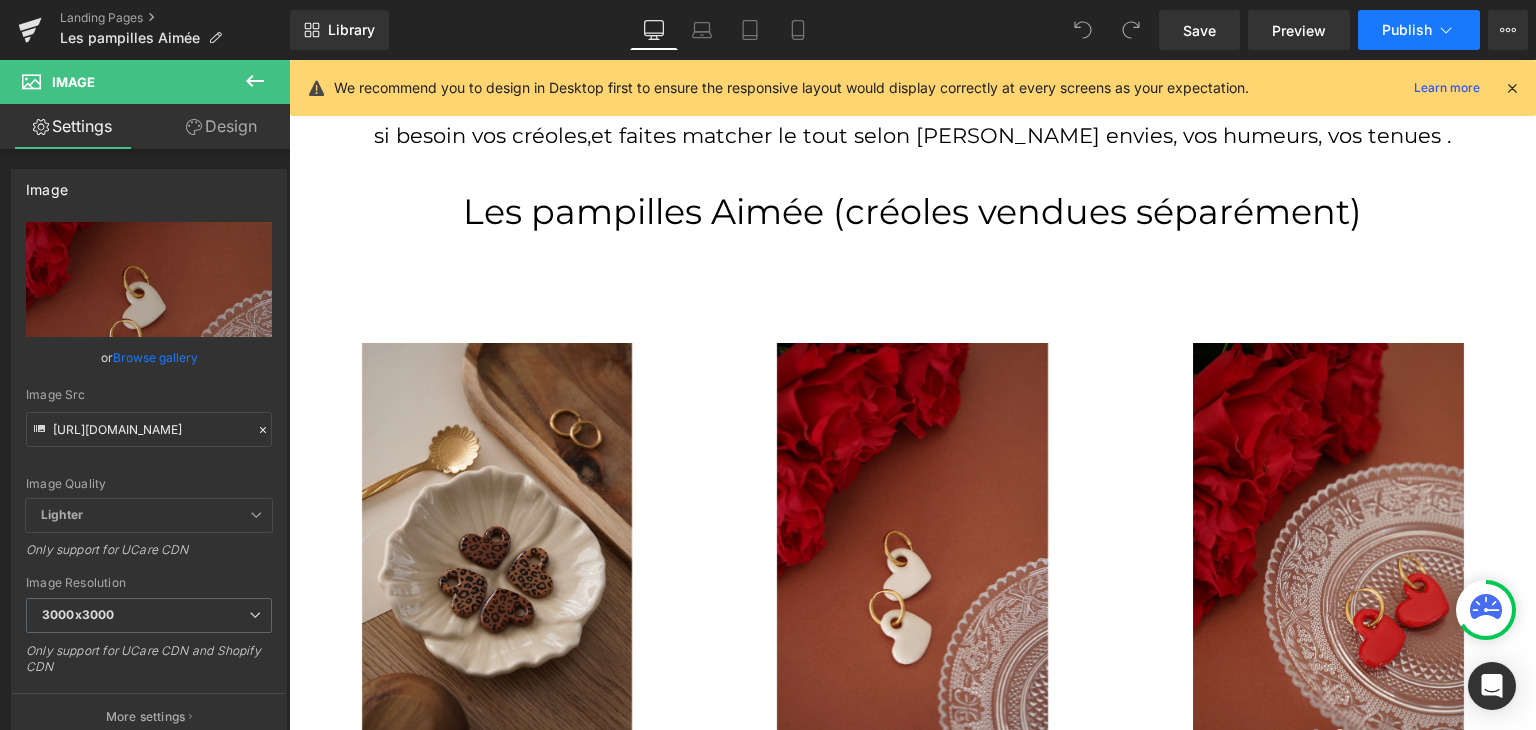 click on "Publish" at bounding box center (1407, 30) 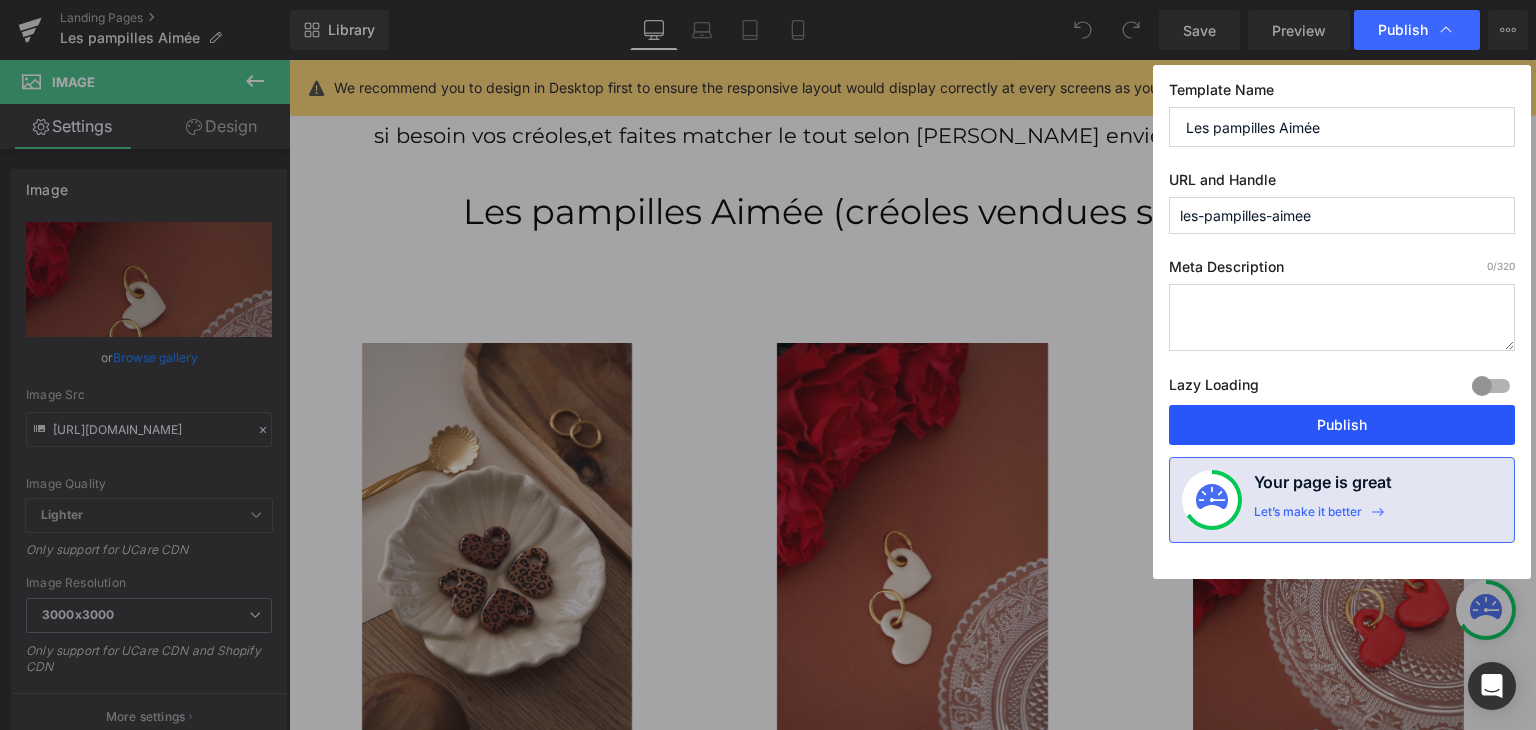 click on "Publish" at bounding box center (1342, 425) 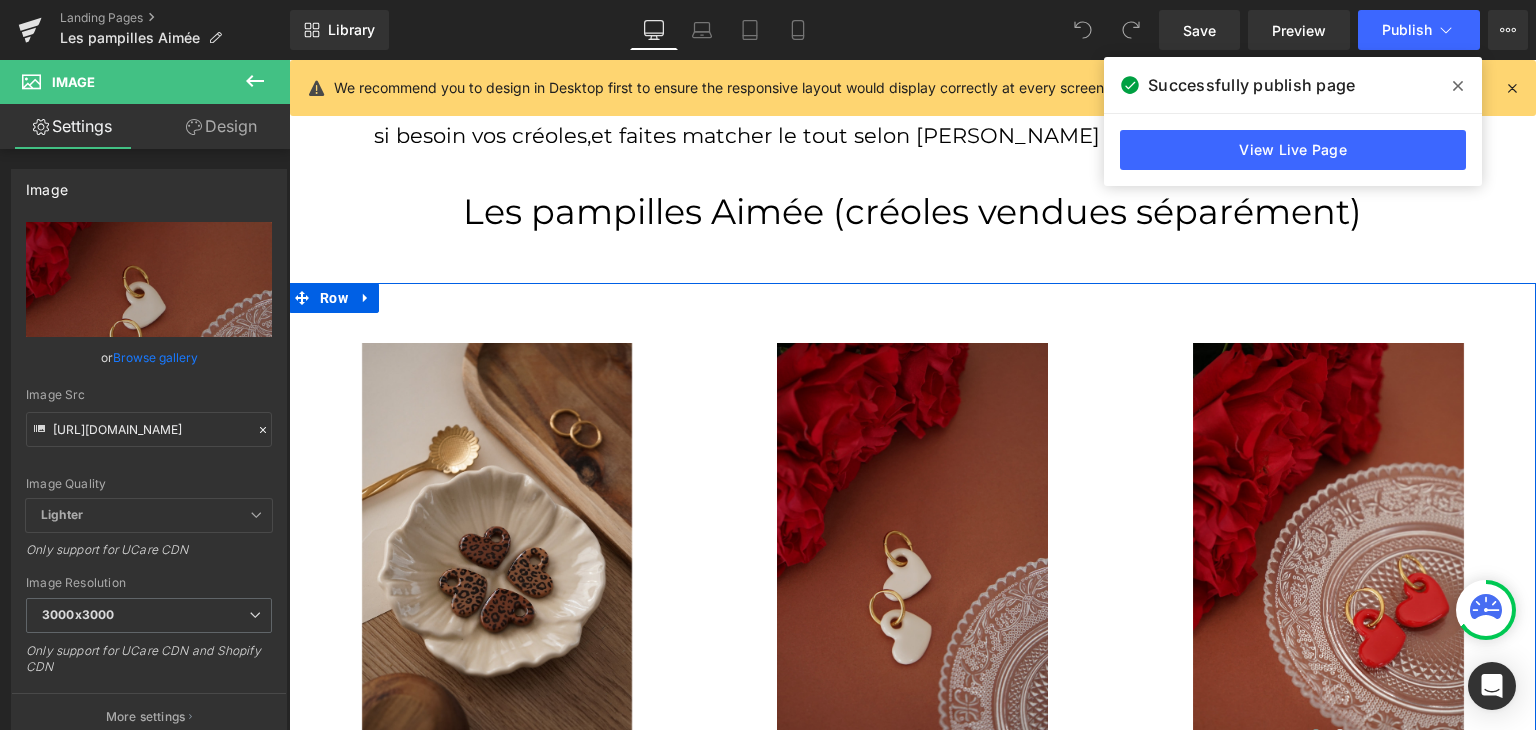 click at bounding box center [912, 546] 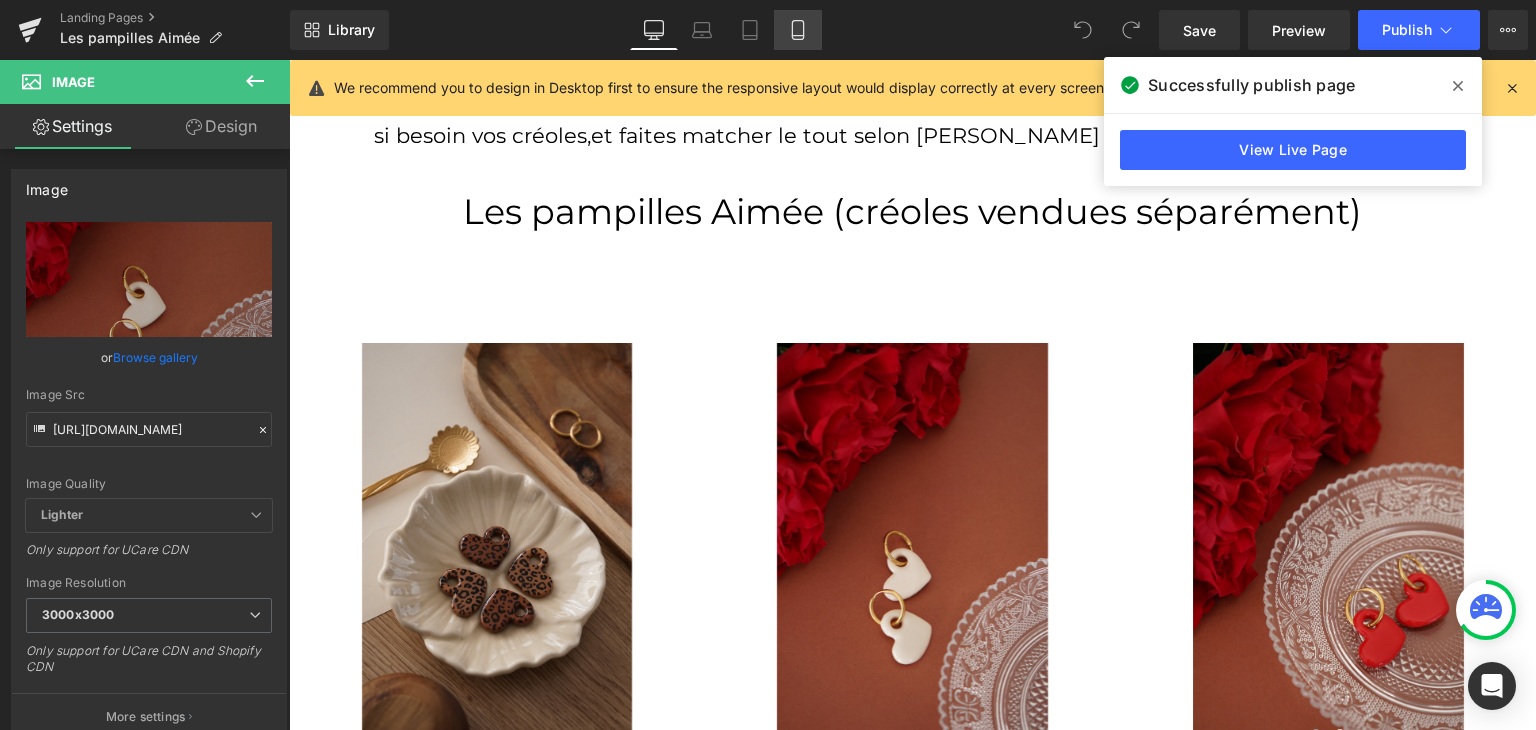 click 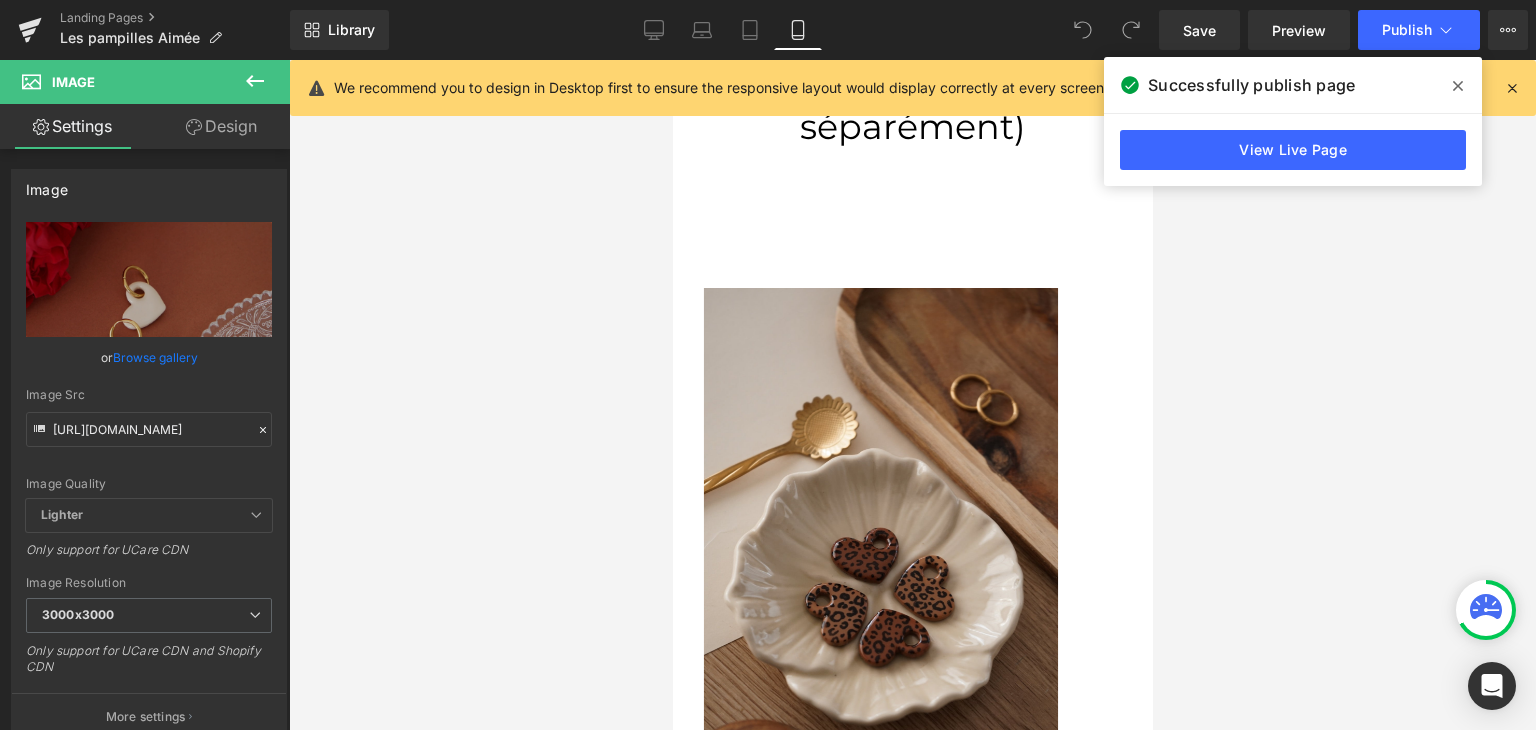 scroll, scrollTop: 1379, scrollLeft: 0, axis: vertical 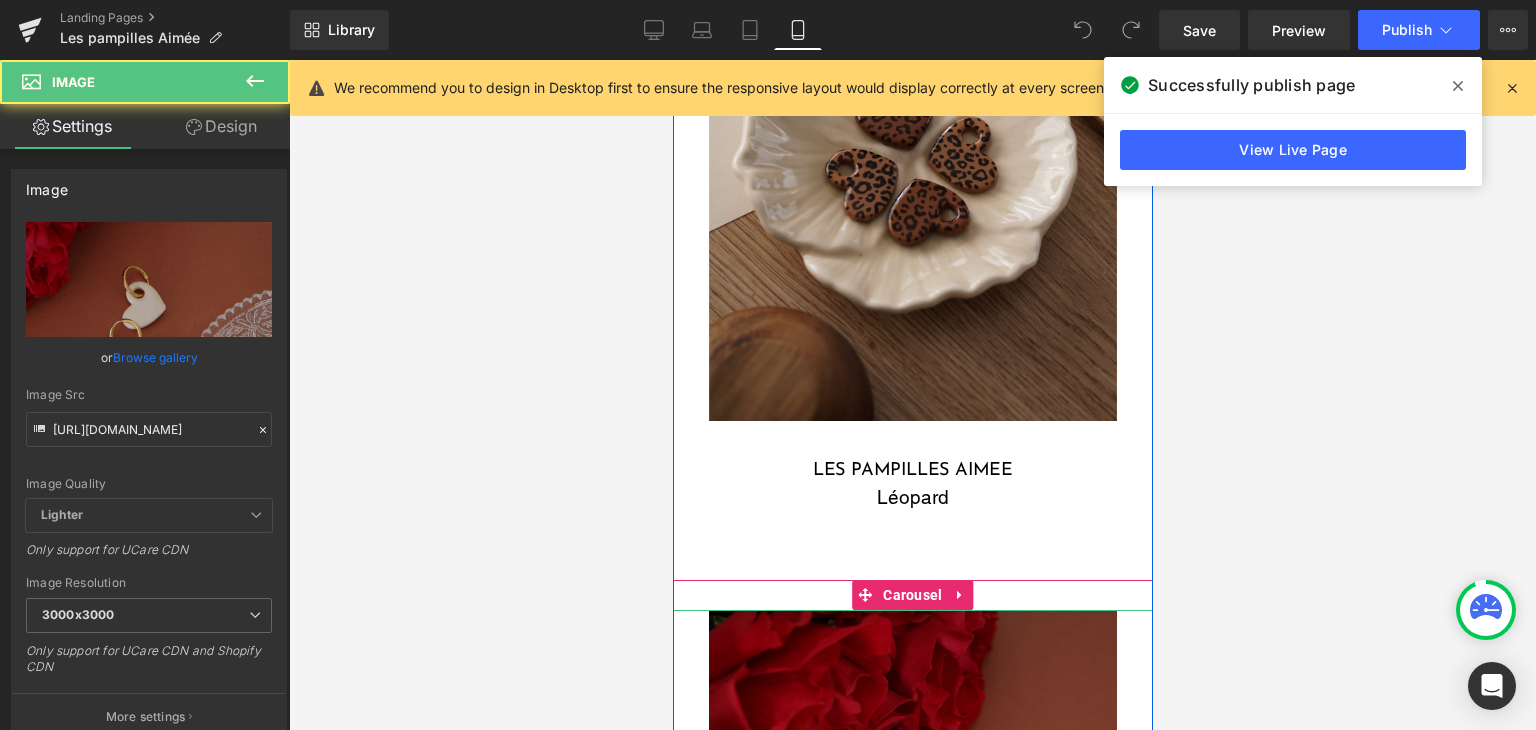 click at bounding box center (912, 916) 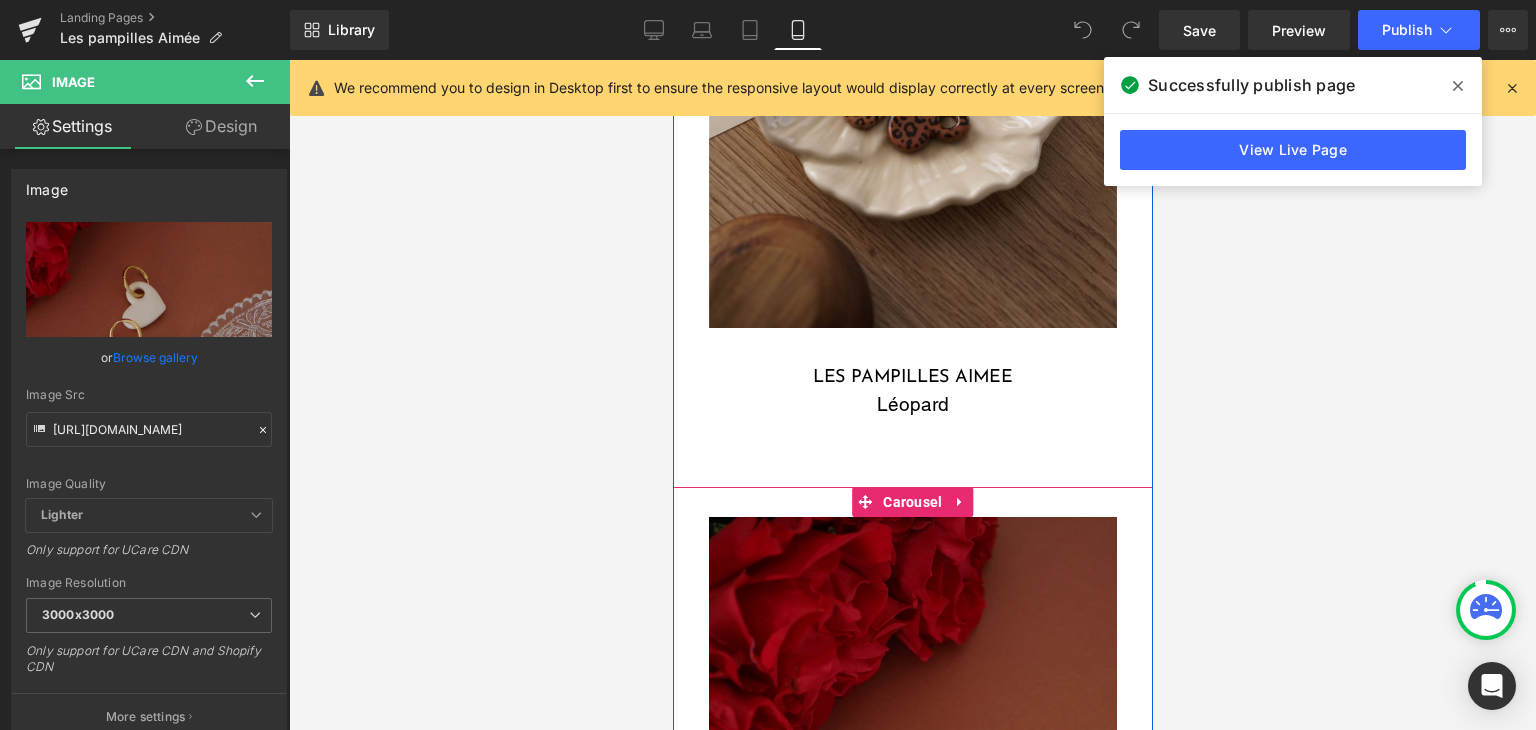 scroll, scrollTop: 1679, scrollLeft: 0, axis: vertical 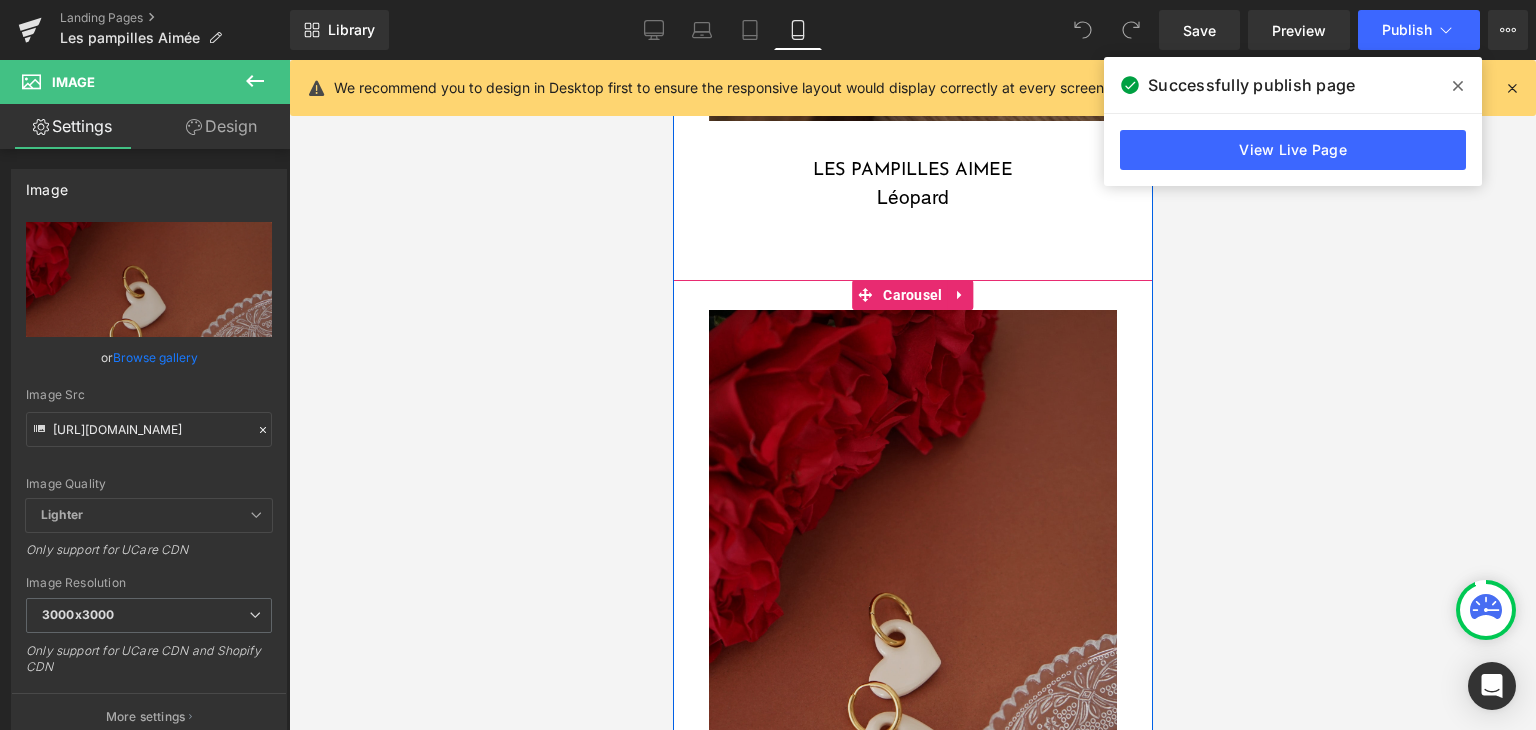 click at bounding box center [912, 616] 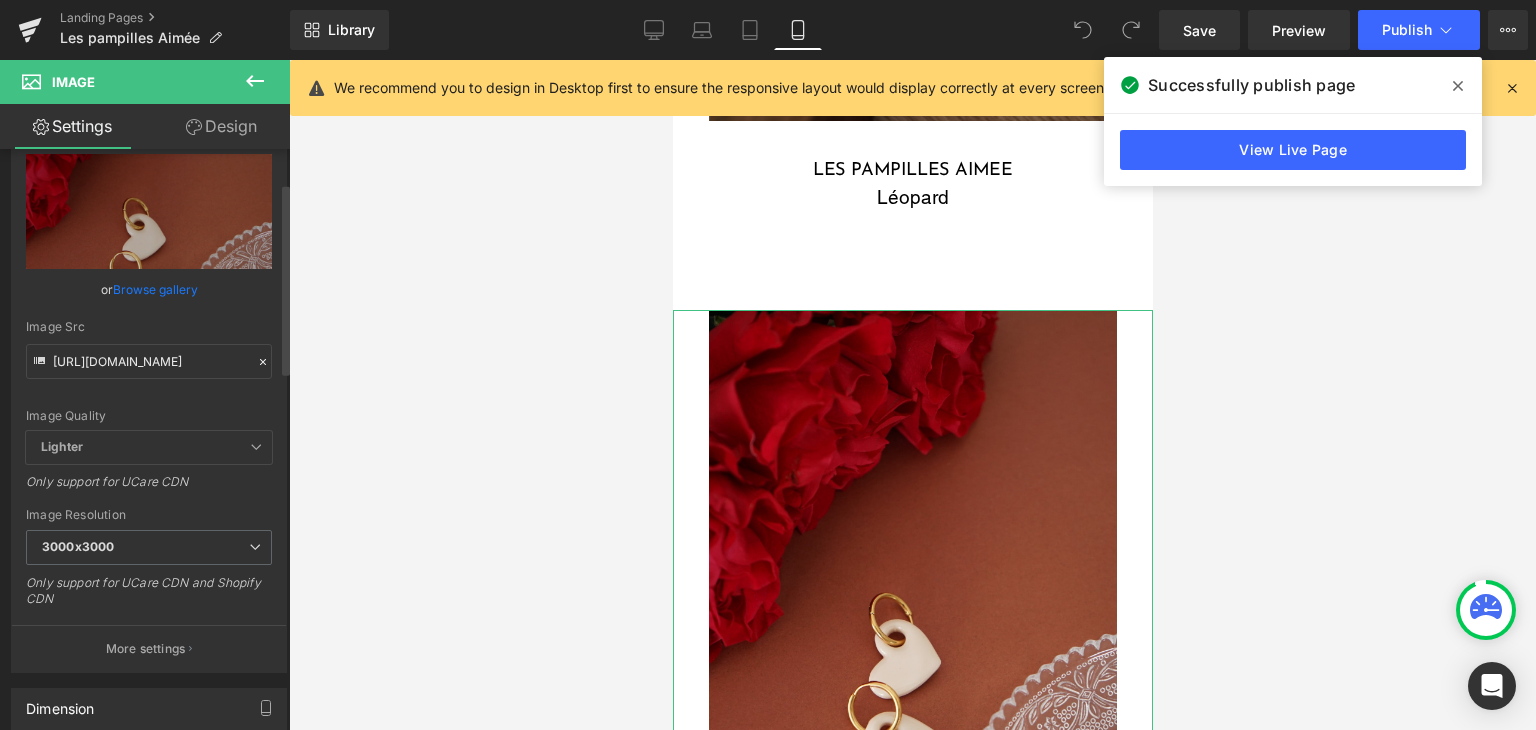 scroll, scrollTop: 200, scrollLeft: 0, axis: vertical 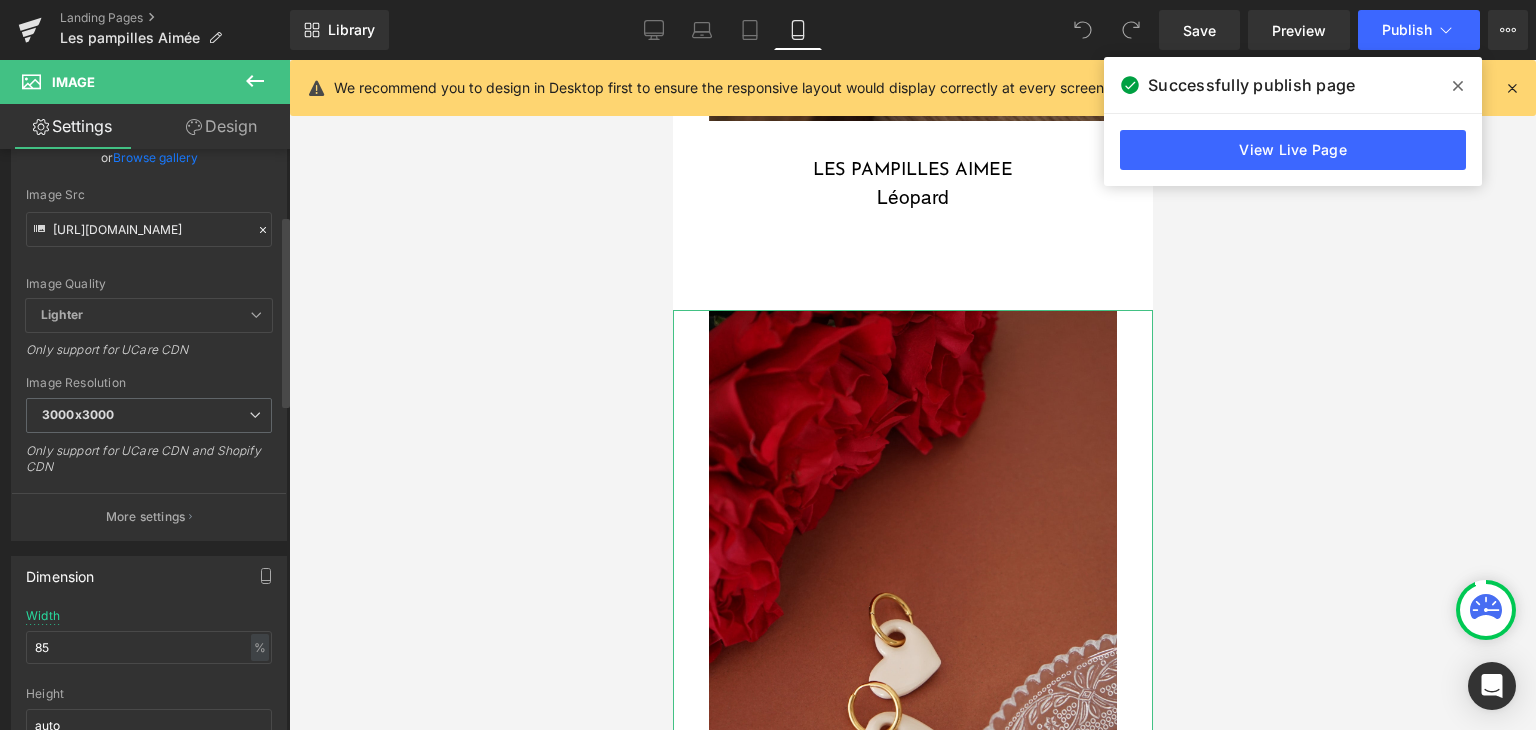 click 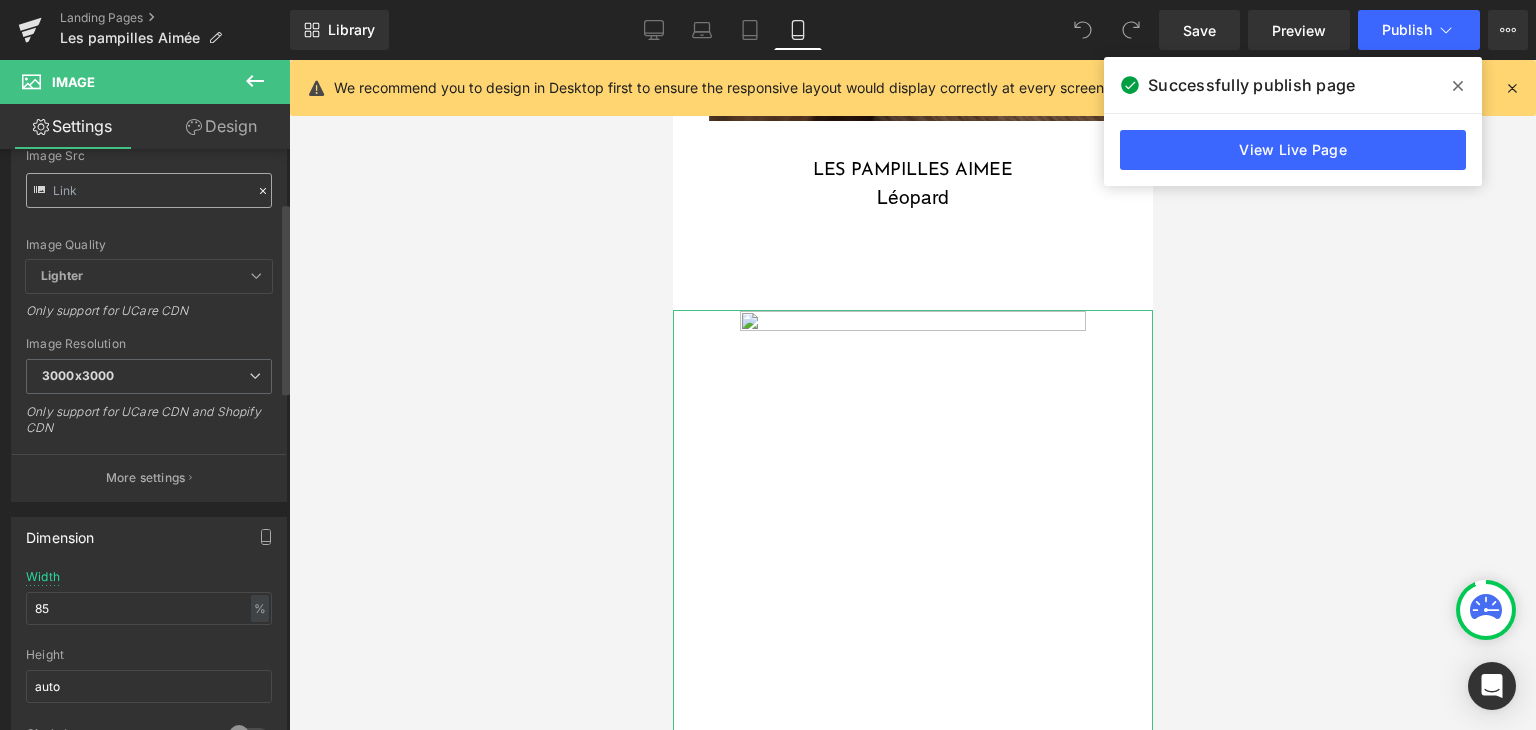 scroll, scrollTop: 161, scrollLeft: 0, axis: vertical 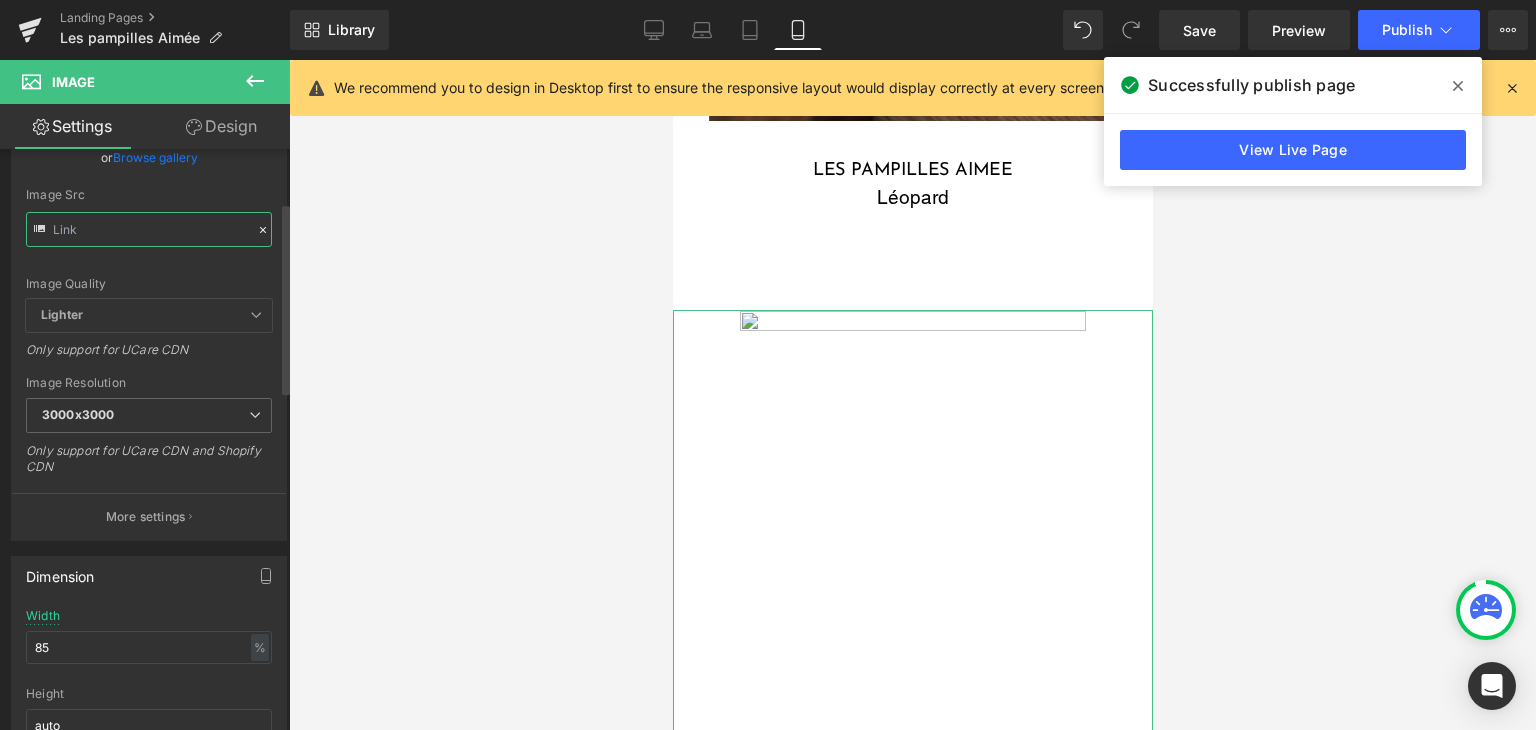 click at bounding box center (149, 229) 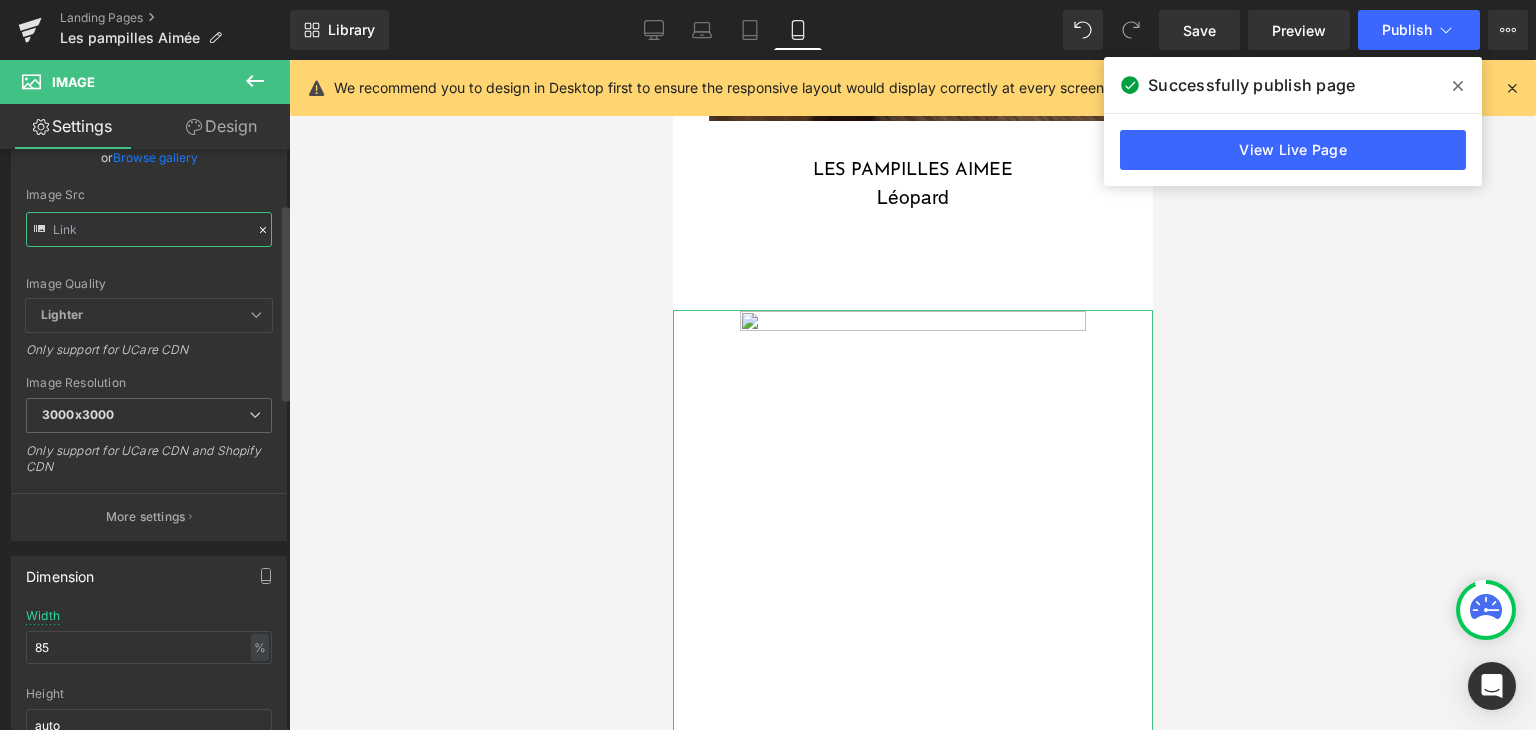 paste on "[URL][DOMAIN_NAME]" 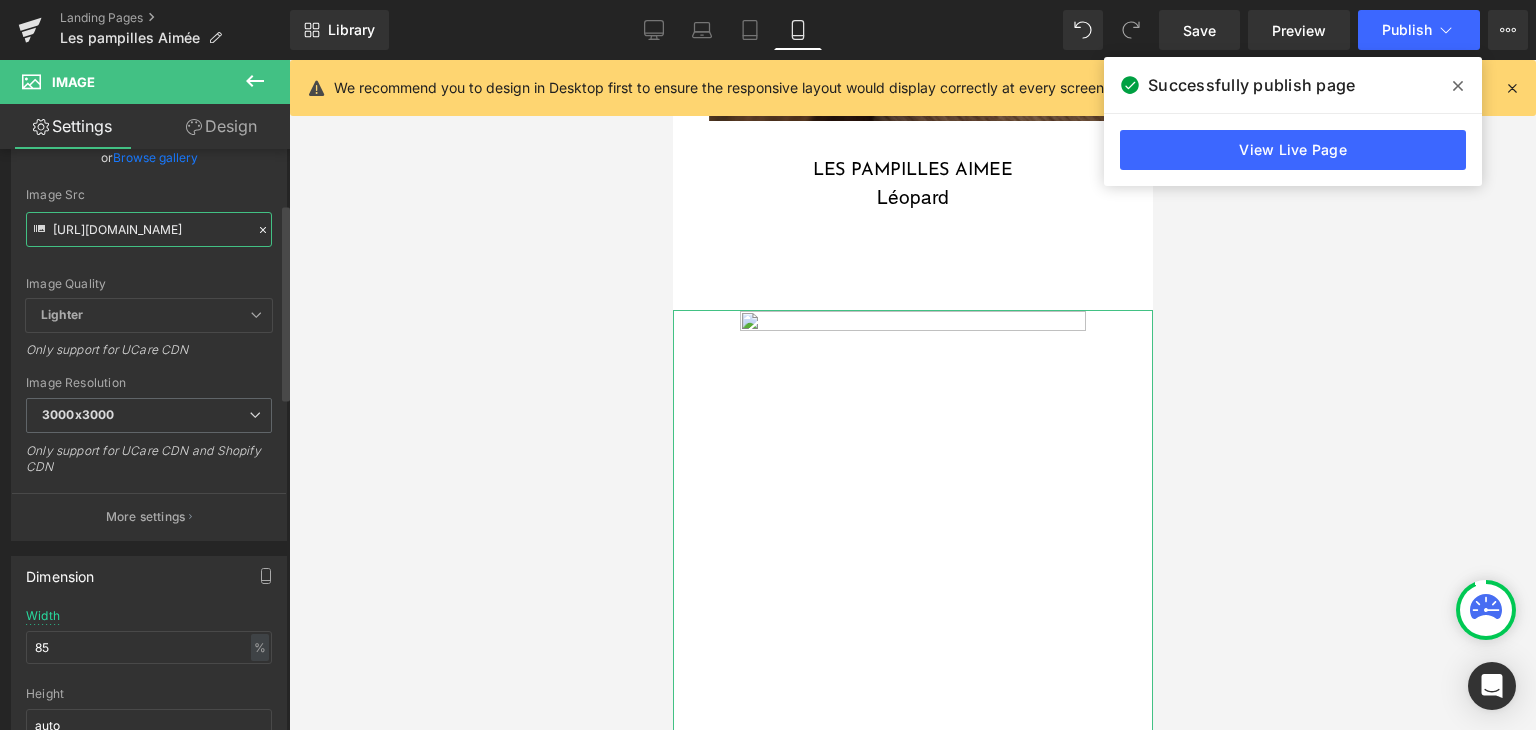 scroll, scrollTop: 0, scrollLeft: 526, axis: horizontal 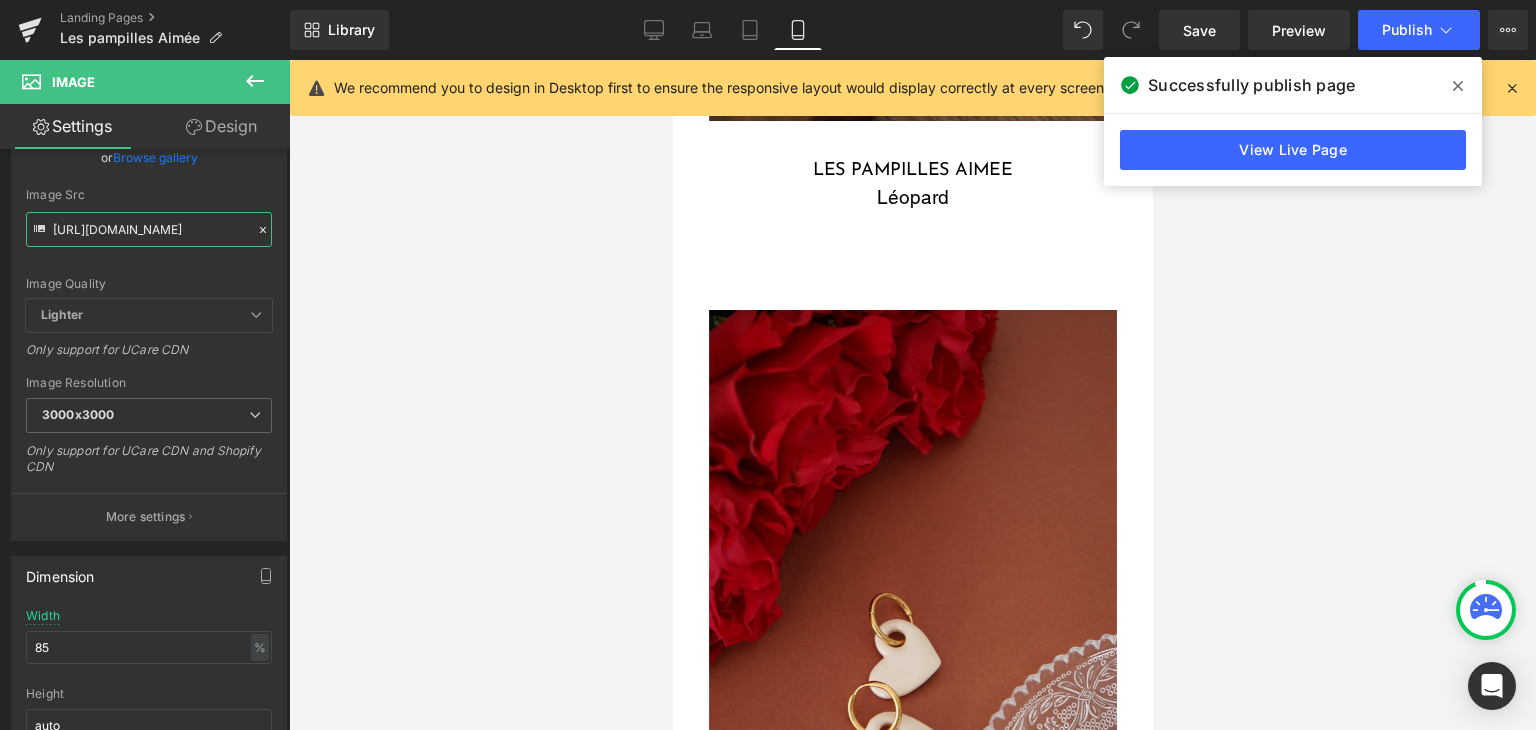 type on "[URL][DOMAIN_NAME]" 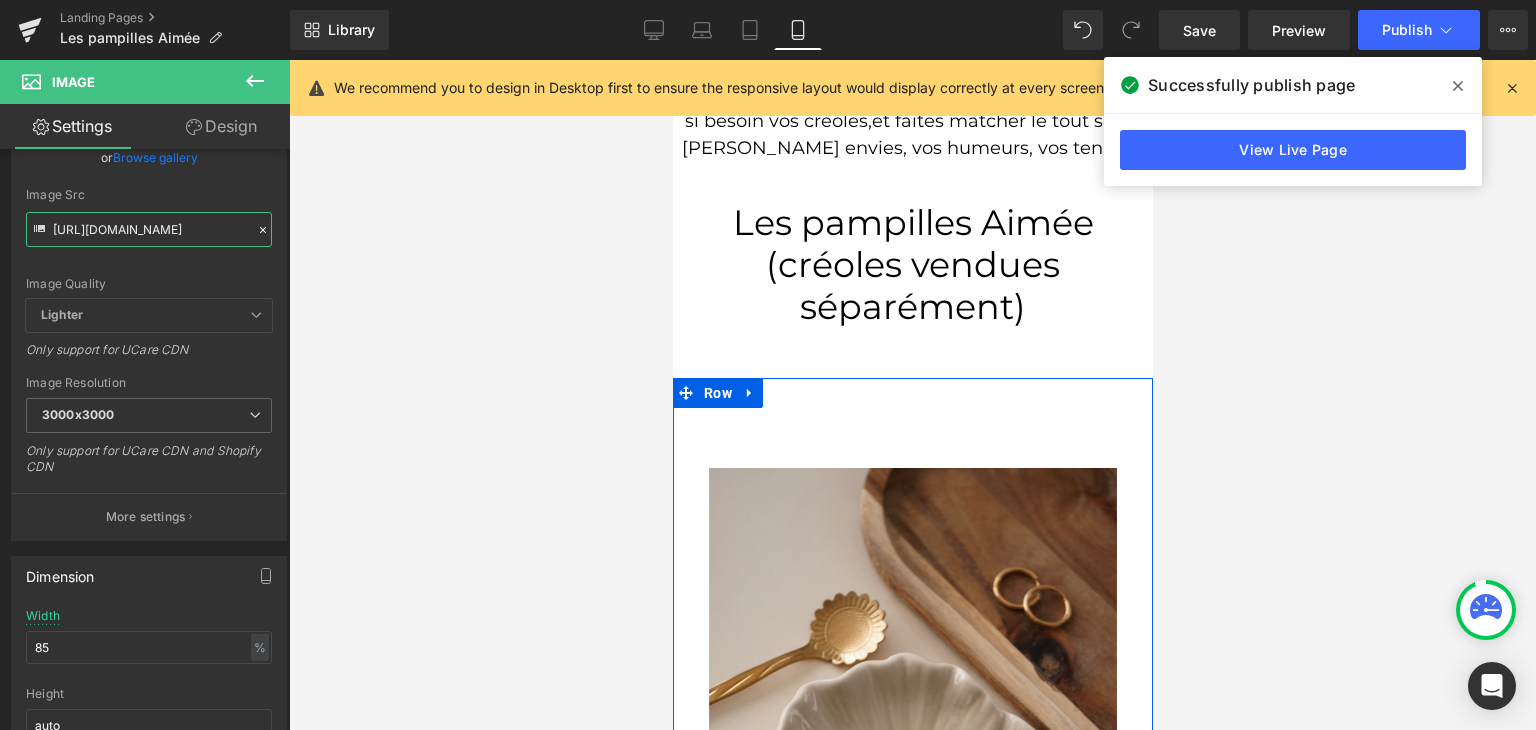 scroll, scrollTop: 679, scrollLeft: 0, axis: vertical 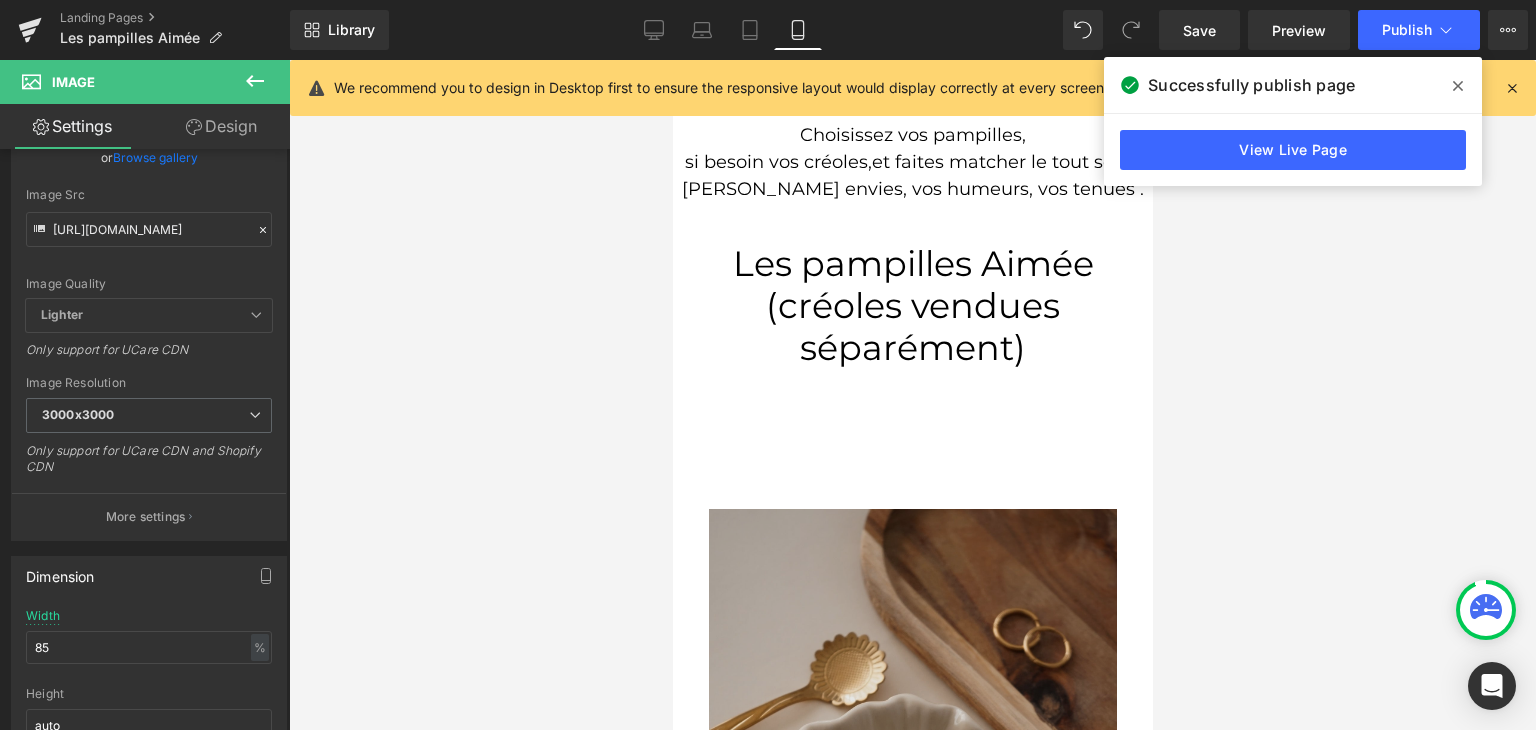 click at bounding box center [912, 815] 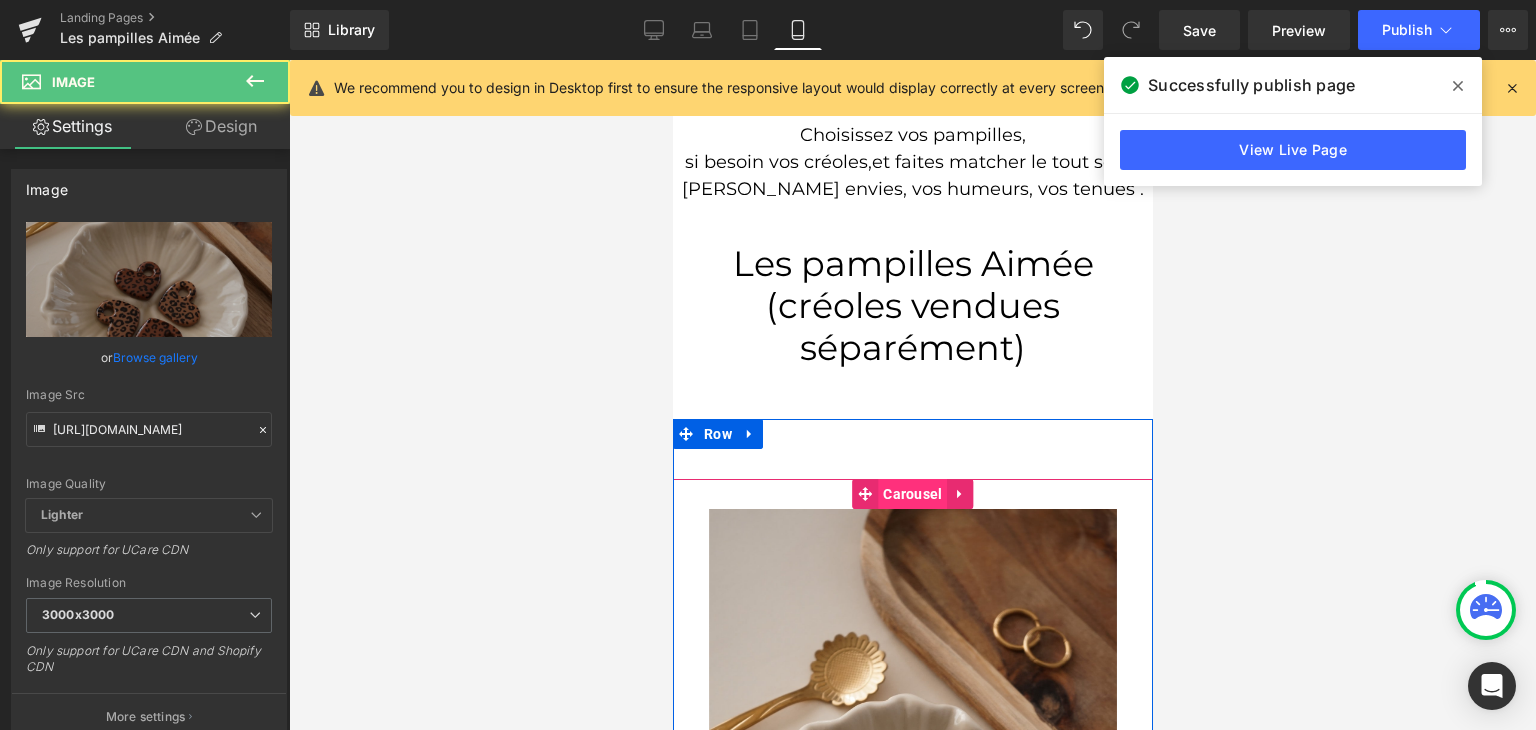 click on "Carousel" at bounding box center [911, 494] 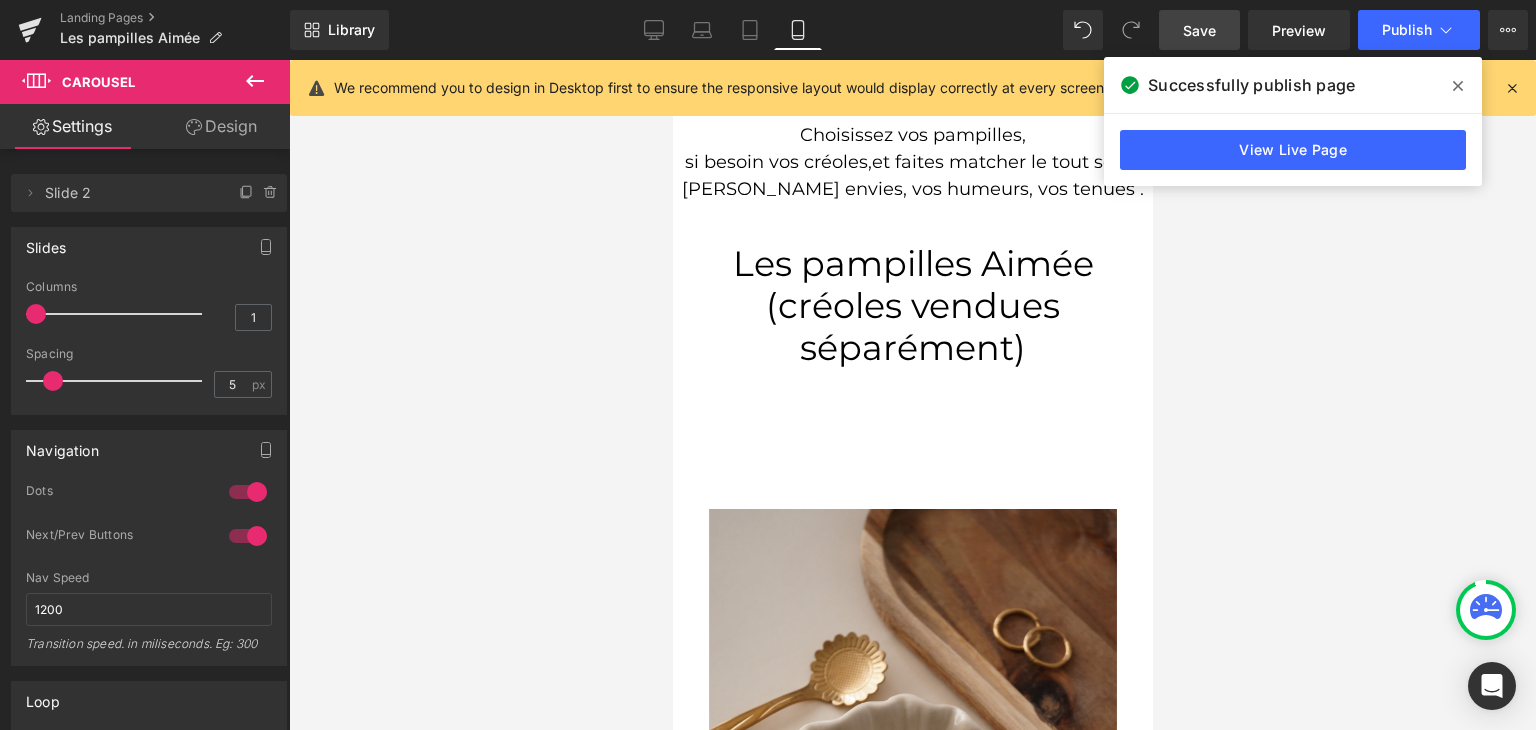 click on "Save" at bounding box center [1199, 30] 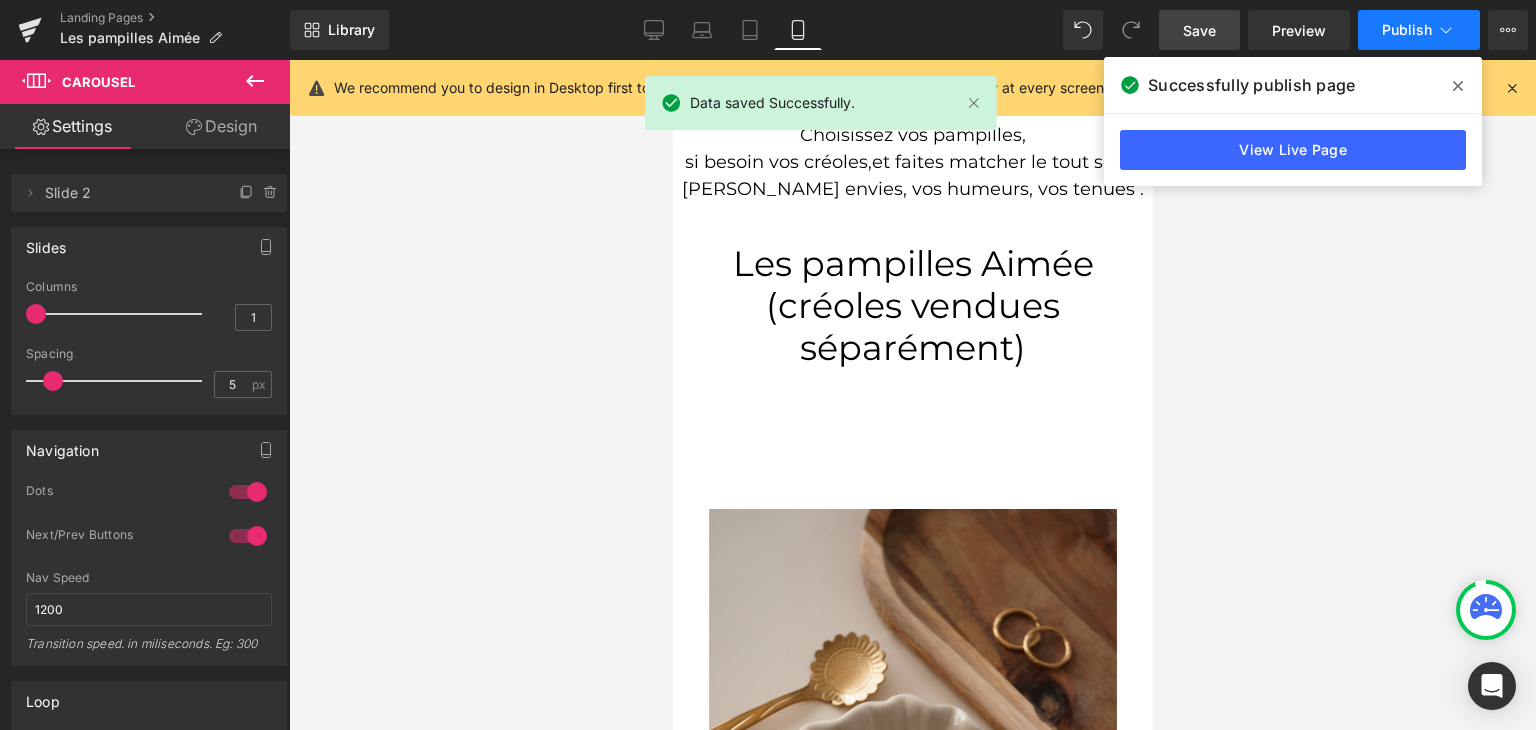 click on "Publish" at bounding box center (1419, 30) 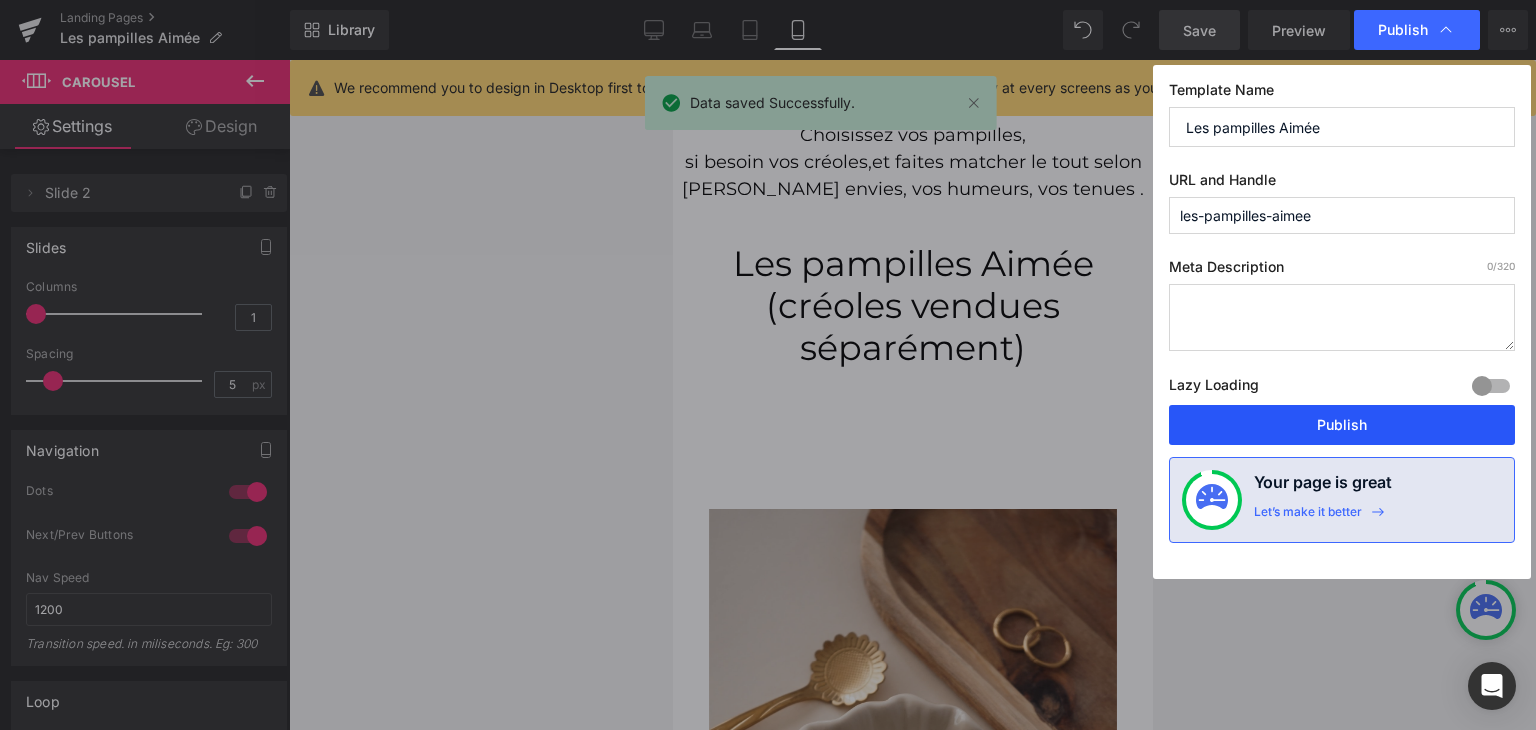 click on "Publish" at bounding box center (1342, 425) 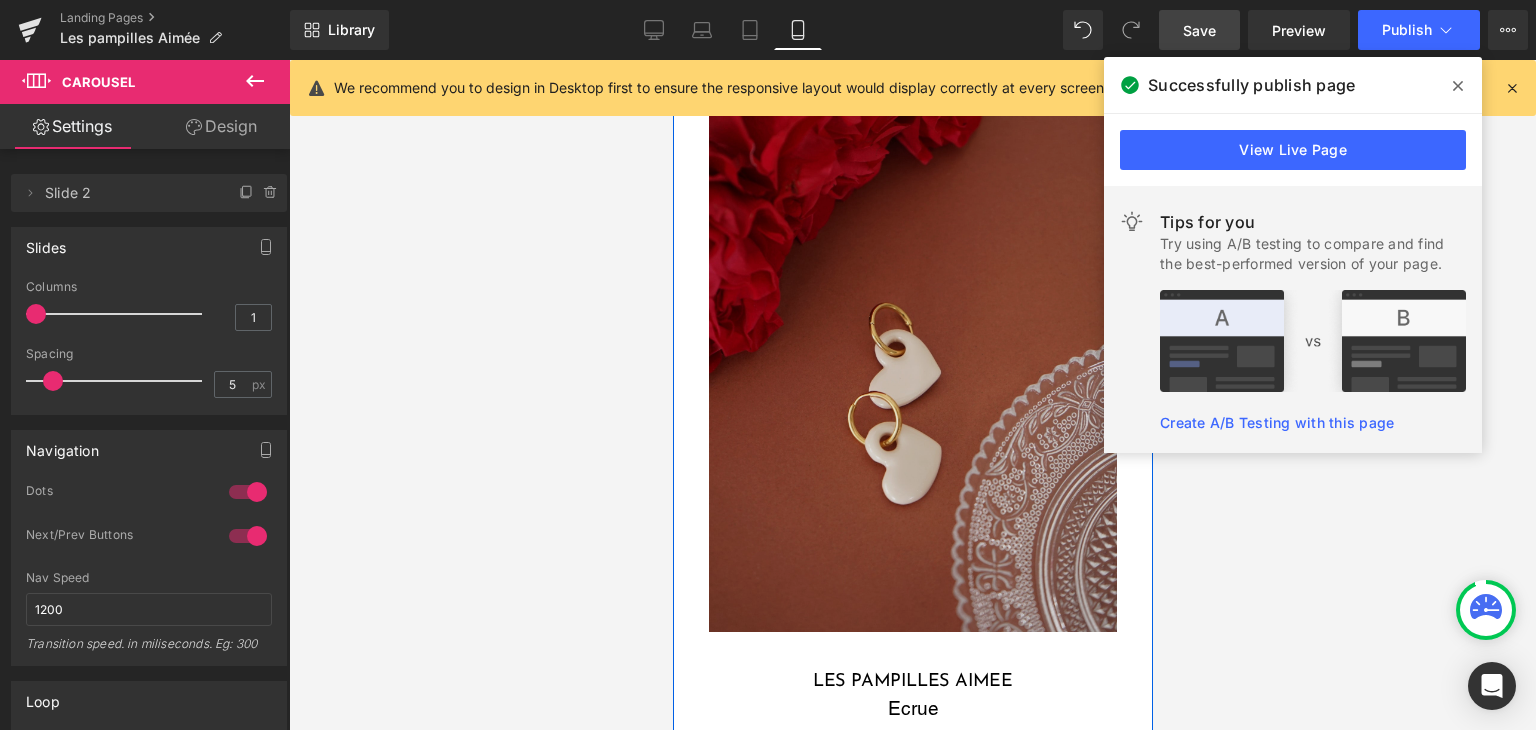 scroll, scrollTop: 1979, scrollLeft: 0, axis: vertical 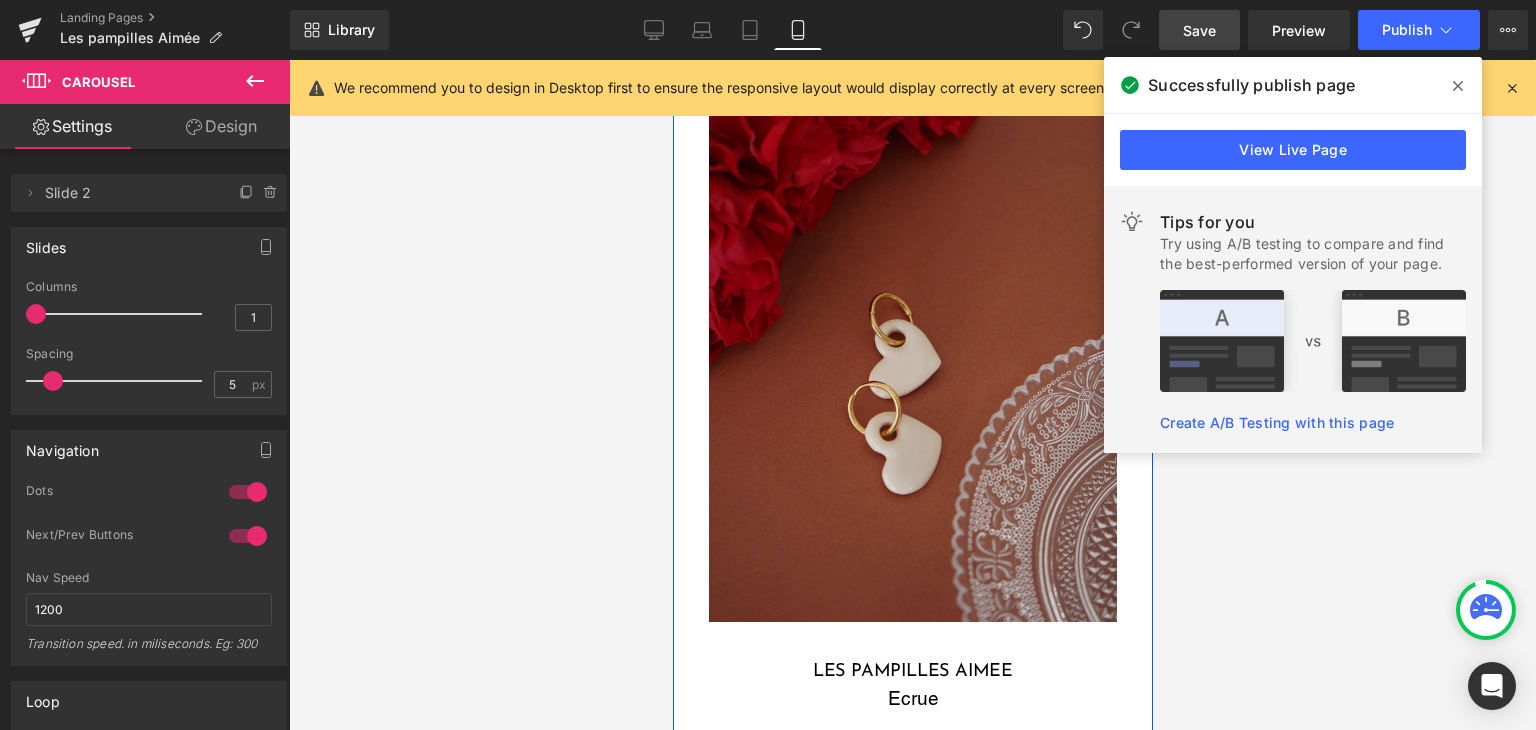click at bounding box center (912, 316) 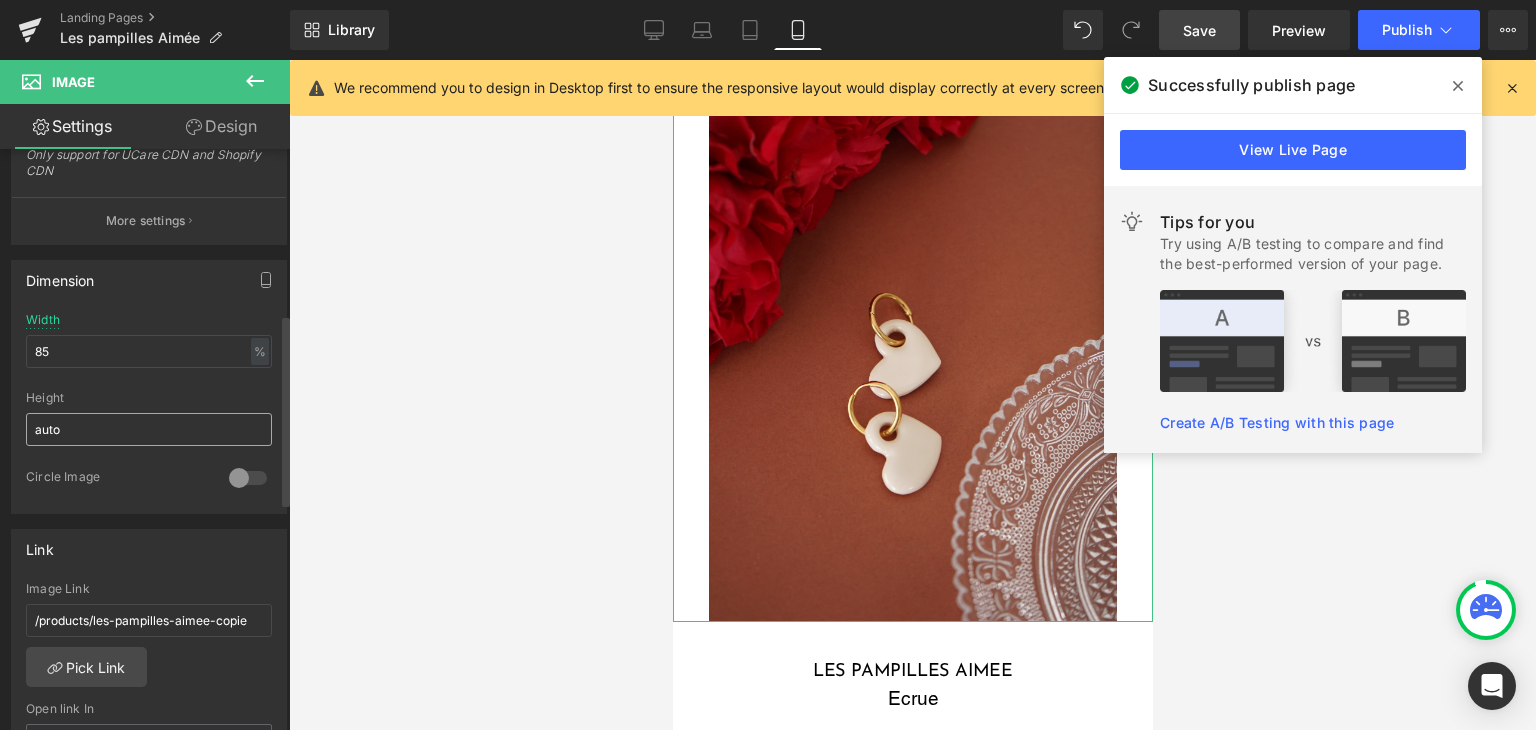 scroll, scrollTop: 500, scrollLeft: 0, axis: vertical 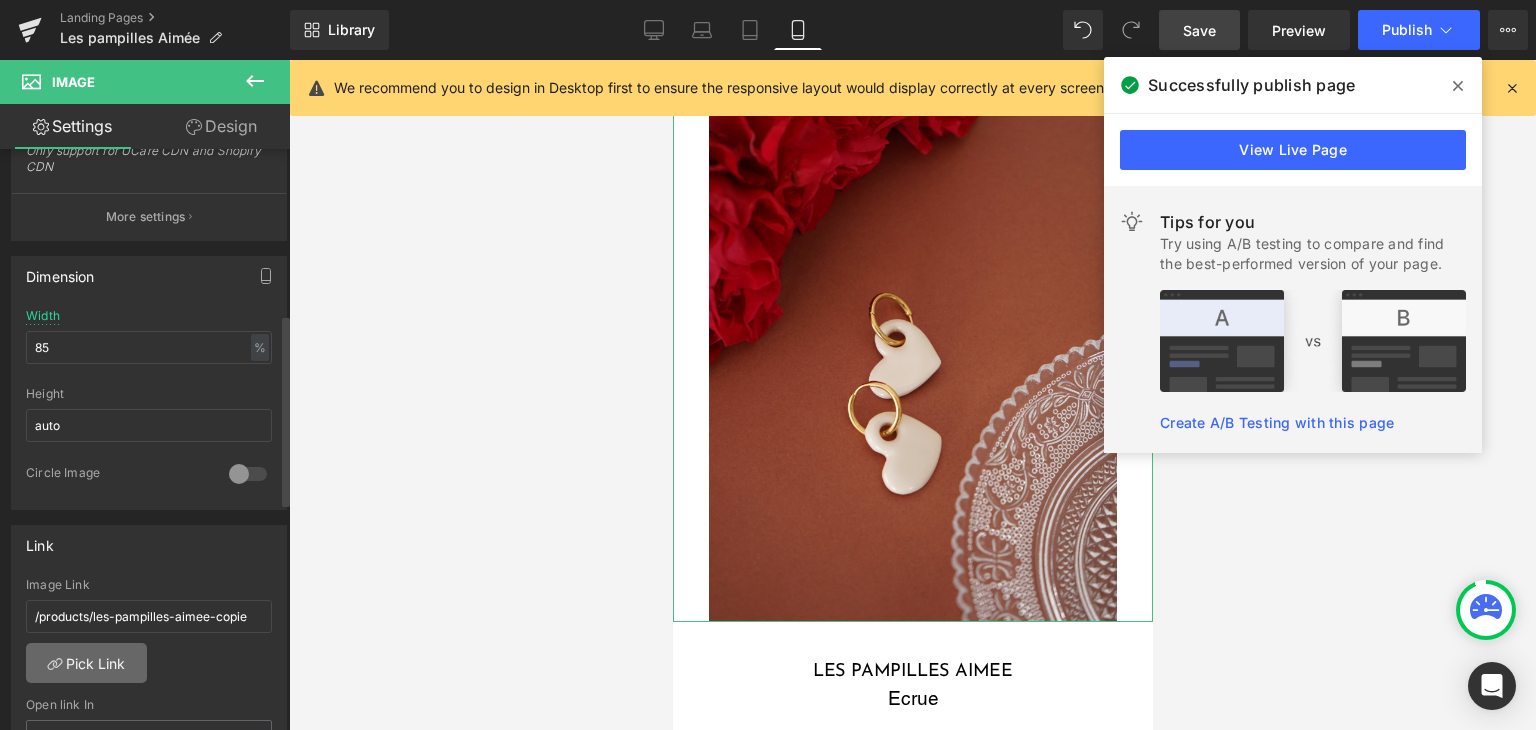click on "Pick Link" at bounding box center [86, 663] 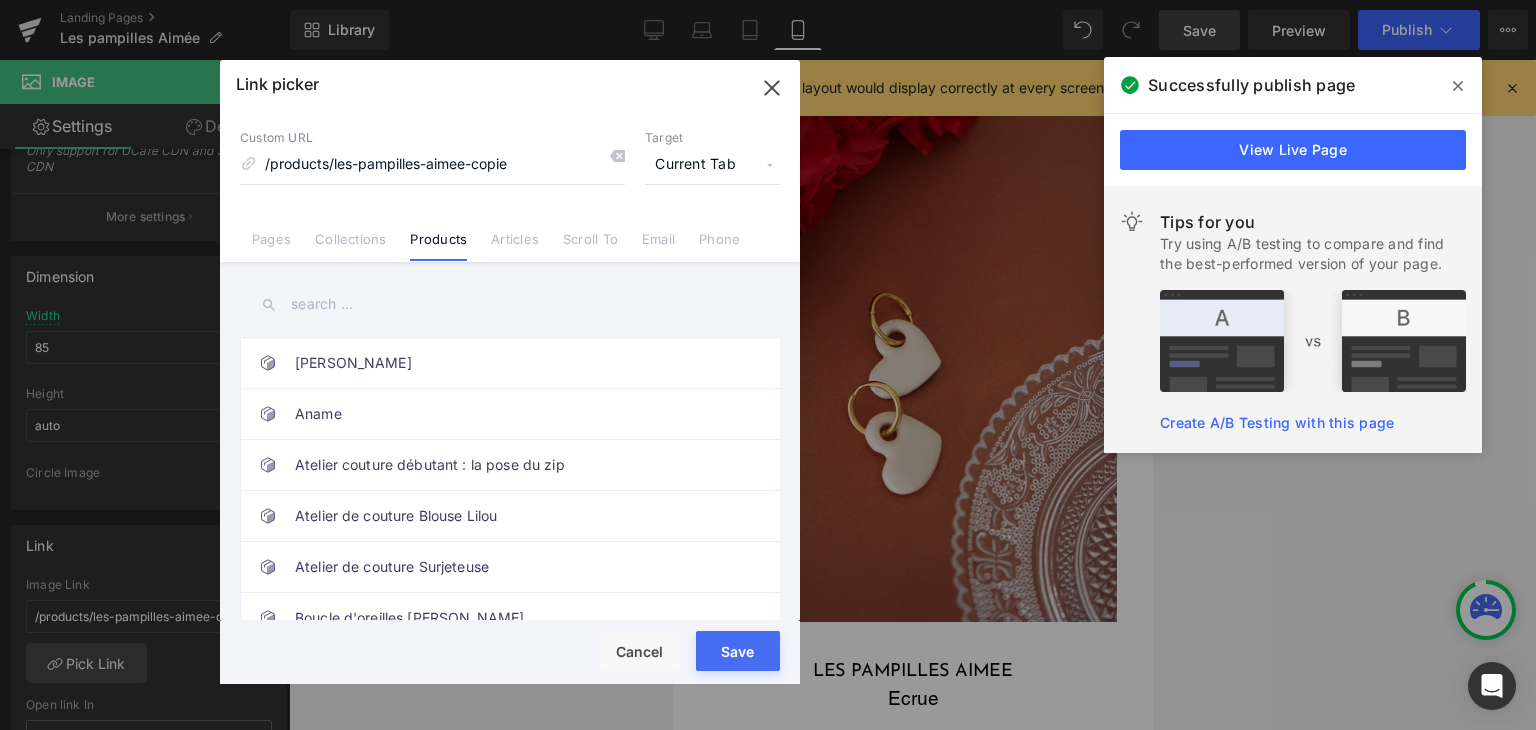 click at bounding box center (510, 304) 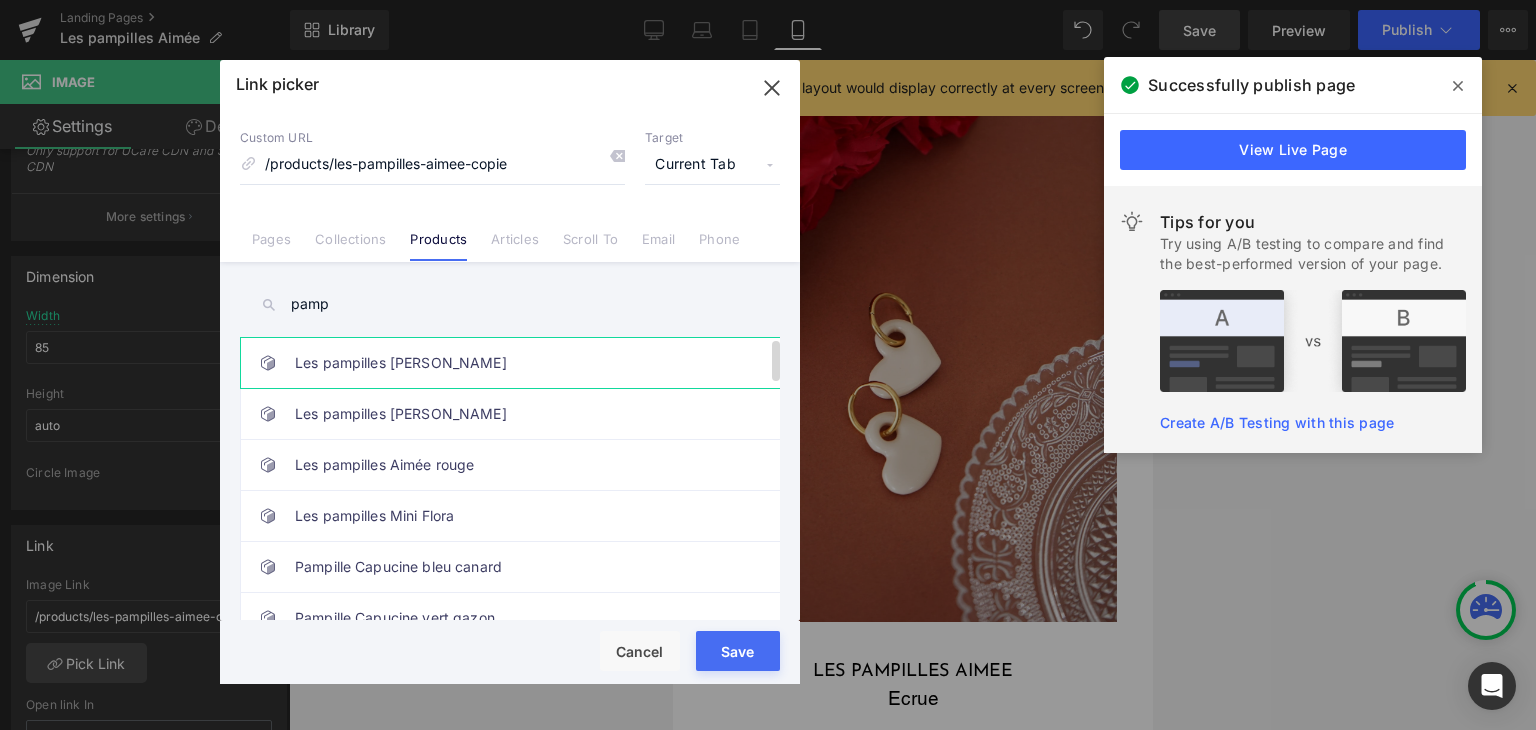 type on "pamp" 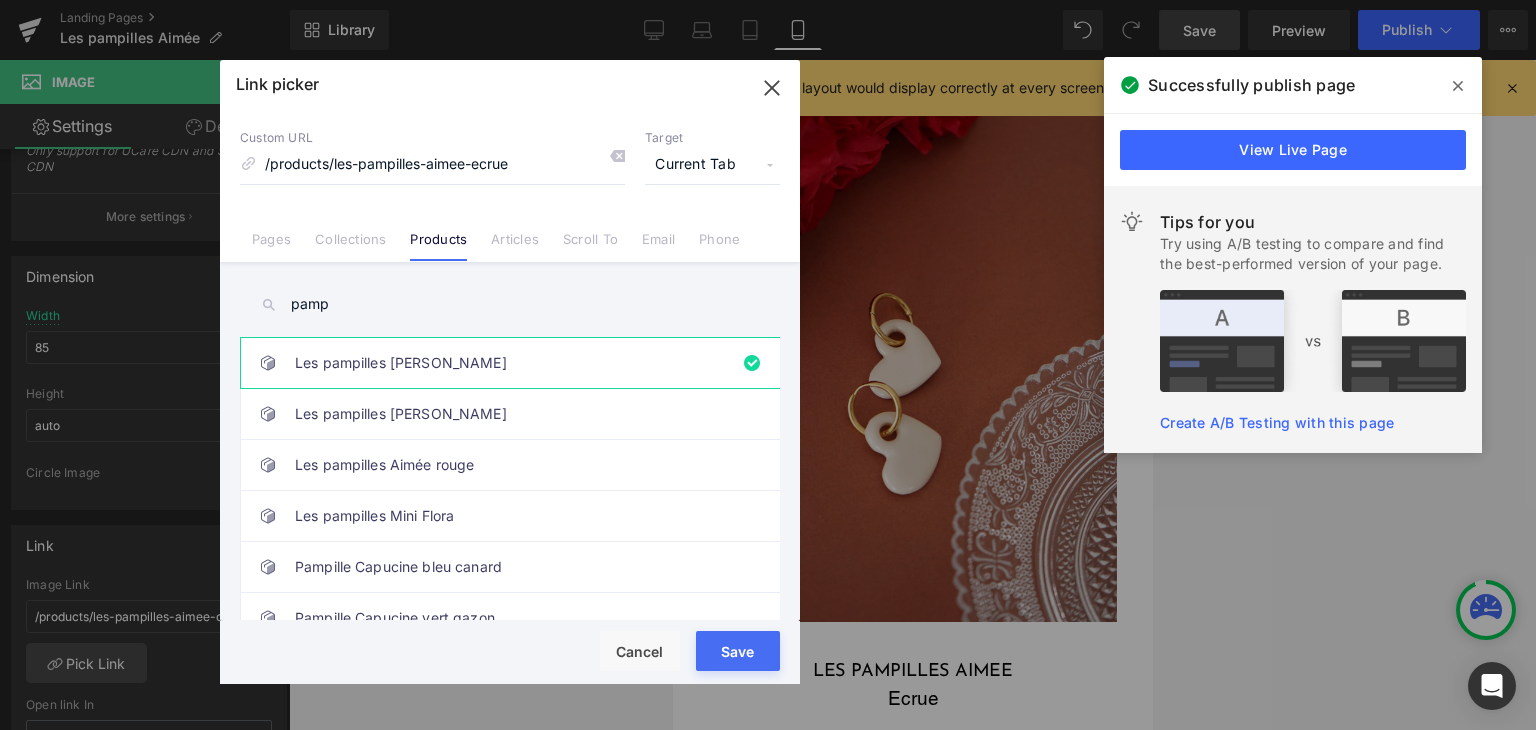 type on "/products/les-pampilles-aimee-ecrue" 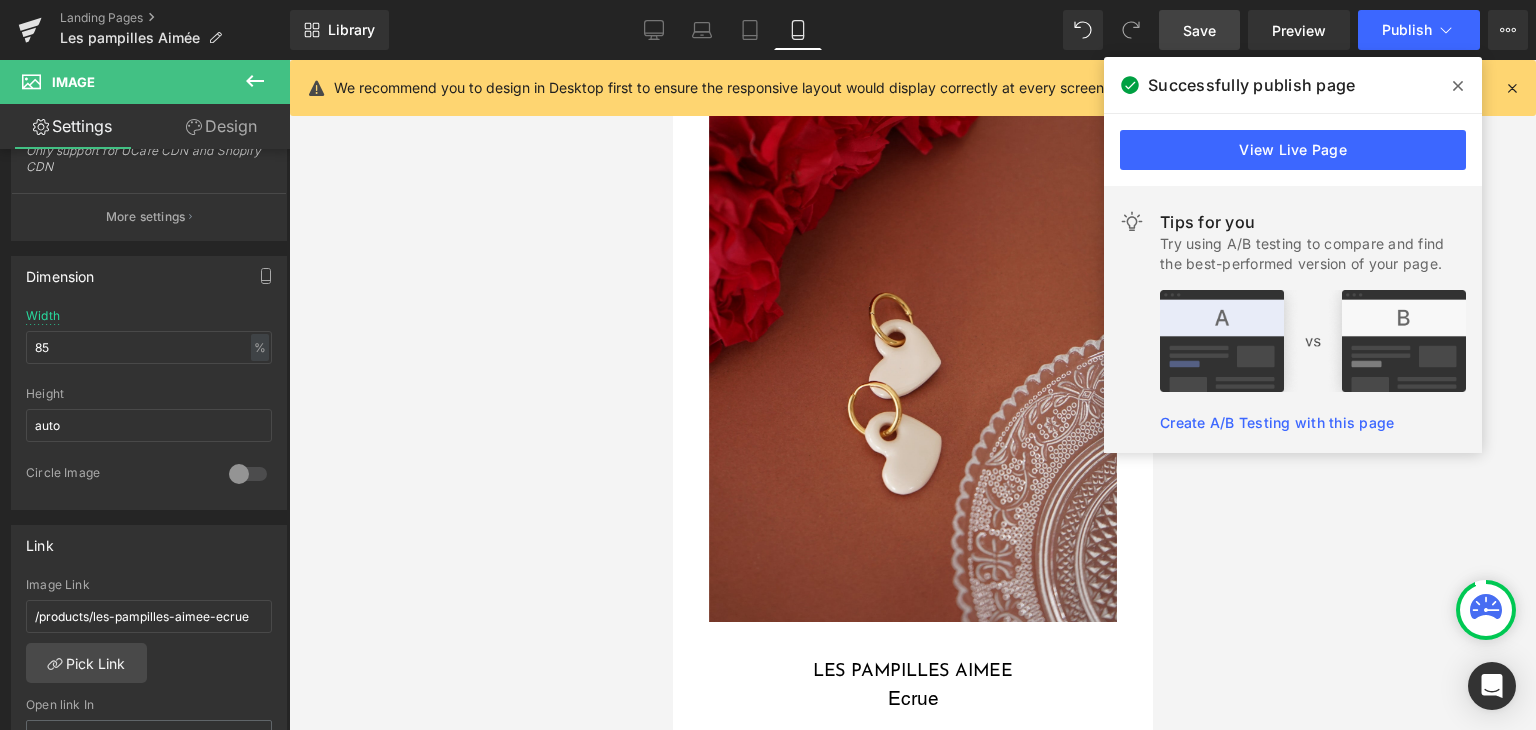 click on "Save" at bounding box center [1199, 30] 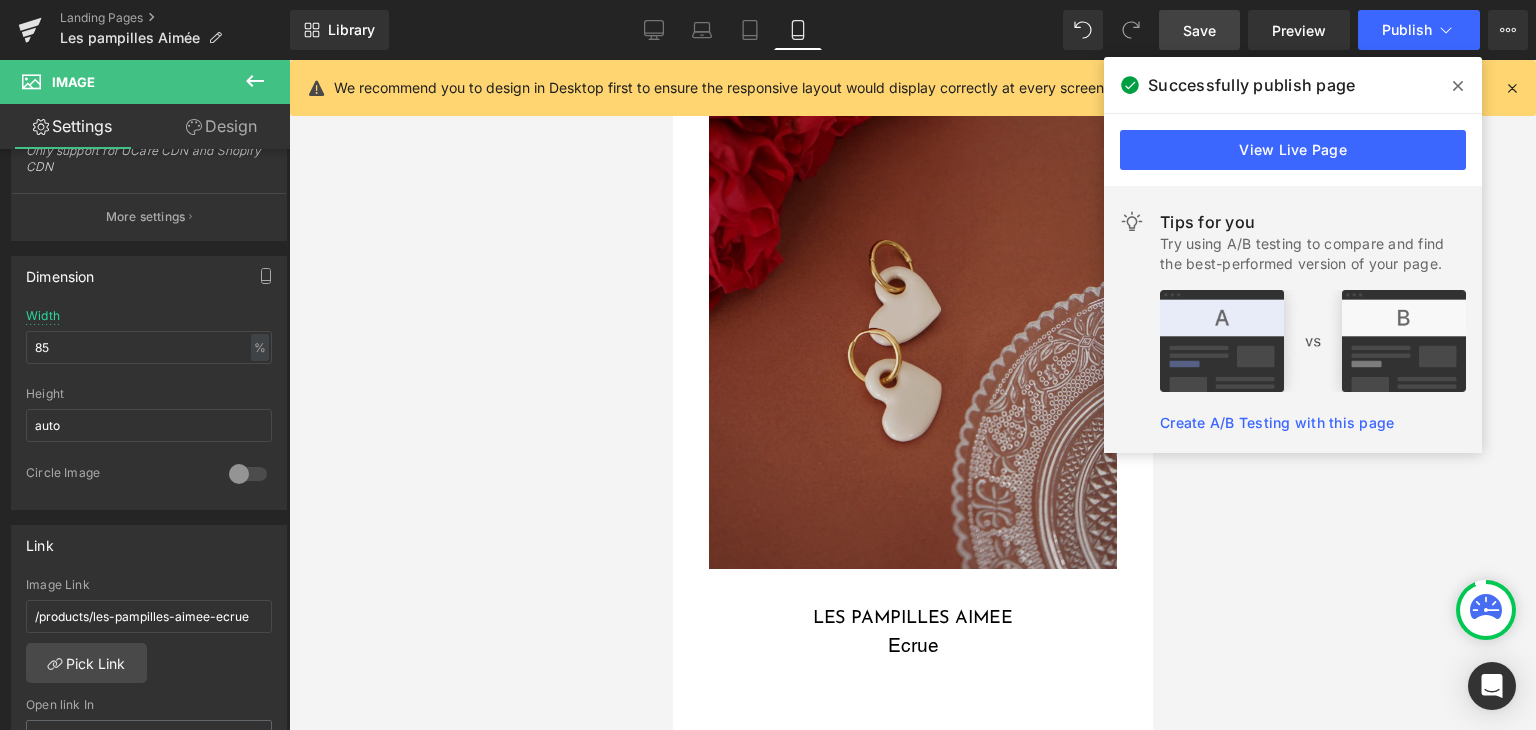 scroll, scrollTop: 2079, scrollLeft: 0, axis: vertical 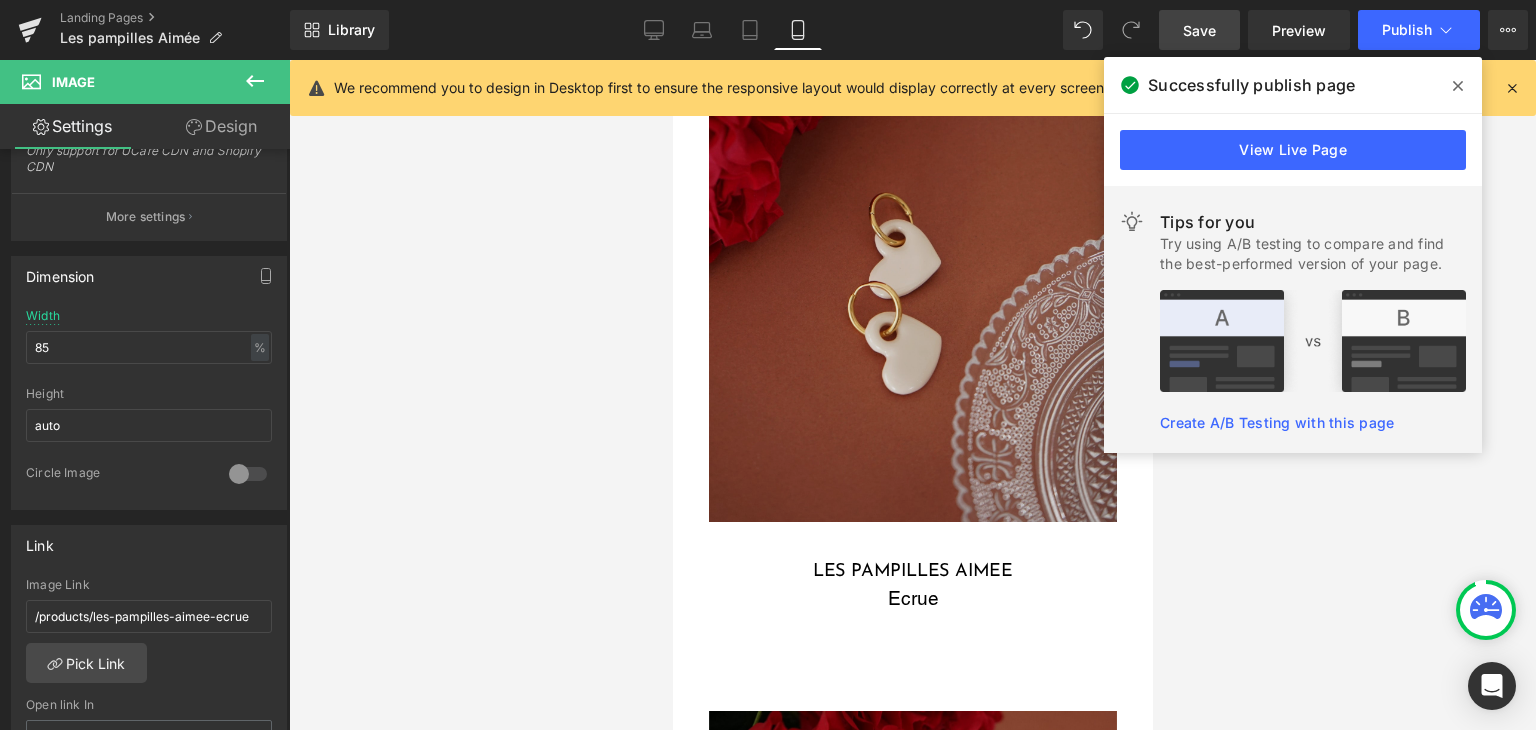 click at bounding box center [912, 216] 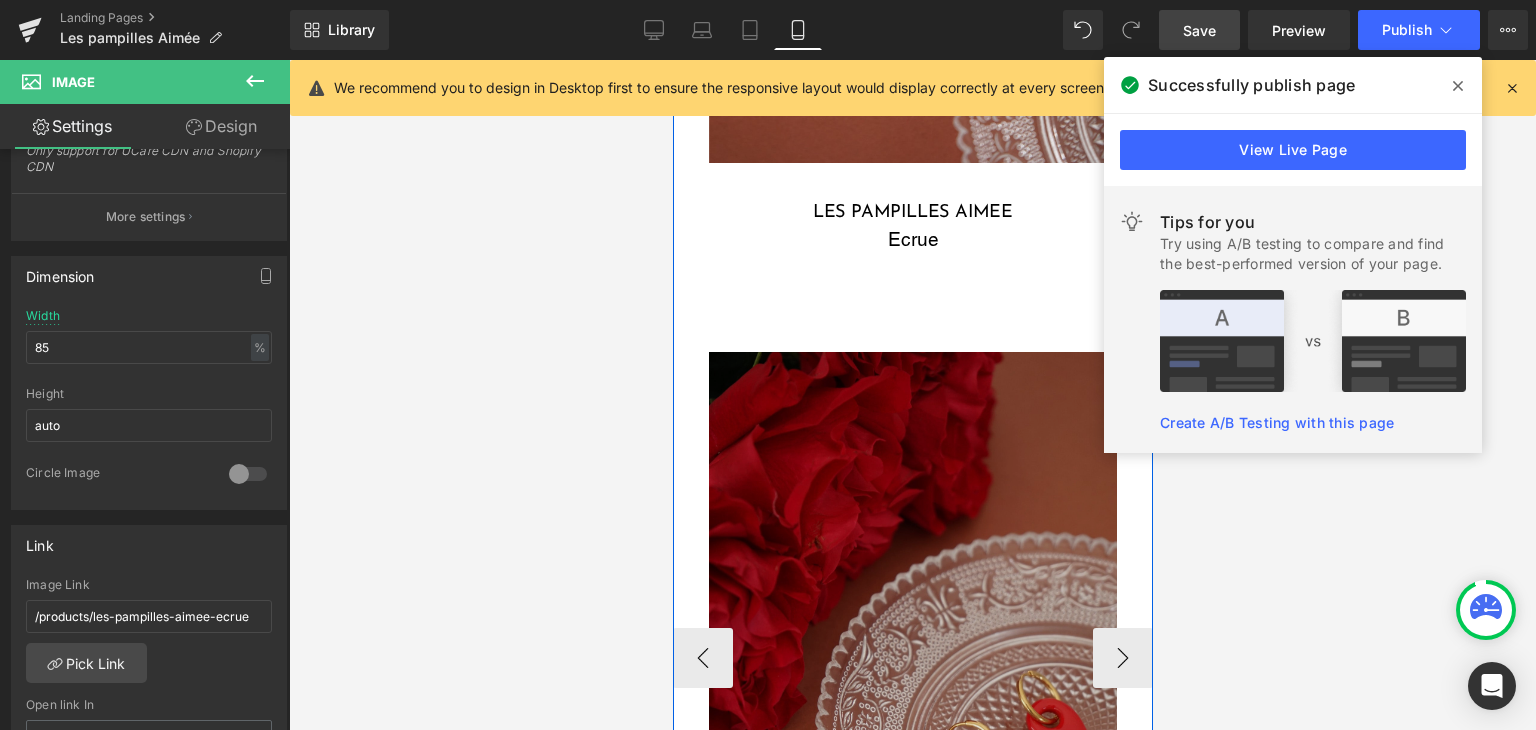 scroll, scrollTop: 2479, scrollLeft: 0, axis: vertical 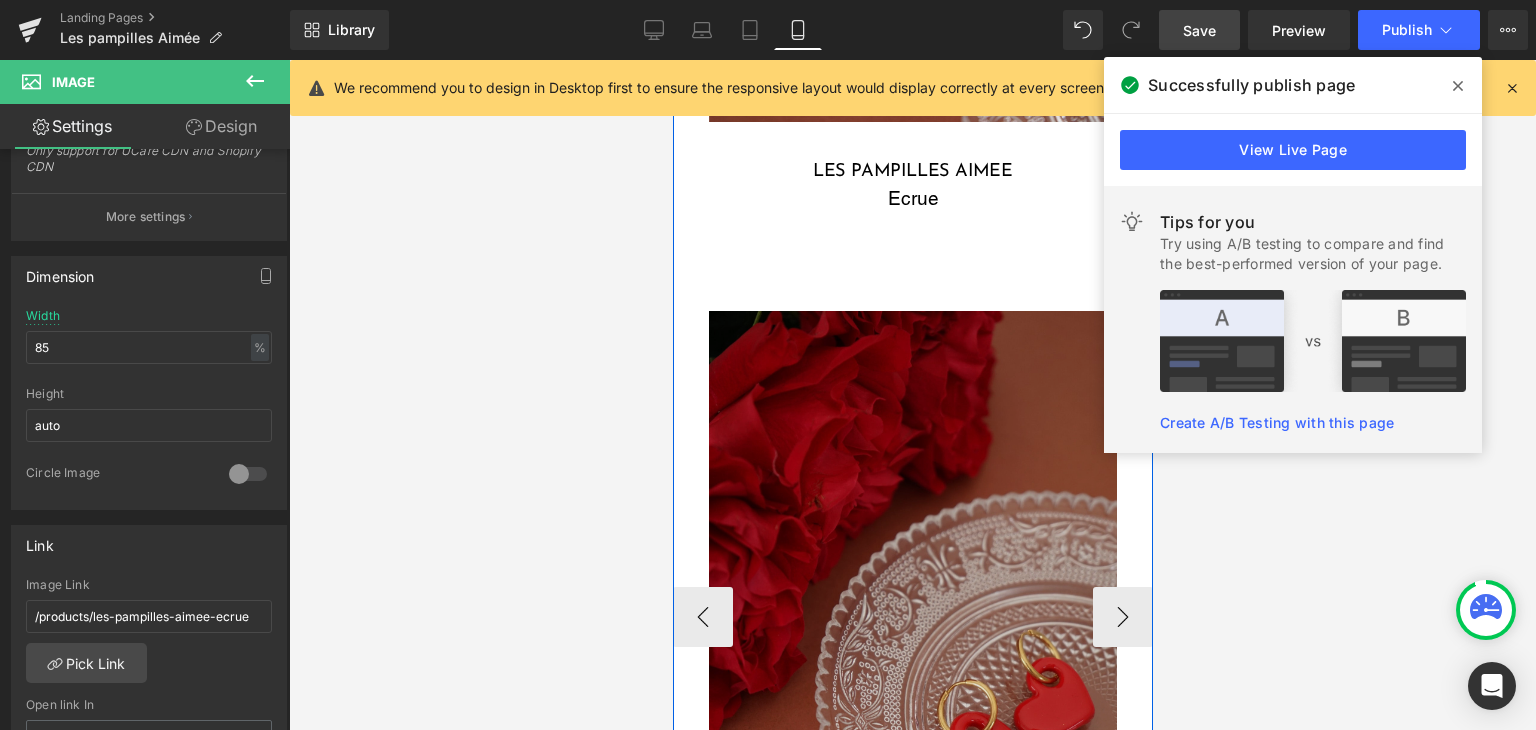 click at bounding box center [912, 617] 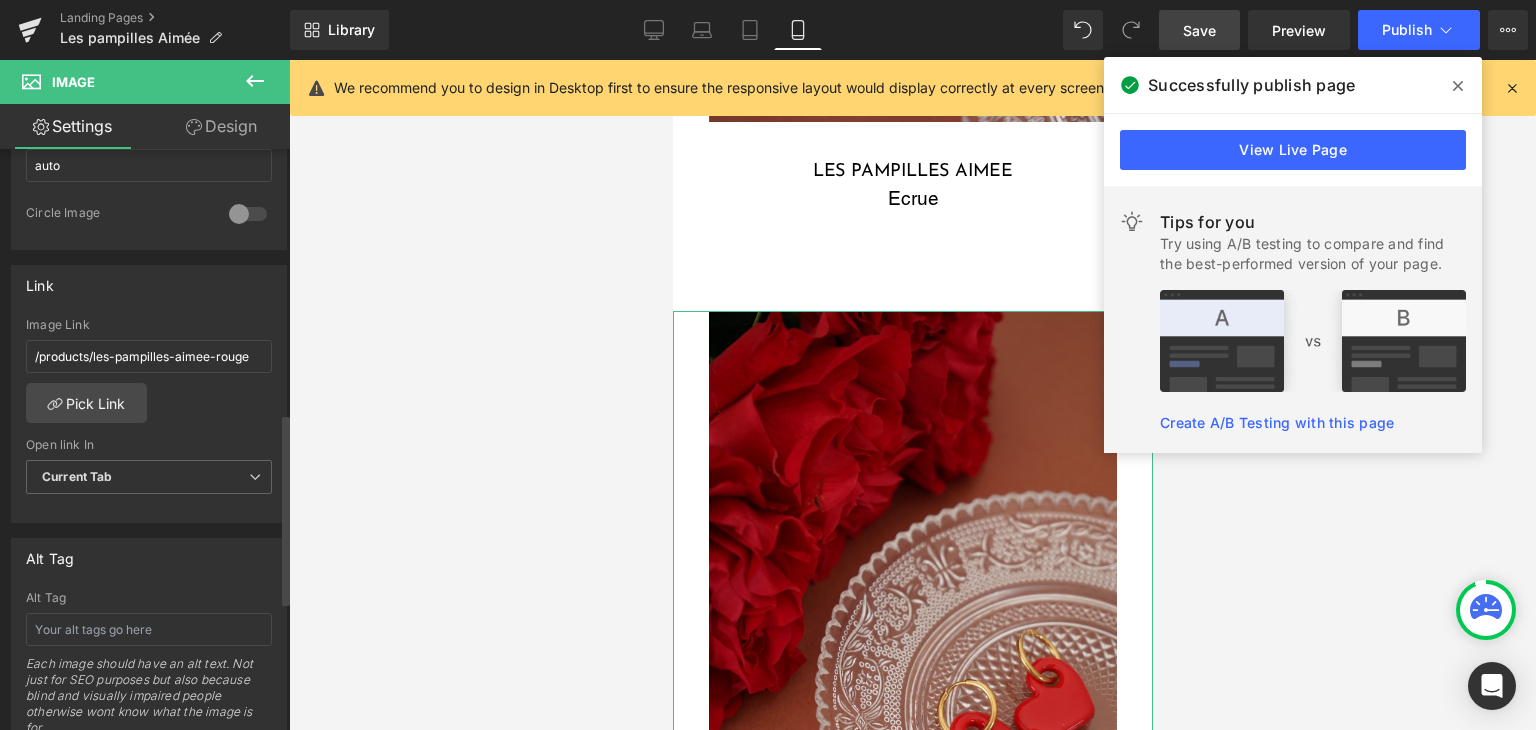 scroll, scrollTop: 800, scrollLeft: 0, axis: vertical 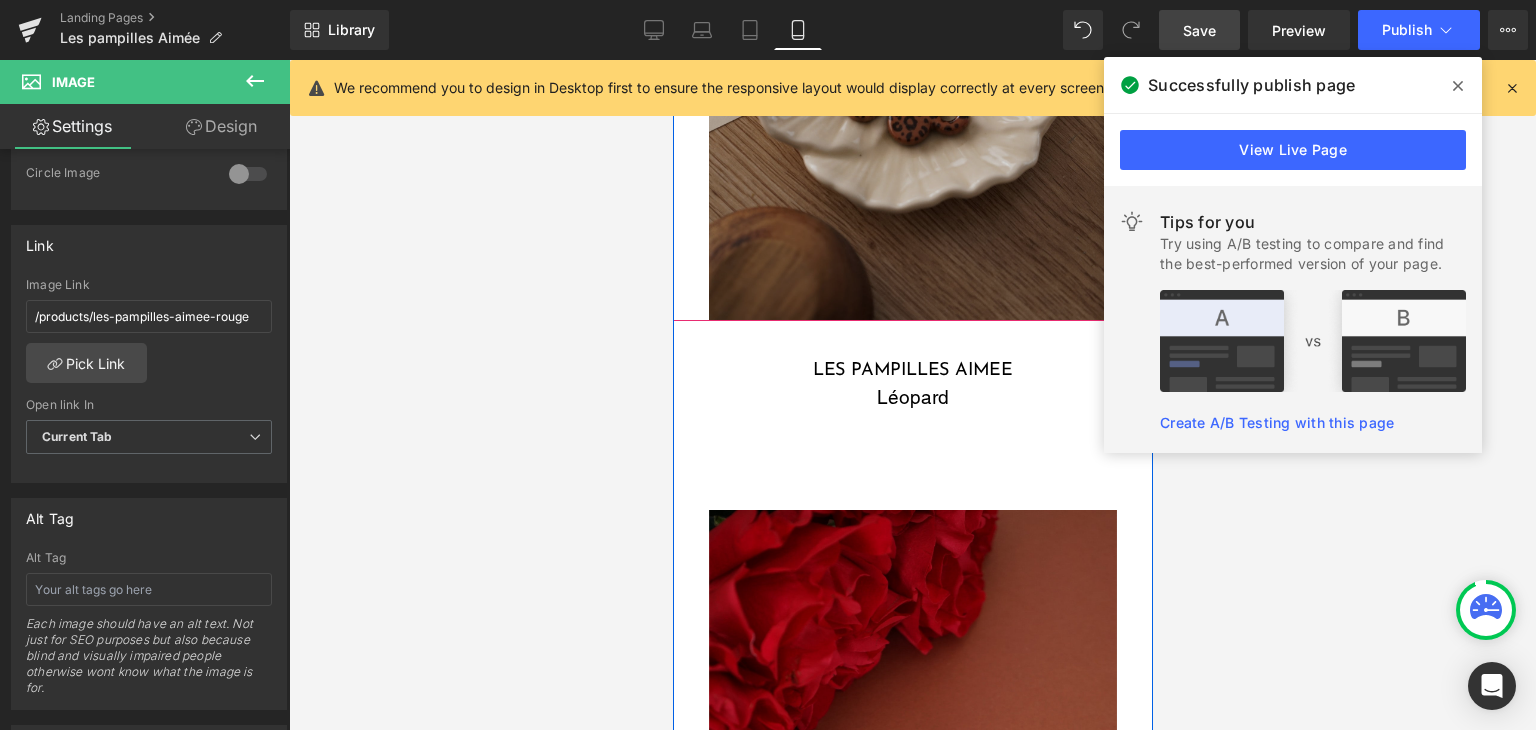click at bounding box center [912, 15] 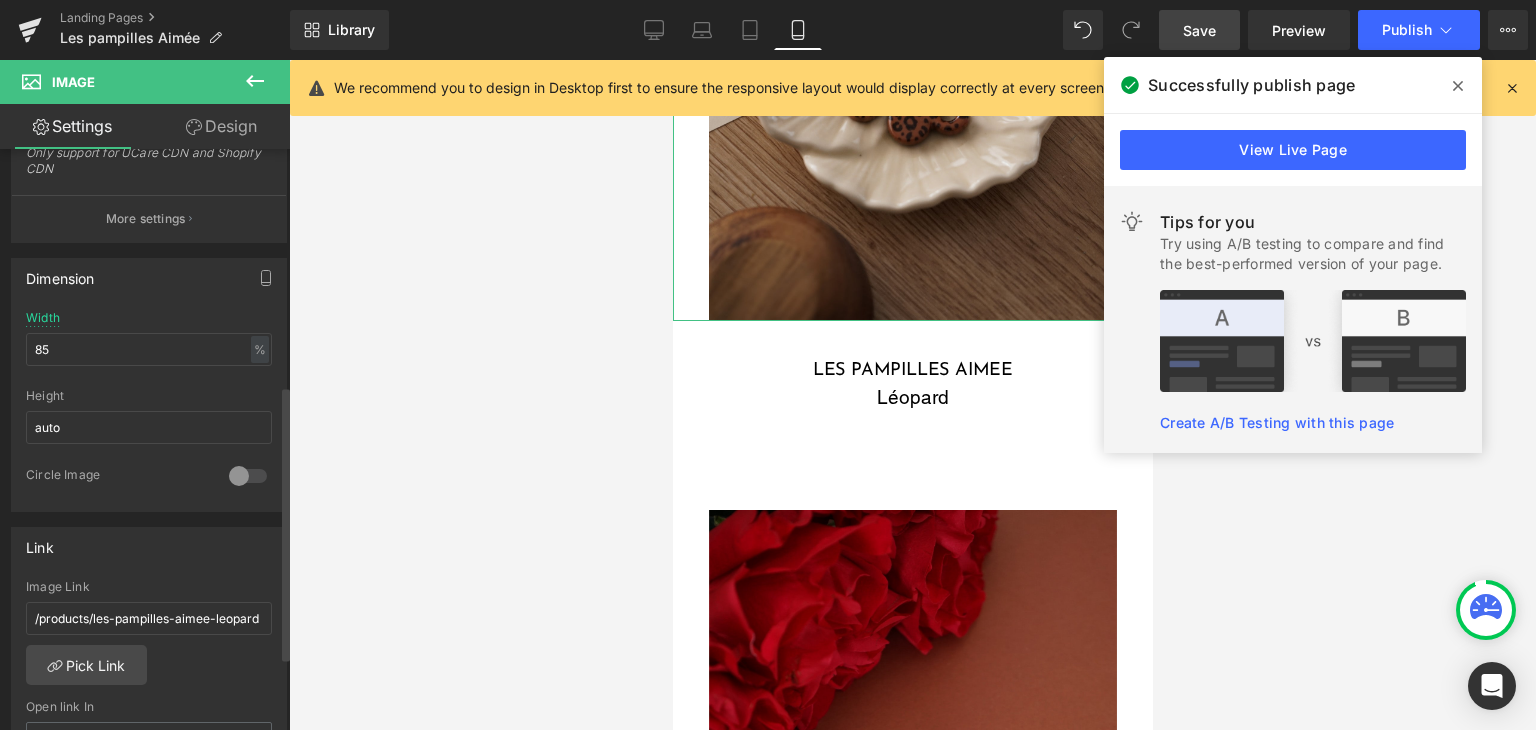 scroll, scrollTop: 500, scrollLeft: 0, axis: vertical 